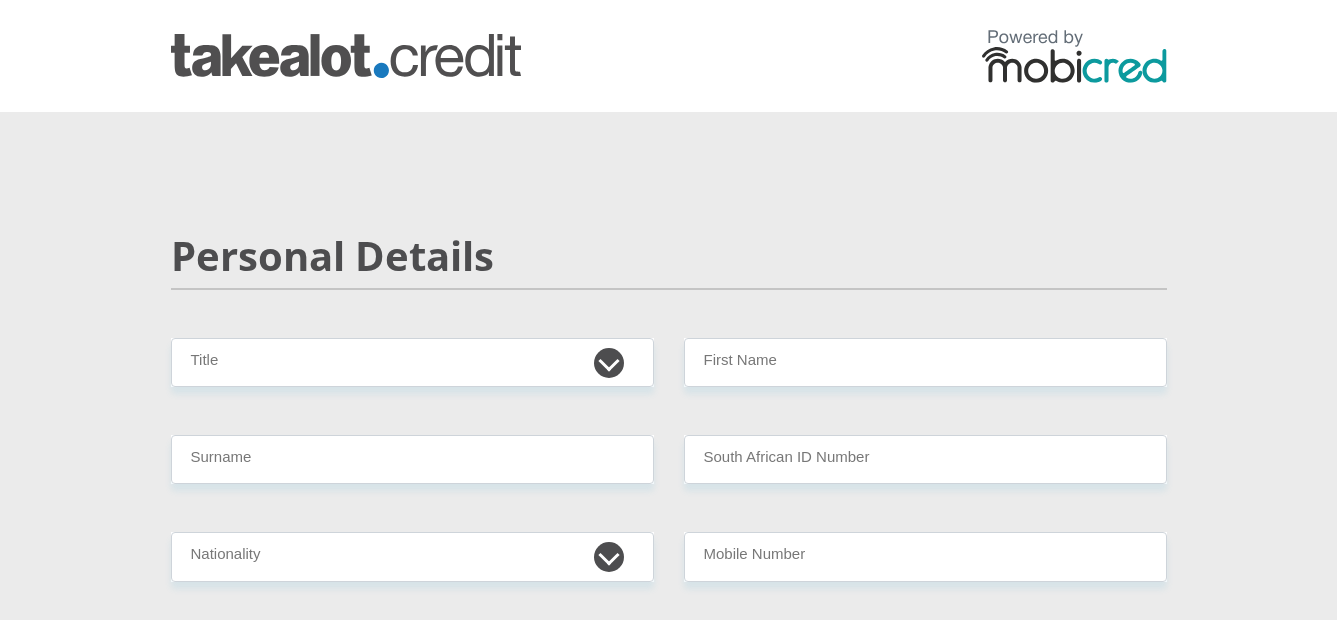 scroll, scrollTop: 0, scrollLeft: 0, axis: both 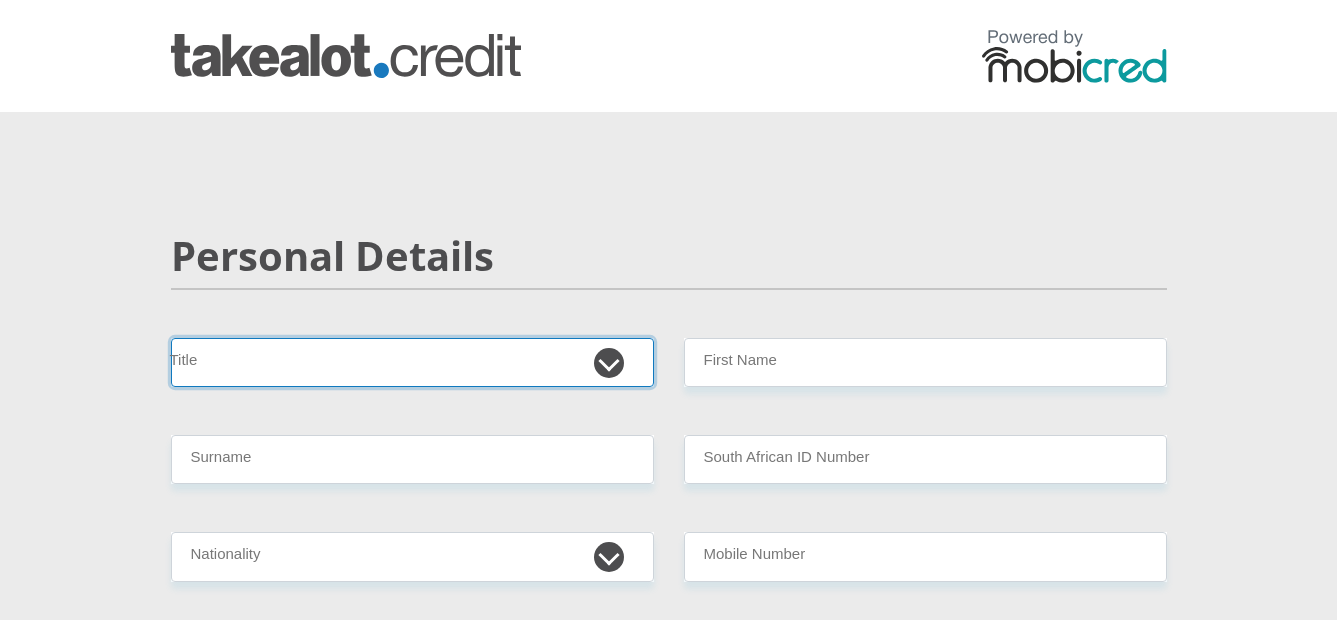 click on "Mr
Ms
Mrs
Dr
[PERSON_NAME]" at bounding box center (412, 362) 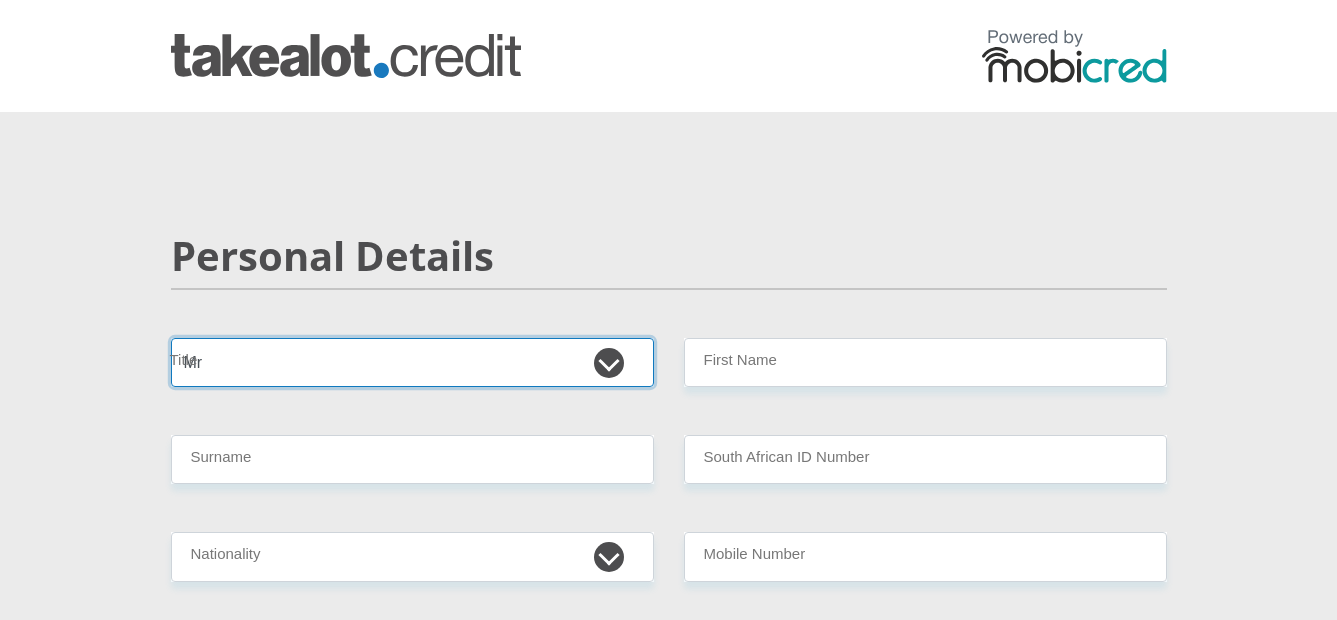 click on "Mr
Ms
Mrs
Dr
[PERSON_NAME]" at bounding box center [412, 362] 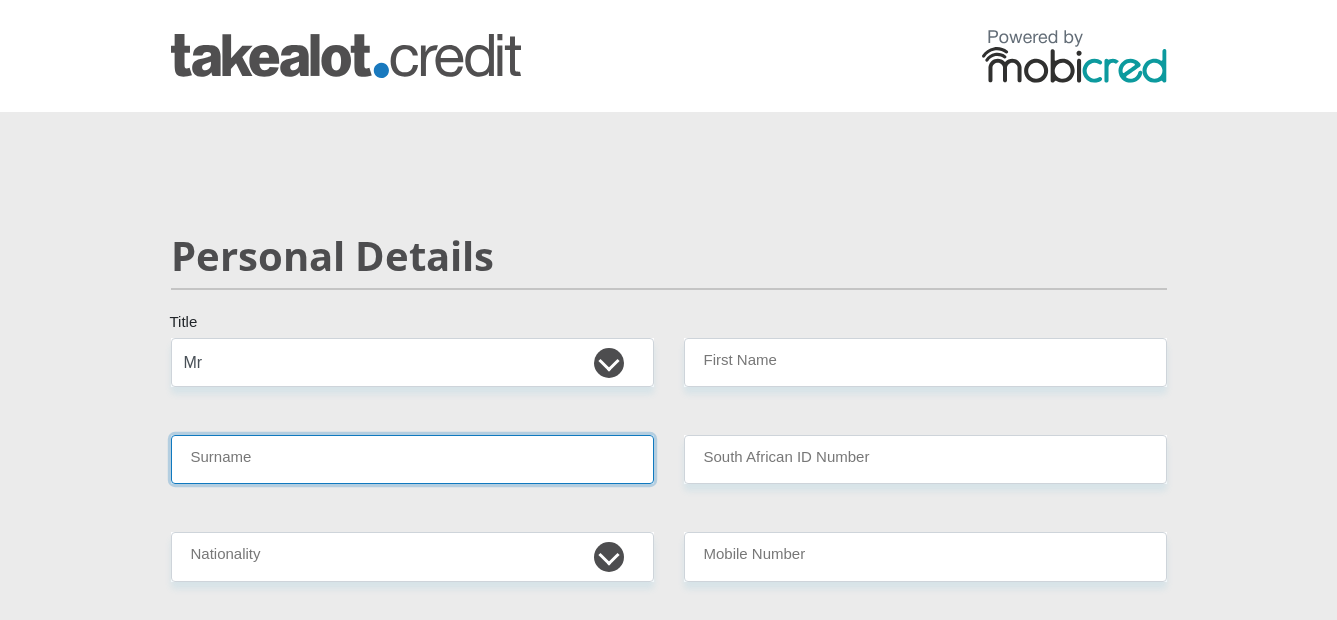 click on "Surname" at bounding box center (412, 459) 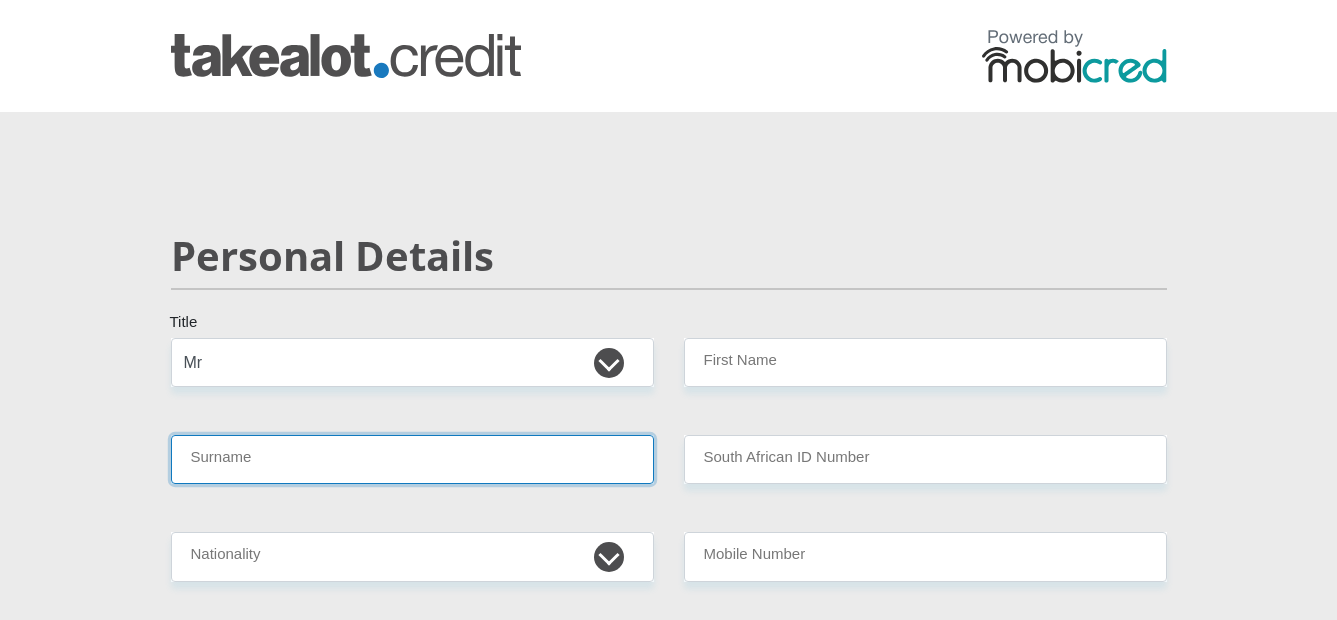 type on "[PERSON_NAME]" 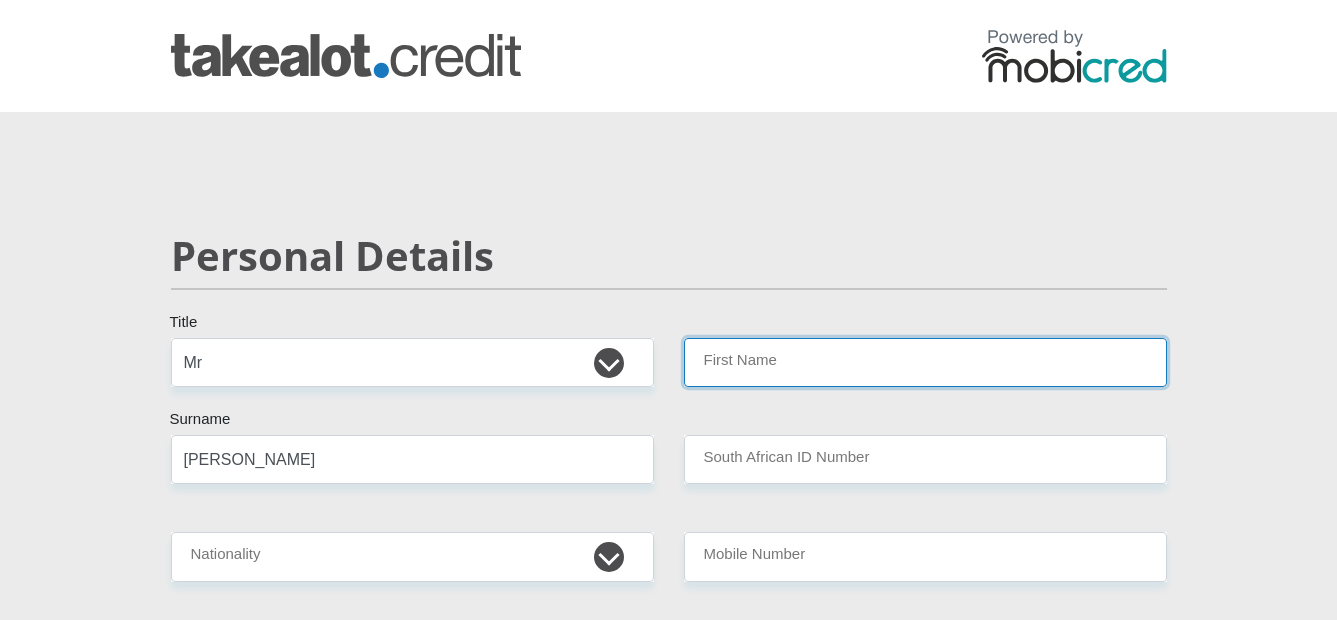 type on "[PERSON_NAME]" 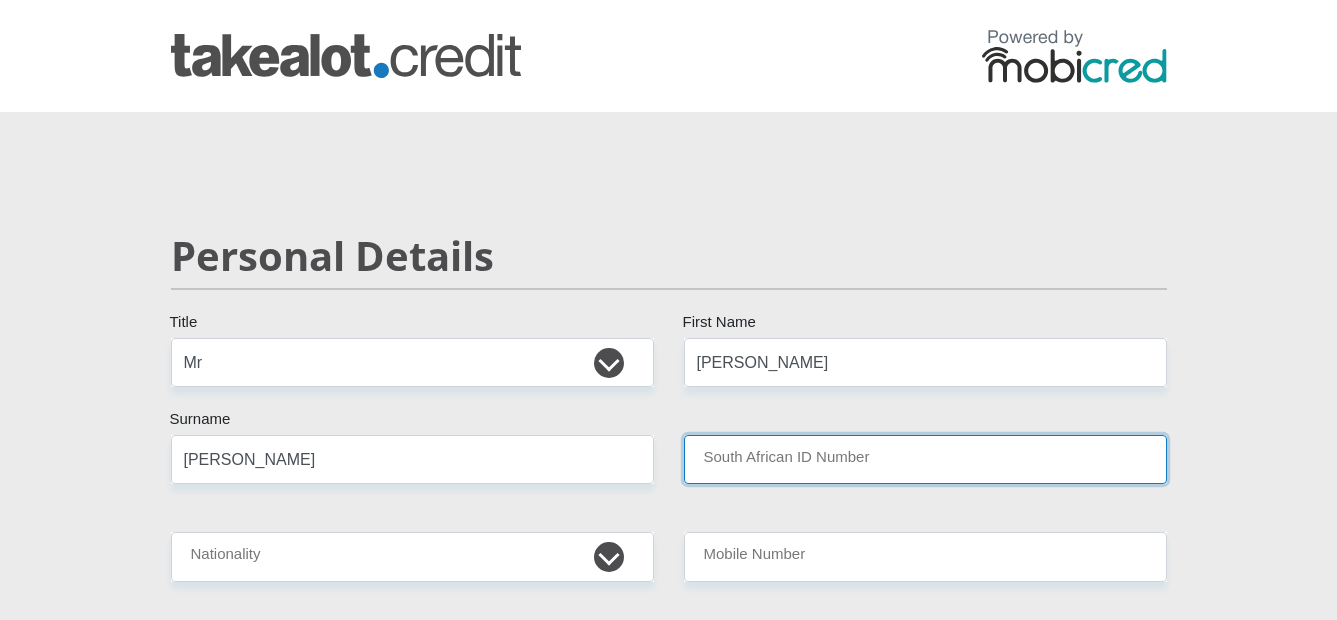 type on "PRIVATE" 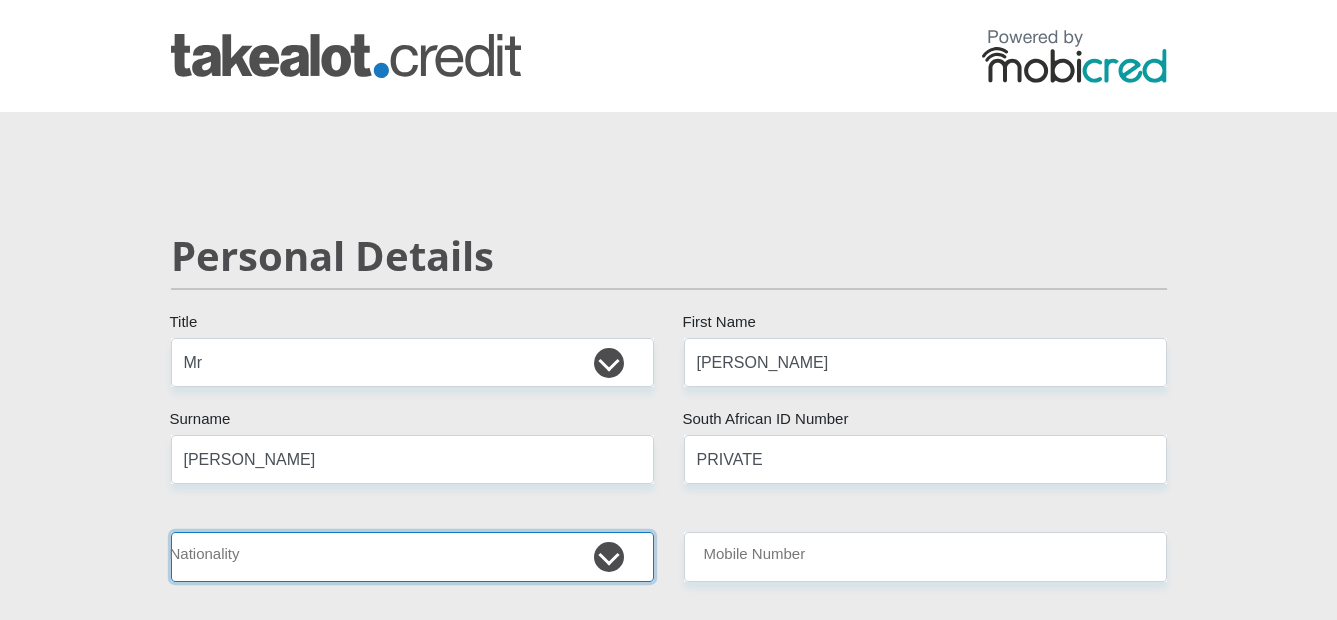 select on "ZAF" 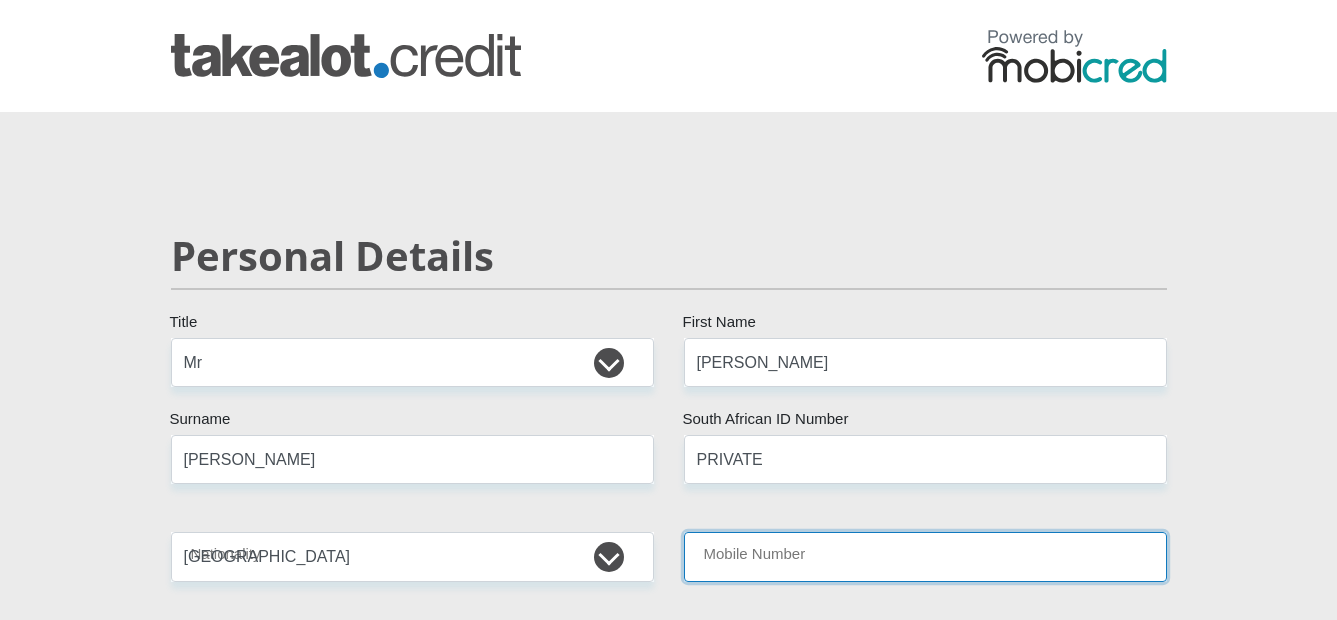 type on "0787079095" 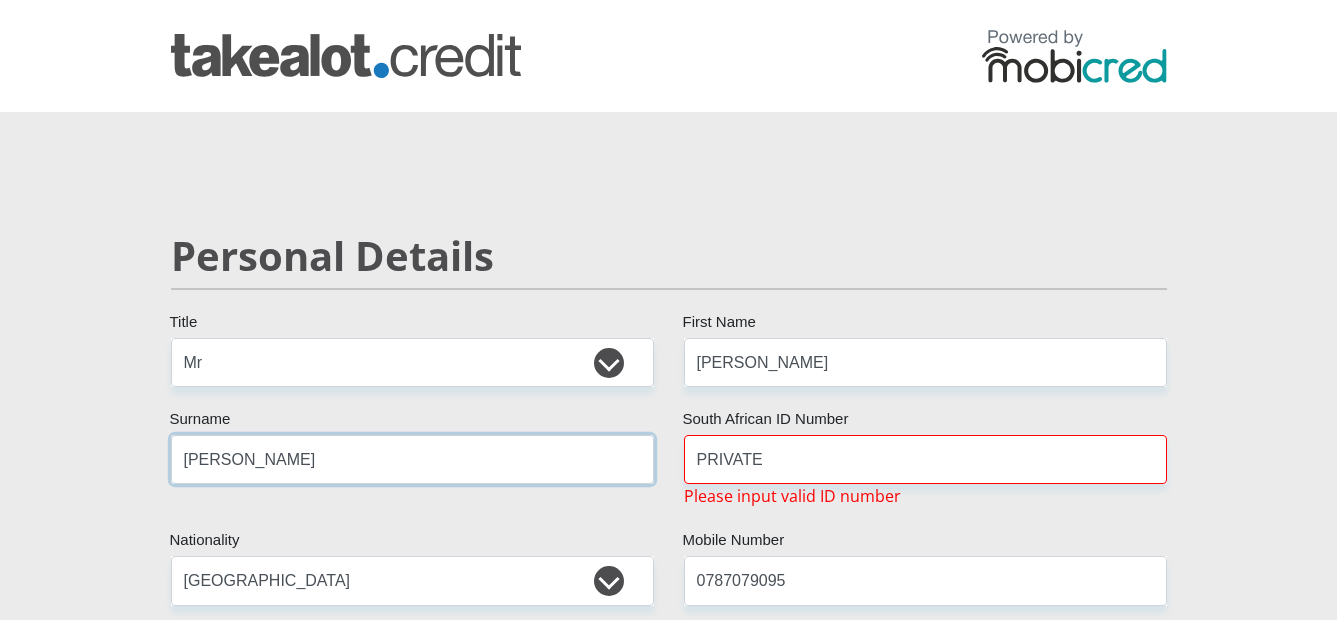 type on "[PERSON_NAME]" 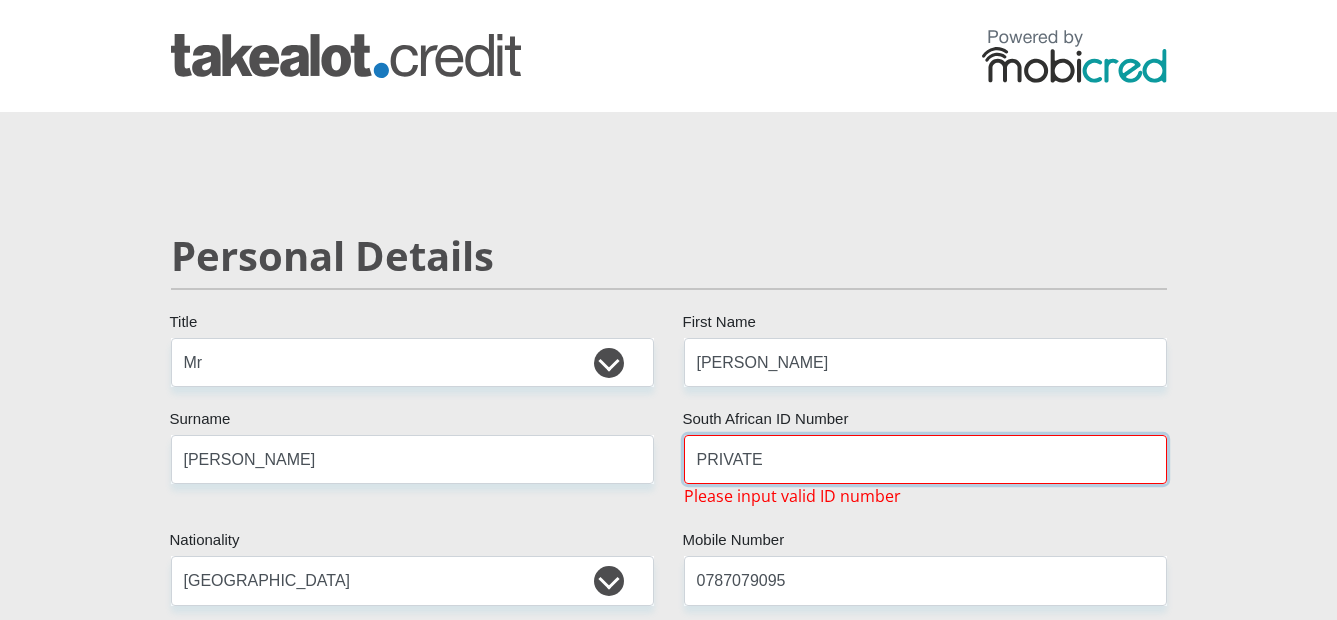 click on "PRIVATE" at bounding box center (925, 459) 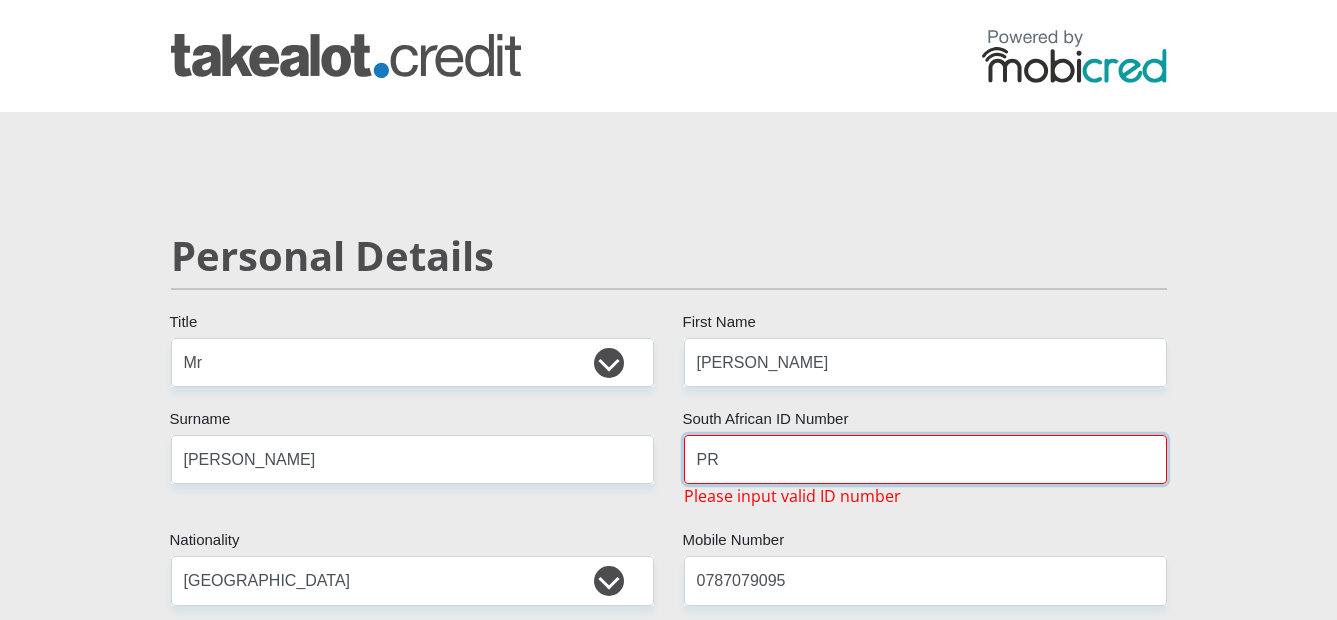 type on "P" 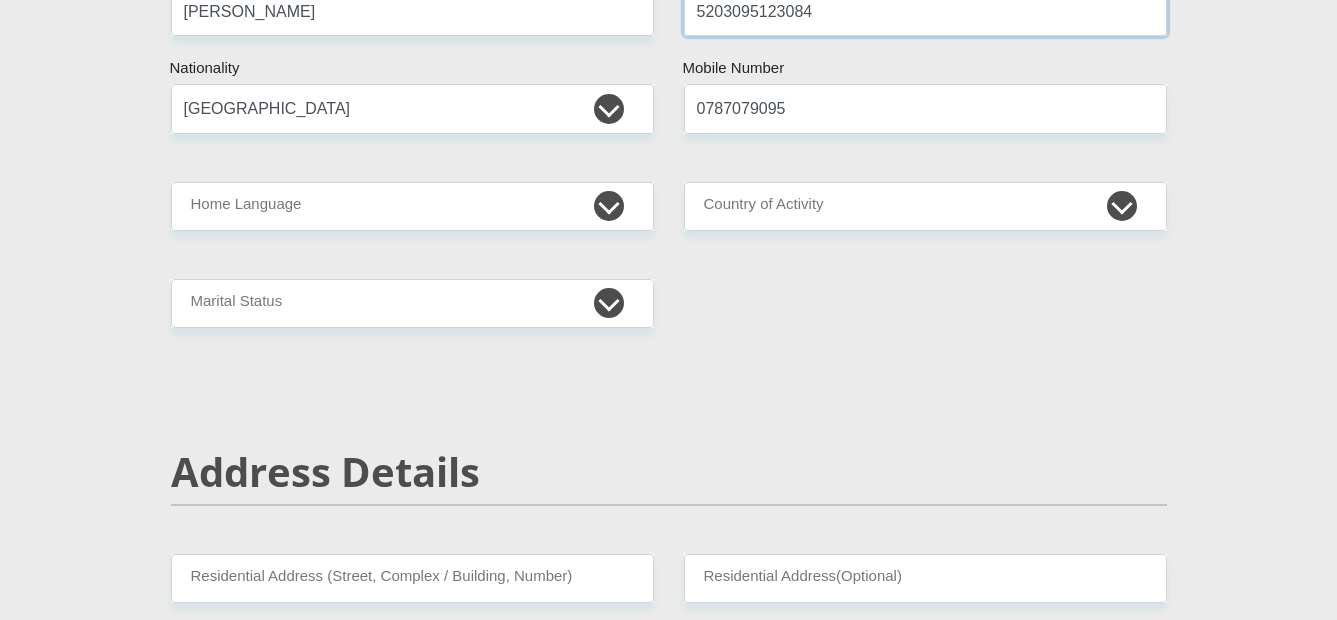 scroll, scrollTop: 542, scrollLeft: 0, axis: vertical 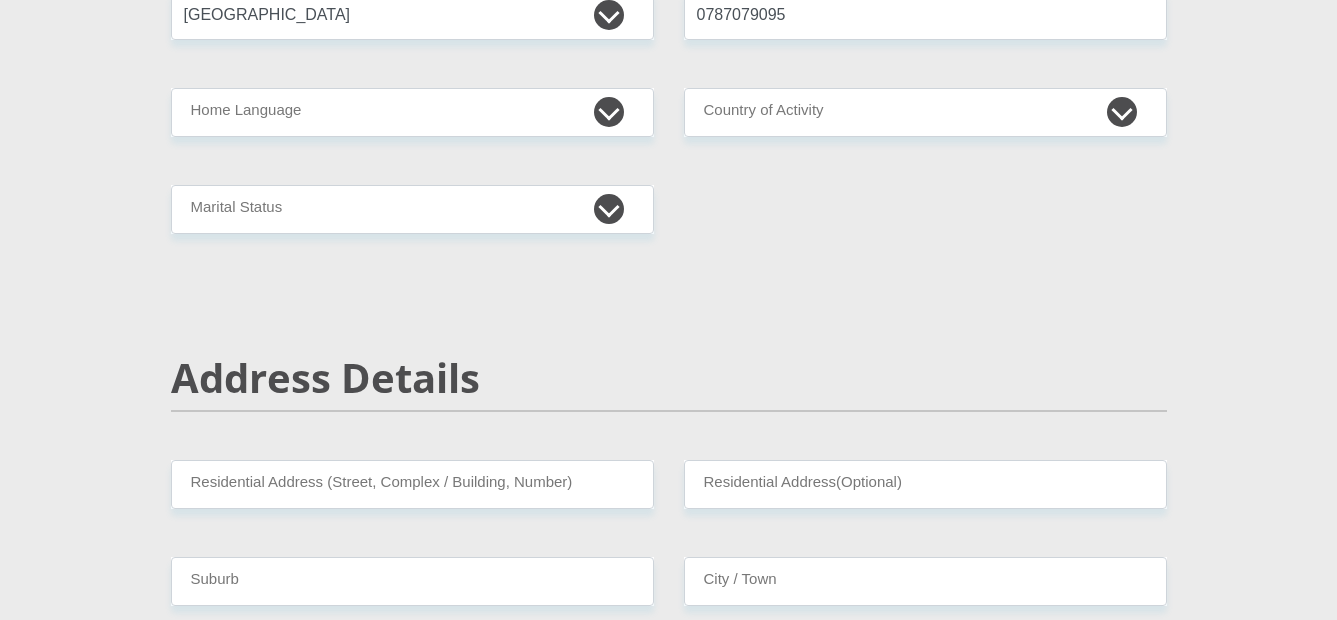 type on "5203095123084" 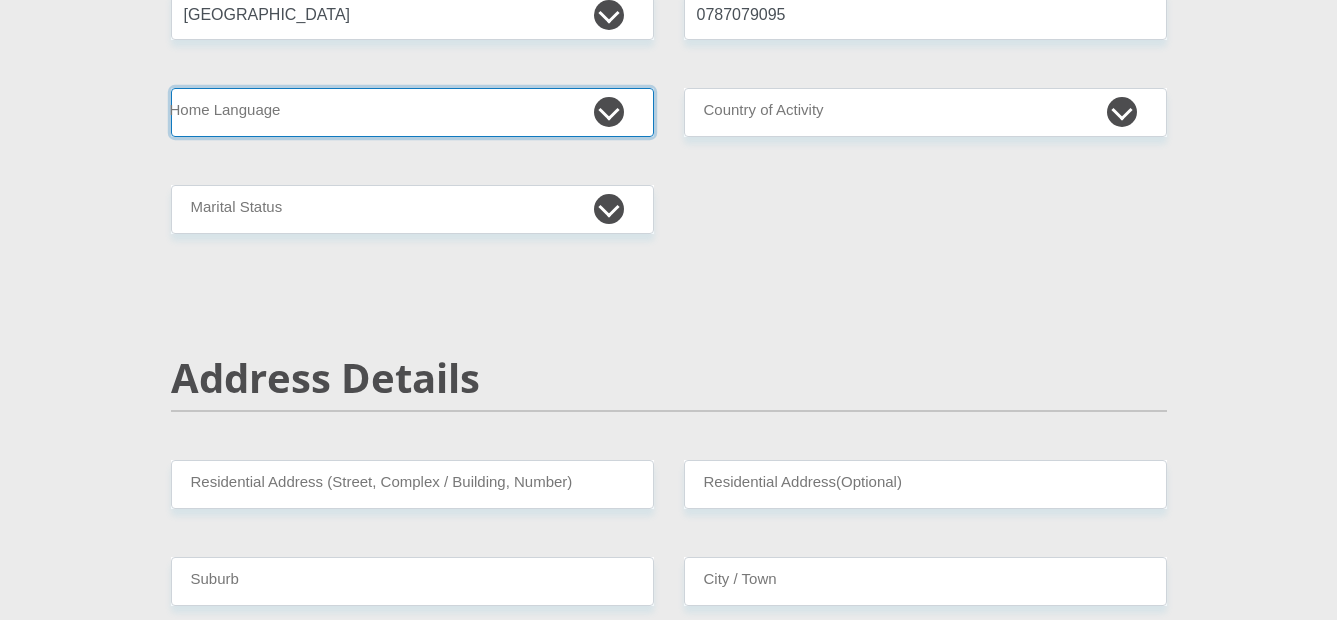 click on "Afrikaans
English
Sepedi
South Ndebele
Southern Sotho
Swati
Tsonga
Tswana
Venda
Xhosa
Zulu
Other" at bounding box center [412, 112] 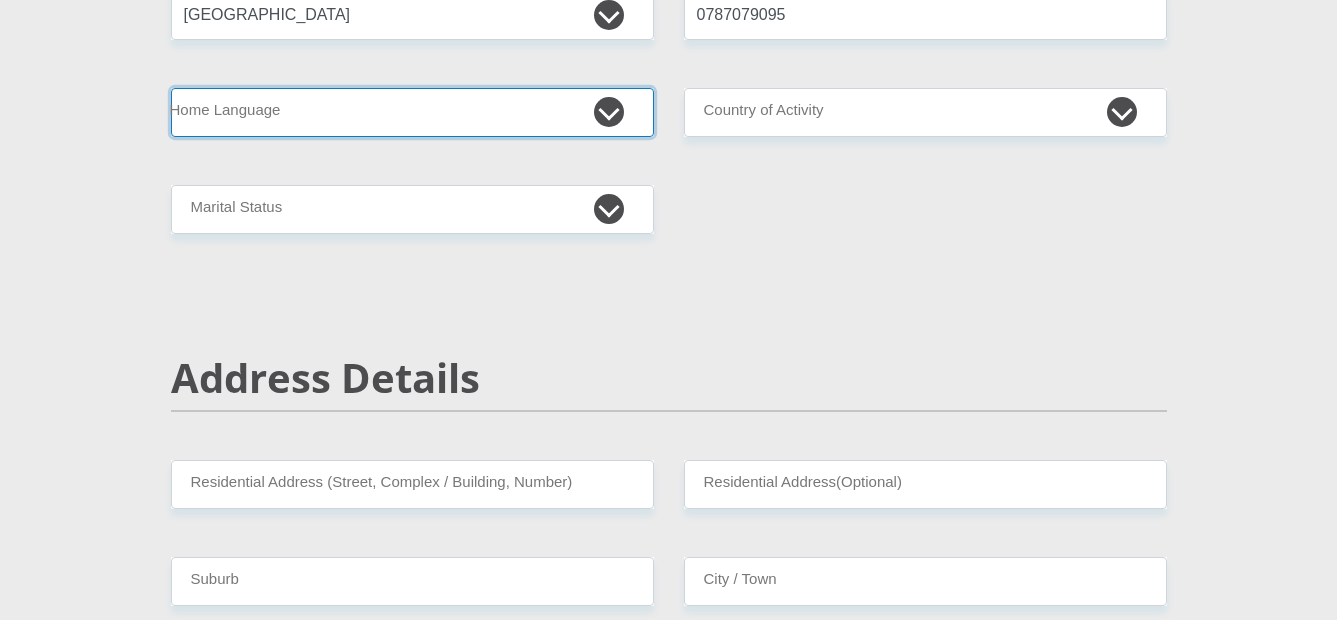 select on "afr" 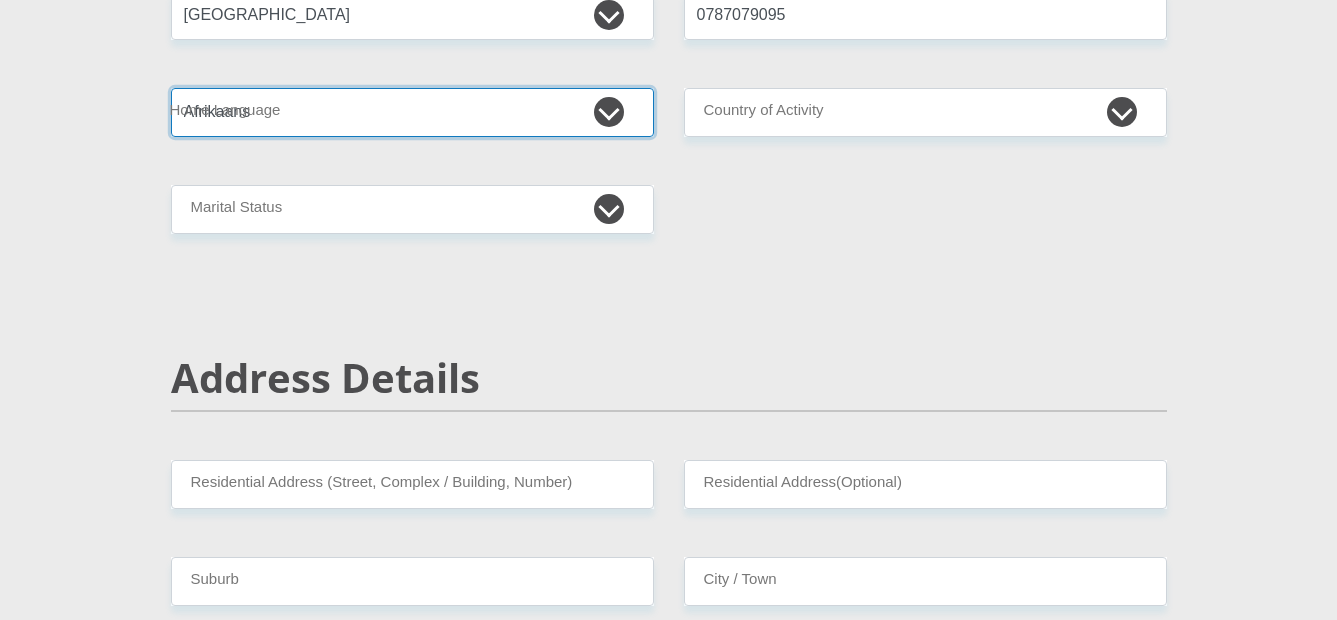 click on "Afrikaans
English
Sepedi
South Ndebele
Southern Sotho
Swati
Tsonga
Tswana
Venda
Xhosa
Zulu
Other" at bounding box center [412, 112] 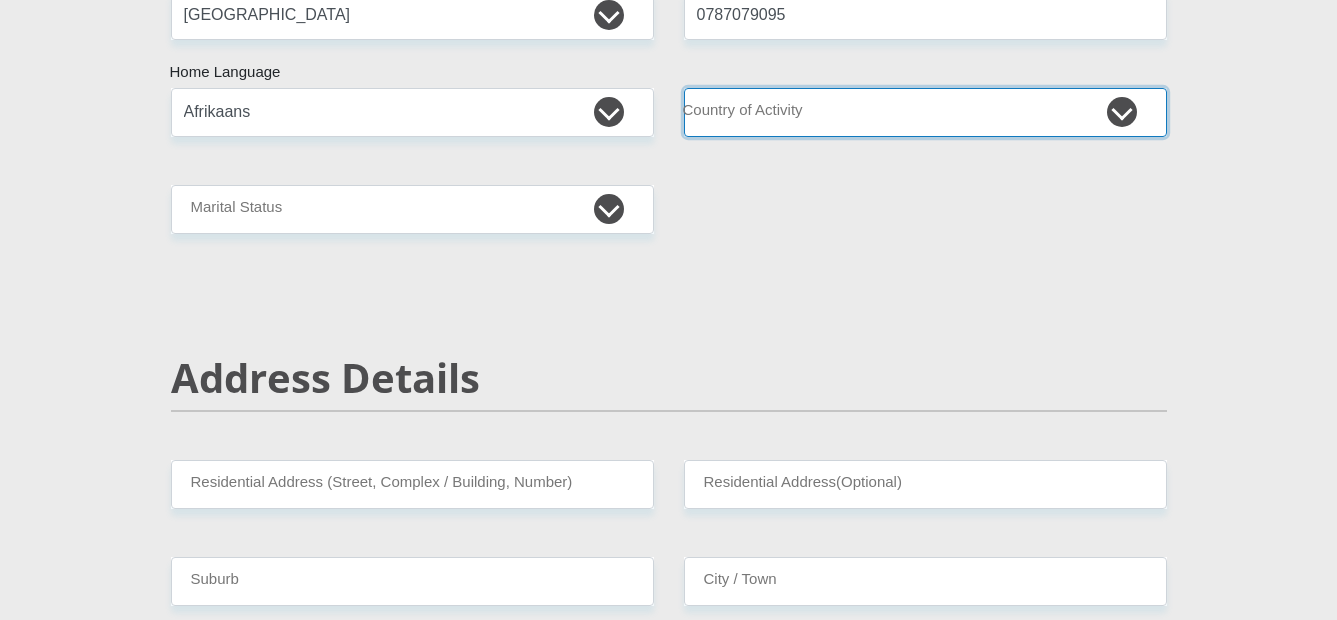 click on "[GEOGRAPHIC_DATA]
[GEOGRAPHIC_DATA]
[GEOGRAPHIC_DATA]
[GEOGRAPHIC_DATA]
[GEOGRAPHIC_DATA]
[GEOGRAPHIC_DATA] [GEOGRAPHIC_DATA]
[GEOGRAPHIC_DATA]
[GEOGRAPHIC_DATA]
[GEOGRAPHIC_DATA]
[GEOGRAPHIC_DATA]
[GEOGRAPHIC_DATA]
[GEOGRAPHIC_DATA]
[GEOGRAPHIC_DATA]
[GEOGRAPHIC_DATA]
[GEOGRAPHIC_DATA]
[DATE][GEOGRAPHIC_DATA]
[GEOGRAPHIC_DATA]
[GEOGRAPHIC_DATA]
[GEOGRAPHIC_DATA]
[GEOGRAPHIC_DATA]" at bounding box center (925, 112) 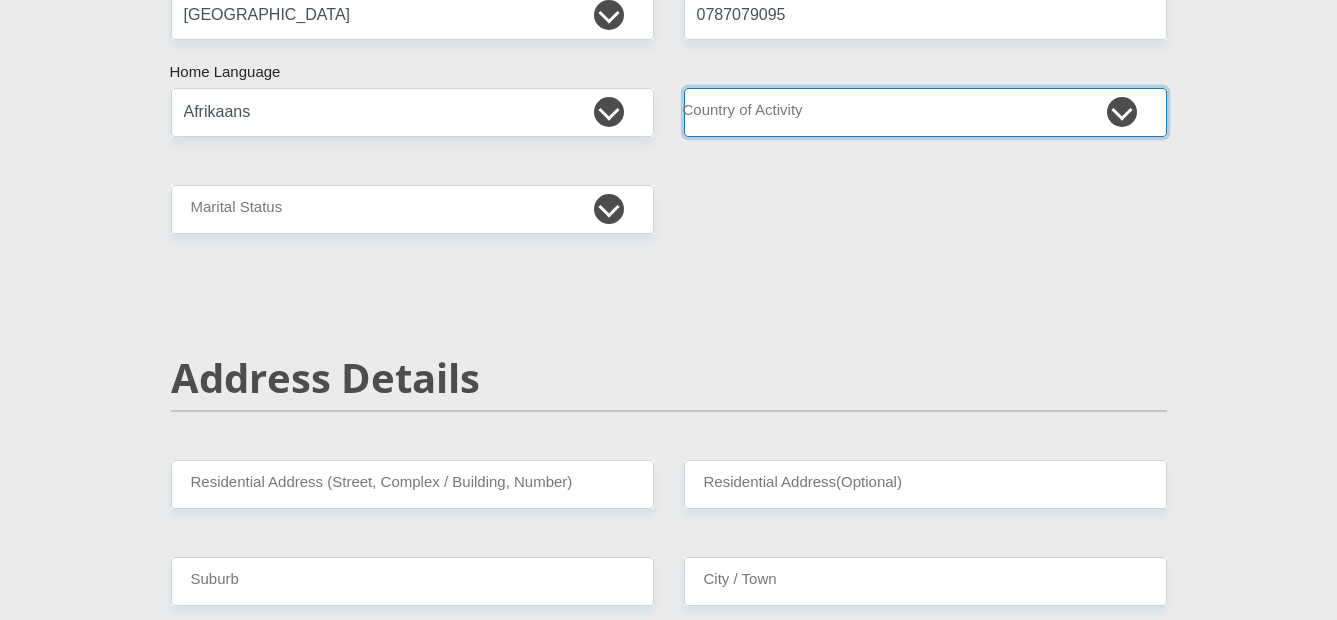 select on "ZAF" 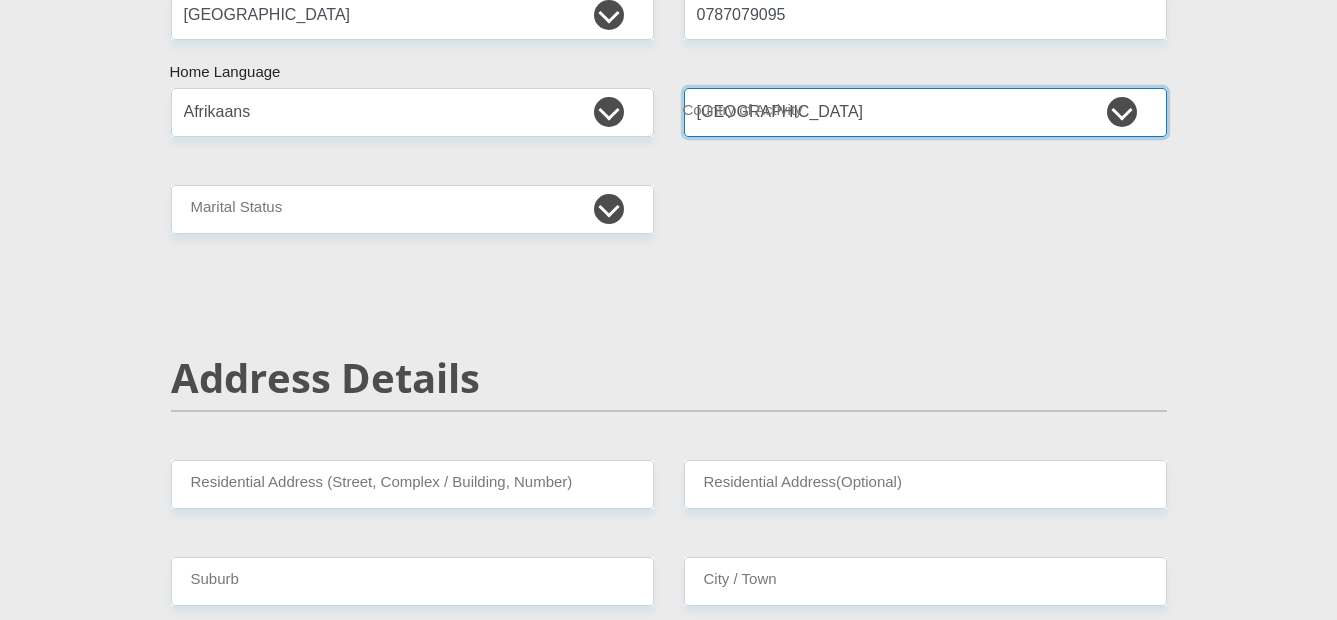 click on "[GEOGRAPHIC_DATA]
[GEOGRAPHIC_DATA]
[GEOGRAPHIC_DATA]
[GEOGRAPHIC_DATA]
[GEOGRAPHIC_DATA]
[GEOGRAPHIC_DATA] [GEOGRAPHIC_DATA]
[GEOGRAPHIC_DATA]
[GEOGRAPHIC_DATA]
[GEOGRAPHIC_DATA]
[GEOGRAPHIC_DATA]
[GEOGRAPHIC_DATA]
[GEOGRAPHIC_DATA]
[GEOGRAPHIC_DATA]
[GEOGRAPHIC_DATA]
[GEOGRAPHIC_DATA]
[DATE][GEOGRAPHIC_DATA]
[GEOGRAPHIC_DATA]
[GEOGRAPHIC_DATA]
[GEOGRAPHIC_DATA]
[GEOGRAPHIC_DATA]" at bounding box center (925, 112) 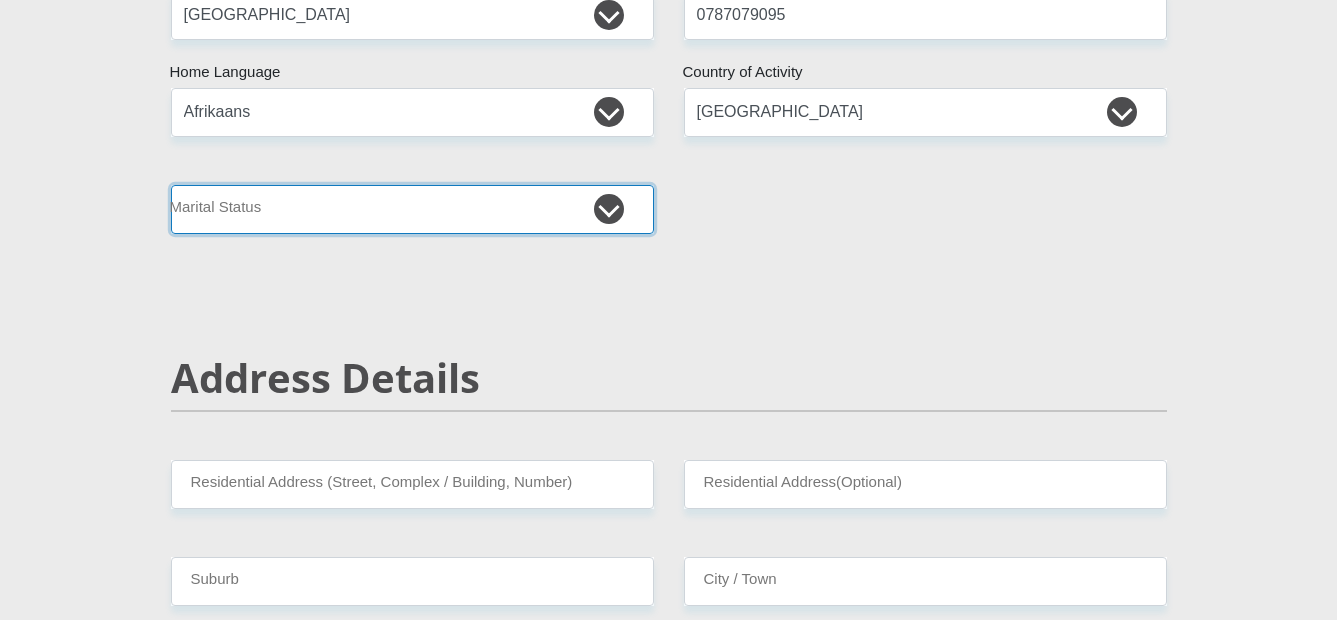 click on "Married ANC
Single
Divorced
Widowed
Married COP or Customary Law" at bounding box center [412, 209] 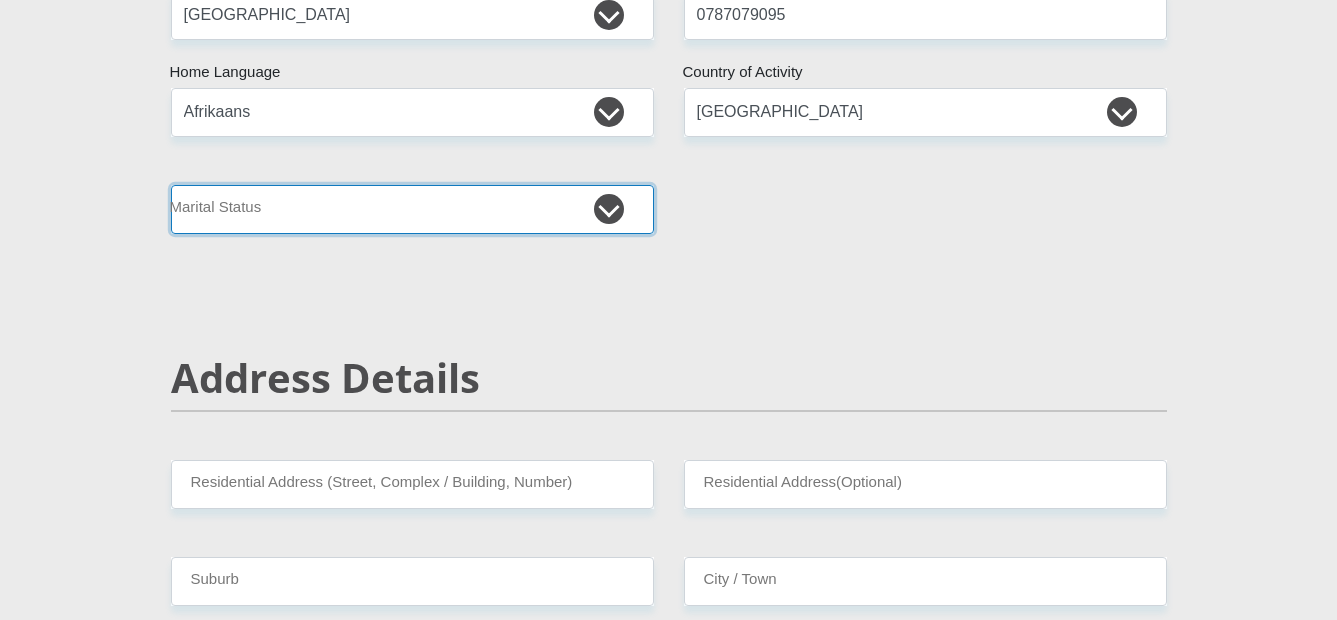 select on "4" 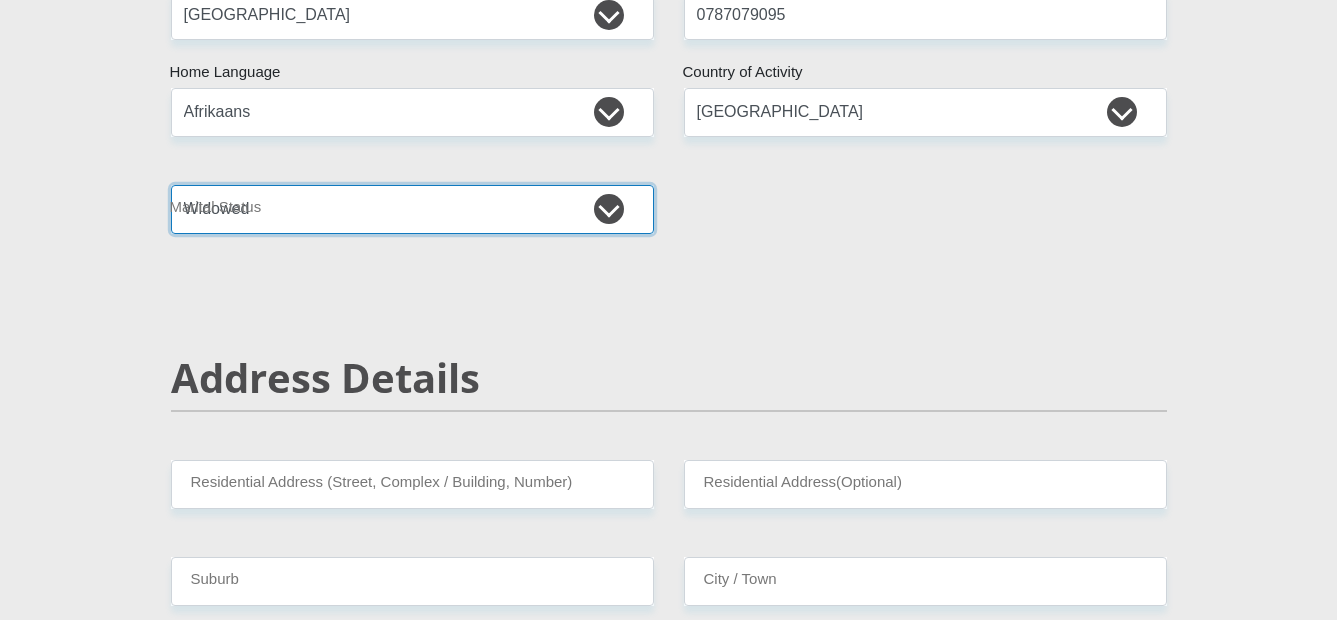 click on "Married ANC
Single
Divorced
Widowed
Married COP or Customary Law" at bounding box center (412, 209) 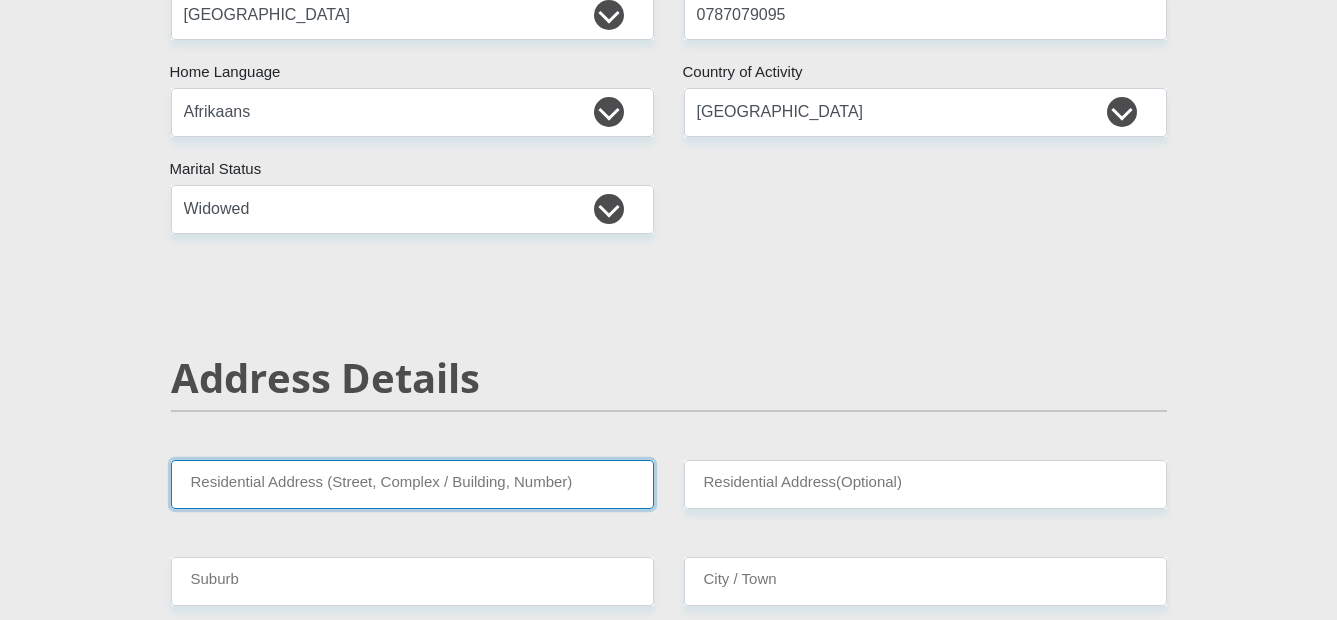click on "Residential Address (Street, Complex / Building, Number)" at bounding box center [412, 484] 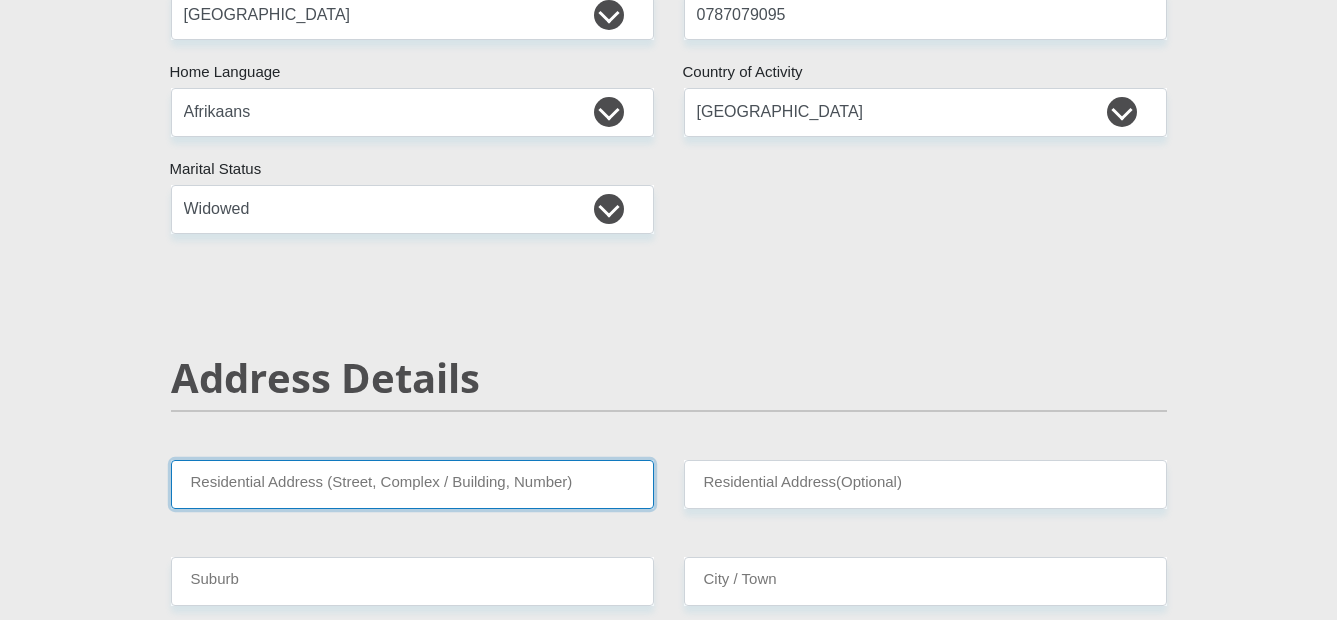 type on "8 Aloha Apartments [STREET_ADDRESS]" 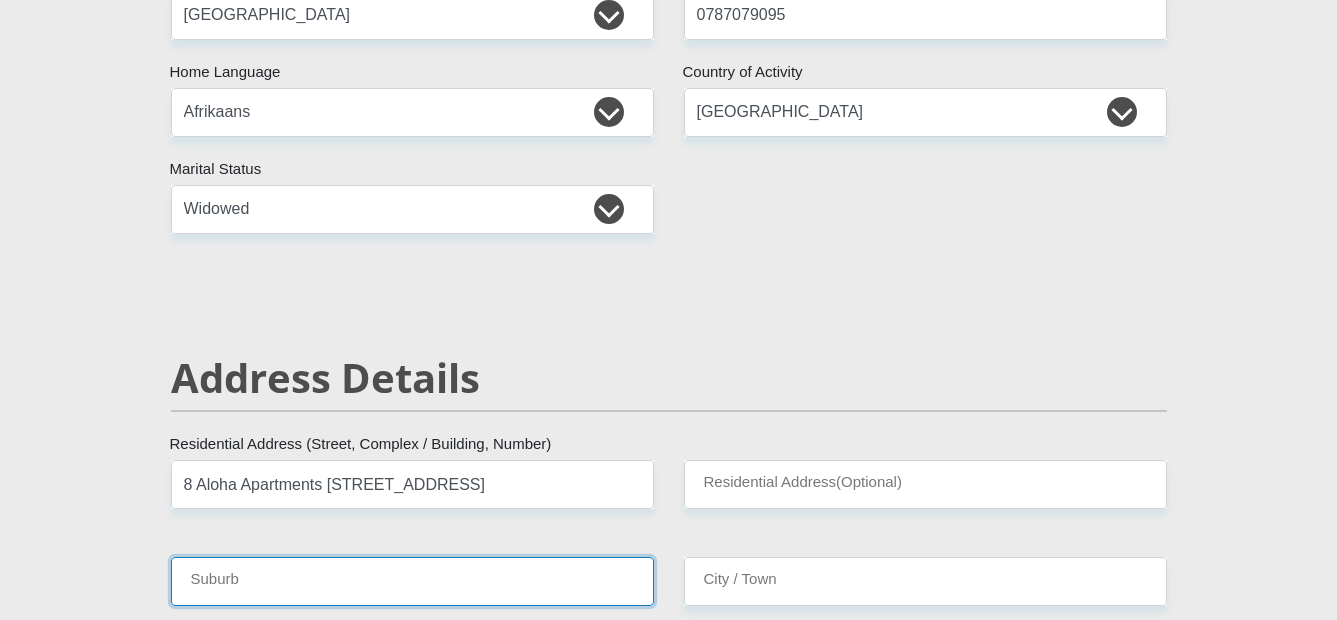 type on "Langebaan" 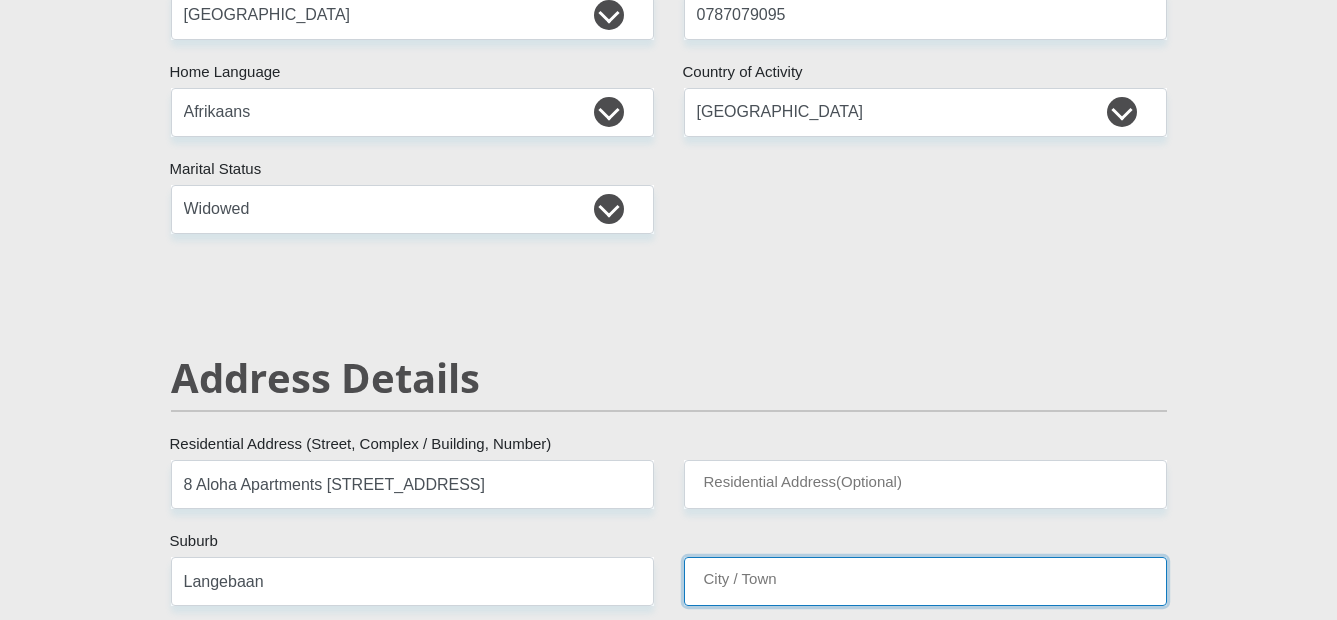 type on "Langebaan" 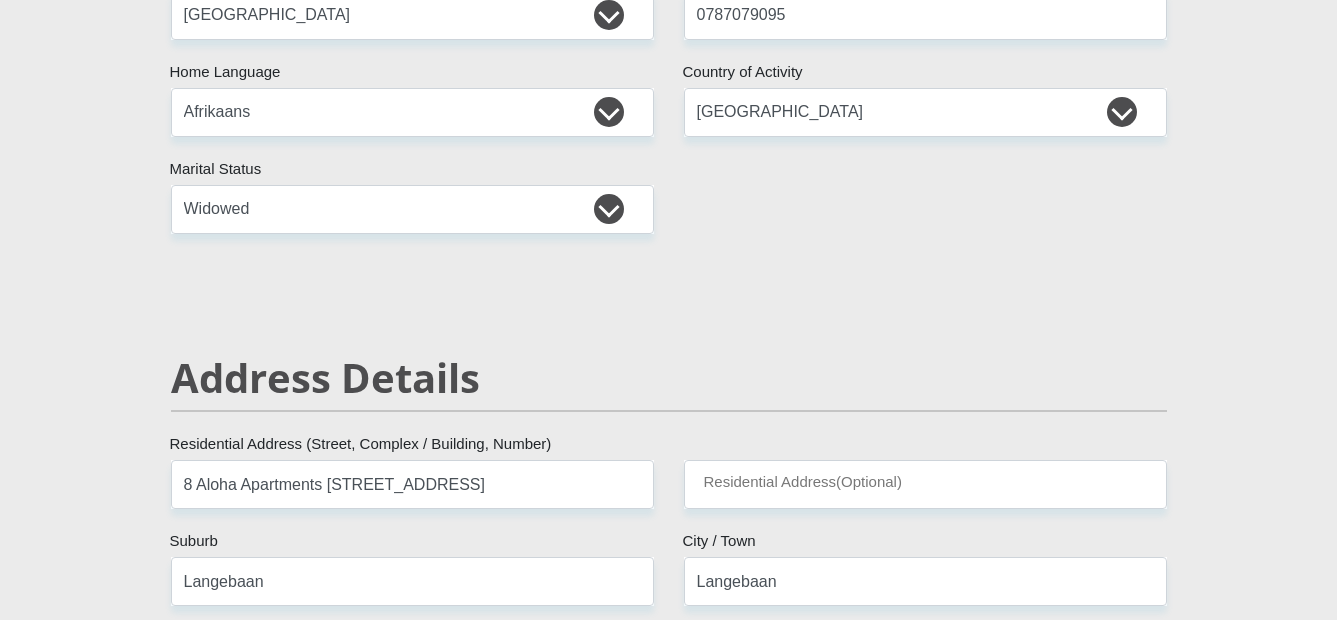 type on "7365" 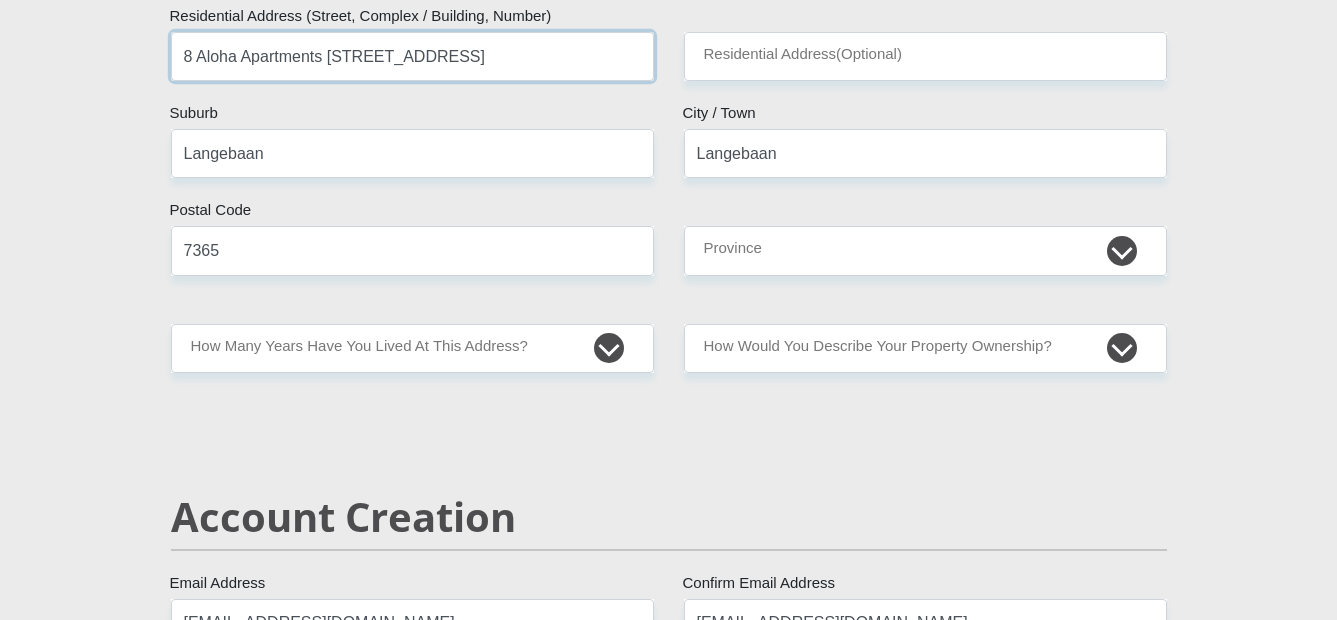 scroll, scrollTop: 982, scrollLeft: 0, axis: vertical 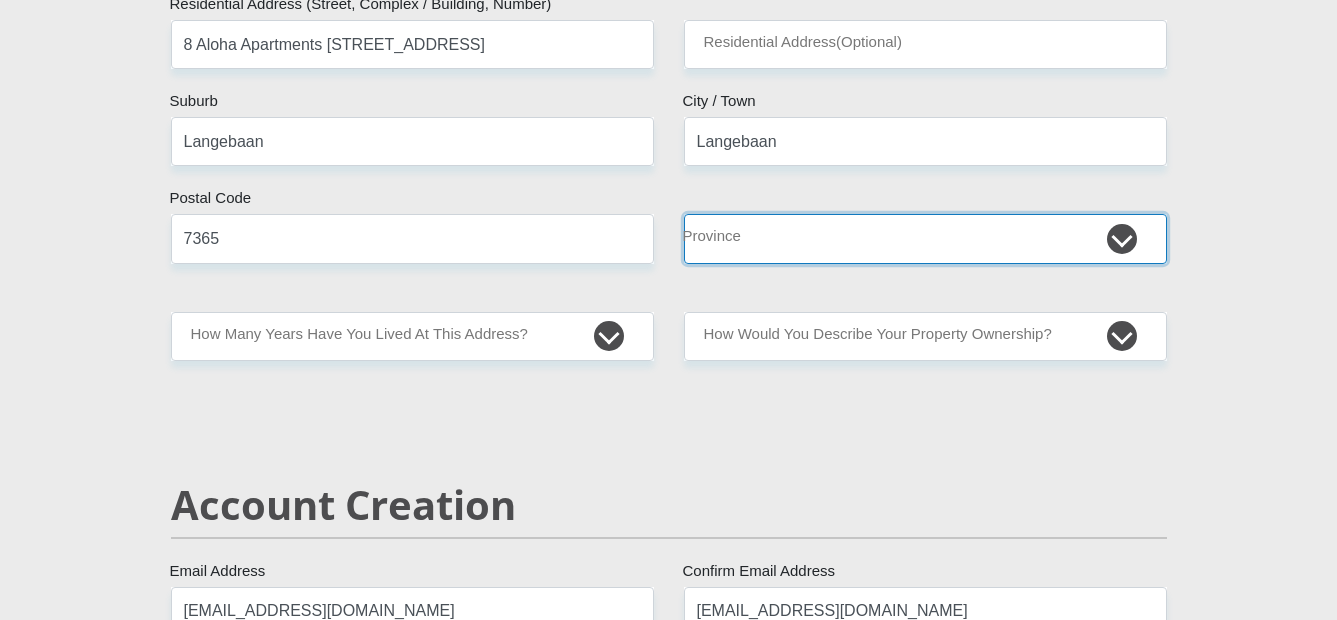 click on "Eastern Cape
Free State
[GEOGRAPHIC_DATA]
[GEOGRAPHIC_DATA][DATE]
[GEOGRAPHIC_DATA]
[GEOGRAPHIC_DATA]
[GEOGRAPHIC_DATA]
[GEOGRAPHIC_DATA]" at bounding box center [925, 238] 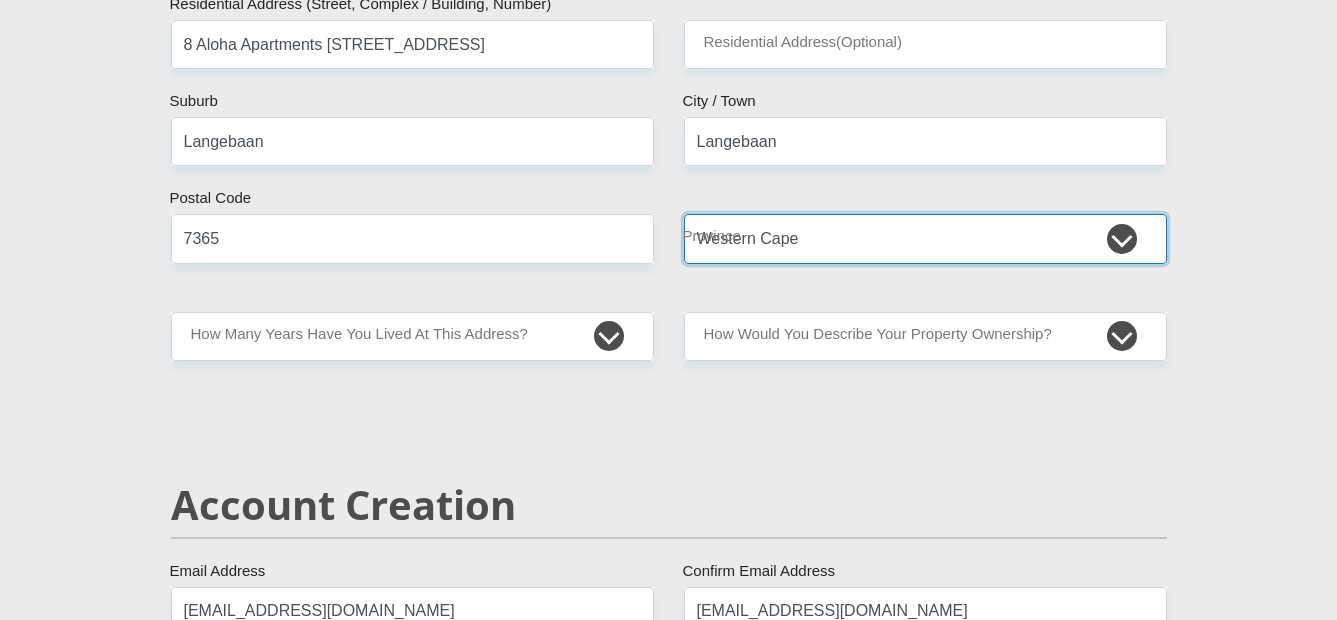 click on "Eastern Cape
Free State
[GEOGRAPHIC_DATA]
[GEOGRAPHIC_DATA][DATE]
[GEOGRAPHIC_DATA]
[GEOGRAPHIC_DATA]
[GEOGRAPHIC_DATA]
[GEOGRAPHIC_DATA]" at bounding box center (925, 238) 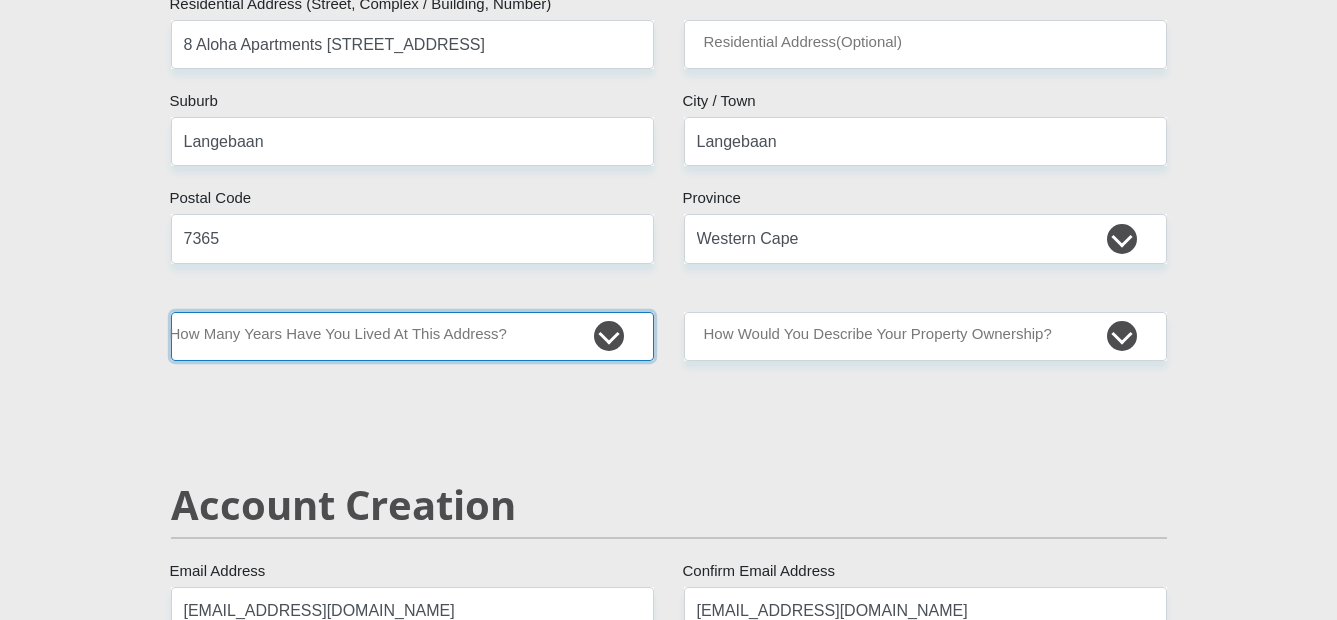 click on "less than 1 year
1-3 years
3-5 years
5+ years" at bounding box center (412, 336) 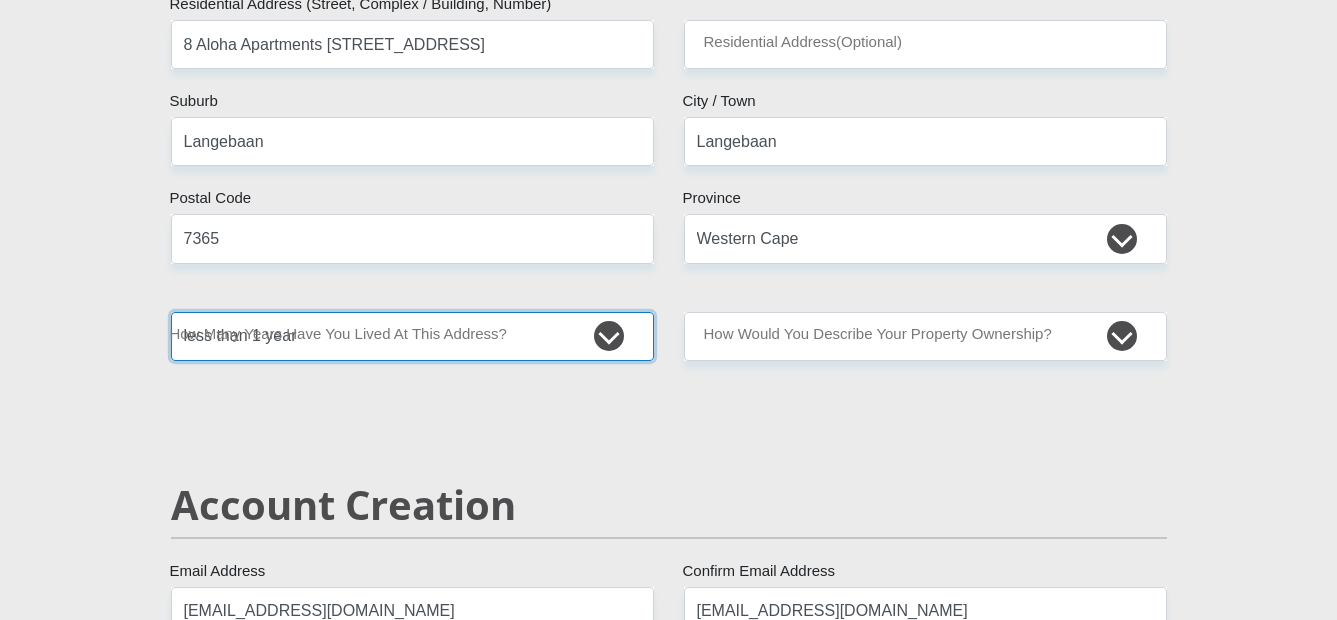click on "less than 1 year
1-3 years
3-5 years
5+ years" at bounding box center (412, 336) 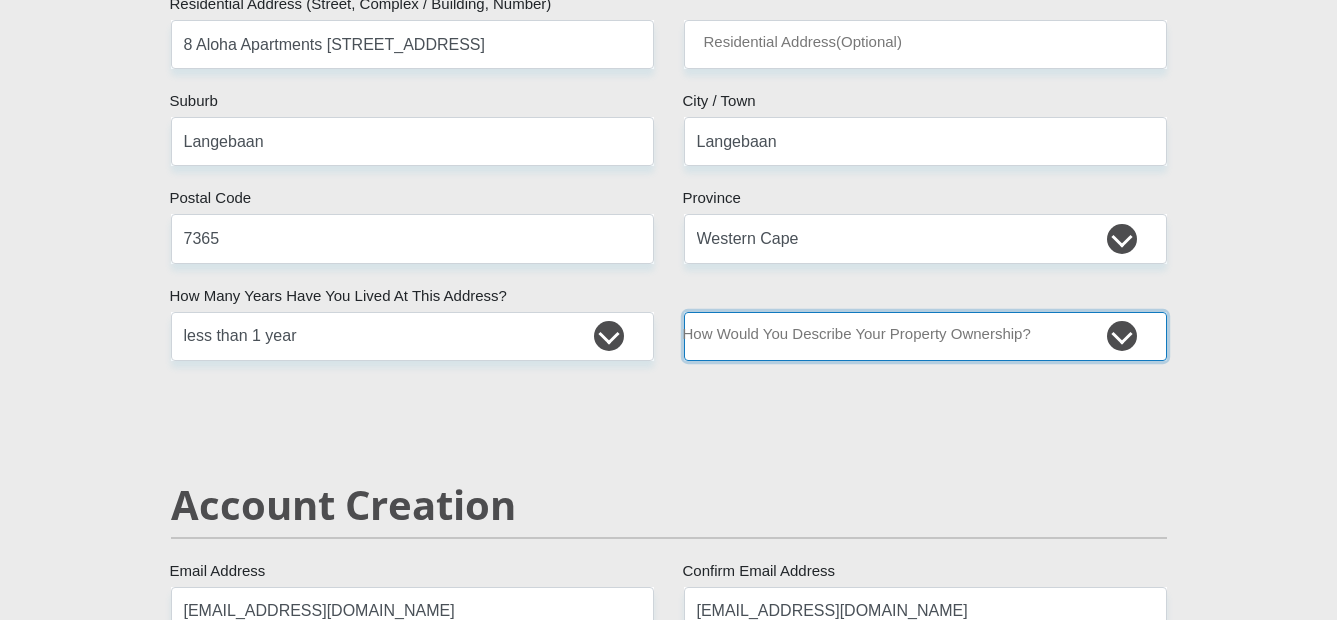 click on "Owned
Rented
Family Owned
Company Dwelling" at bounding box center (925, 336) 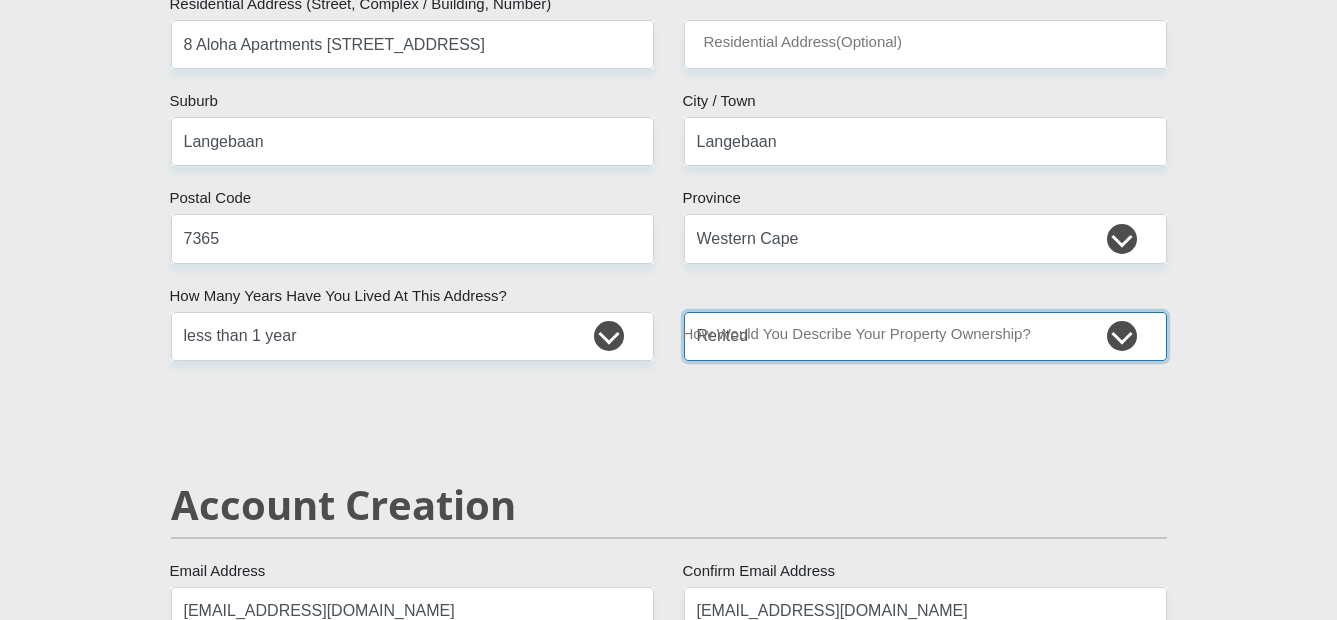 click on "Owned
Rented
Family Owned
Company Dwelling" at bounding box center (925, 336) 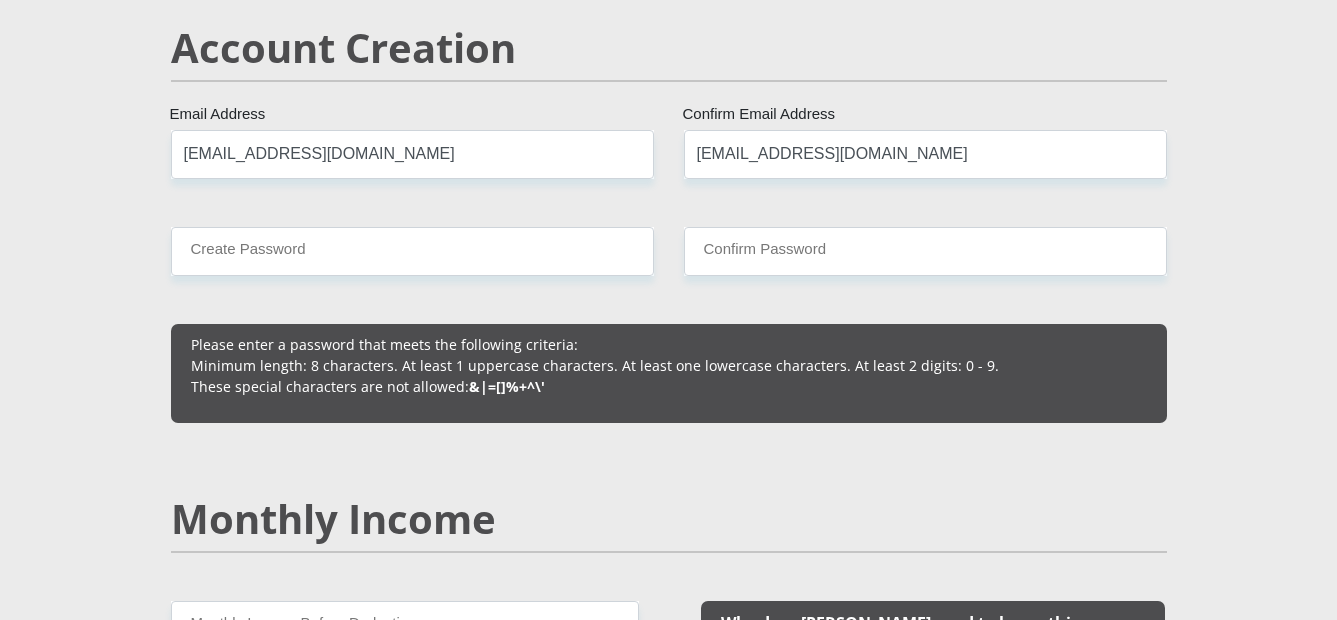 scroll, scrollTop: 1462, scrollLeft: 0, axis: vertical 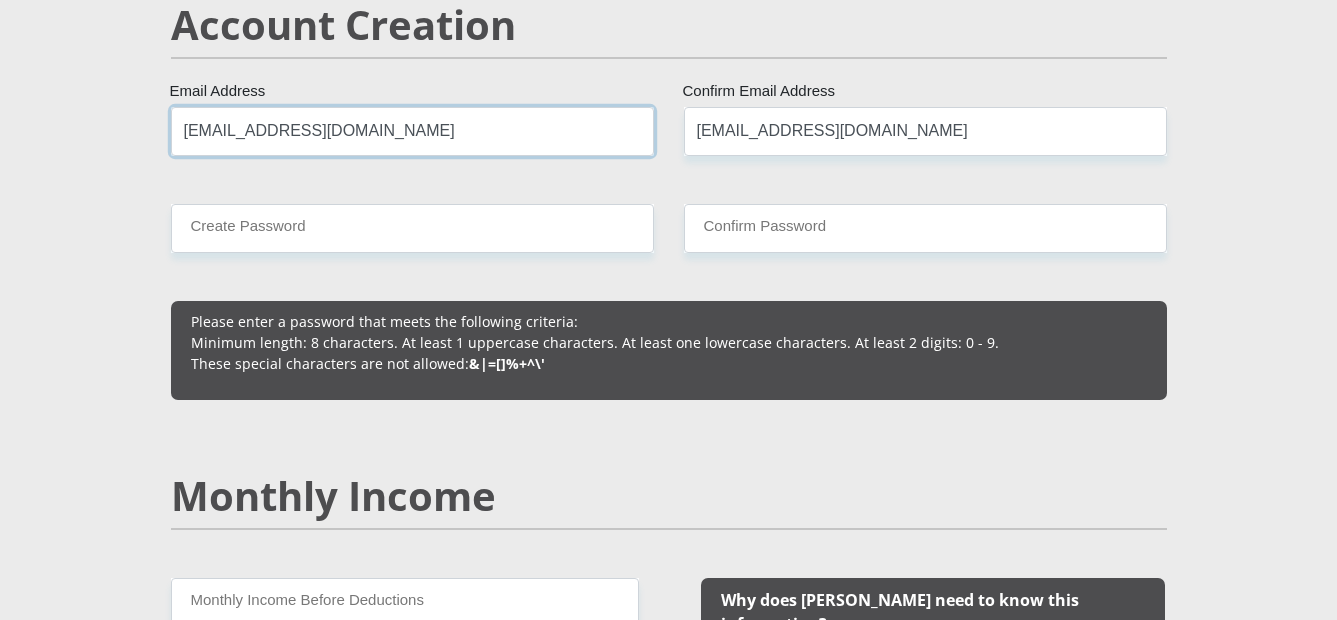 click on "[EMAIL_ADDRESS][DOMAIN_NAME]" at bounding box center (412, 131) 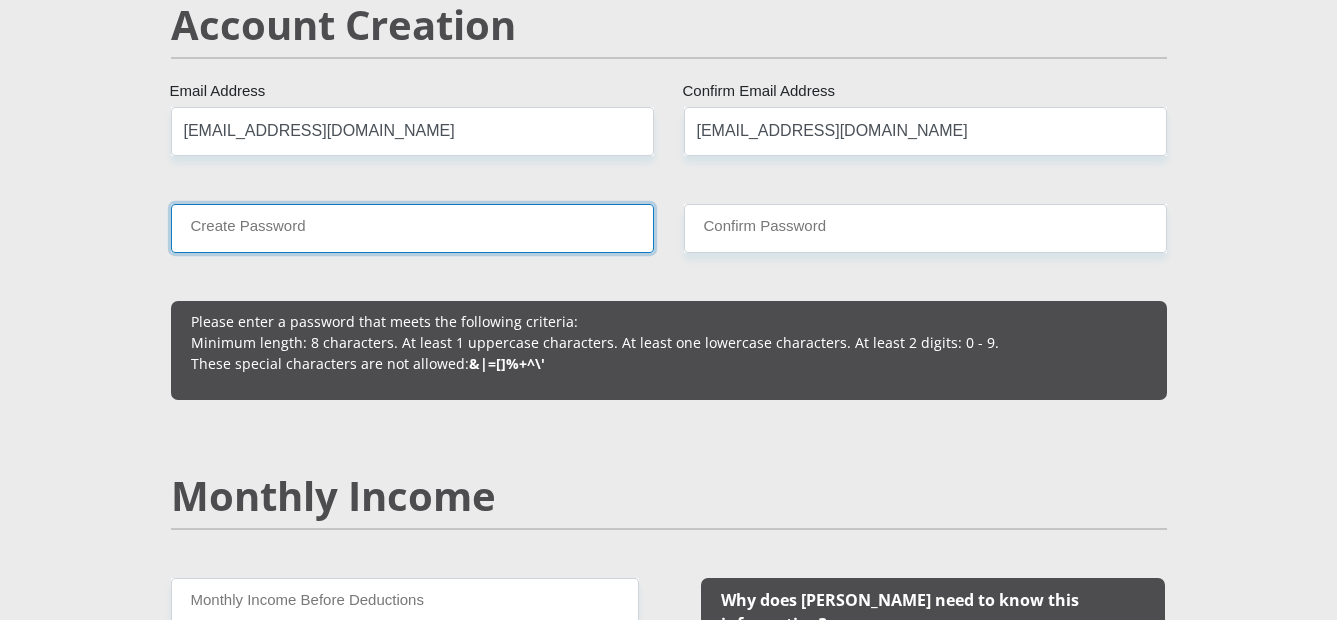 click on "Create Password" at bounding box center (412, 228) 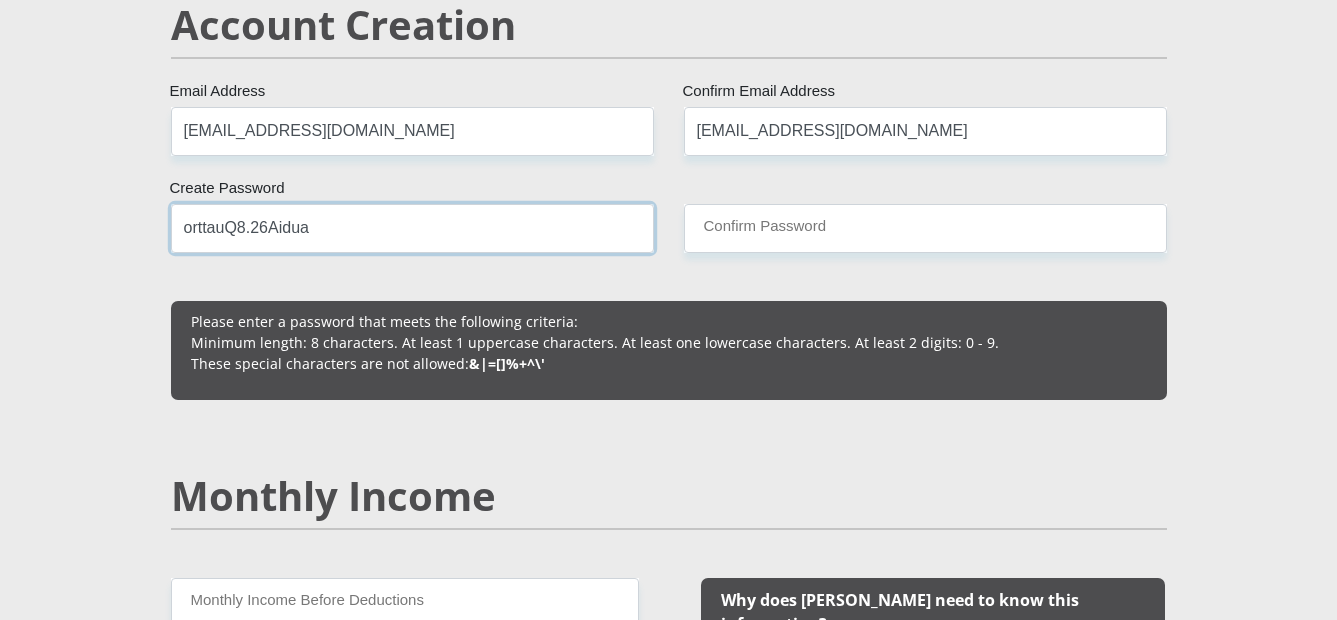 type on "orttauQ8.26Aidua" 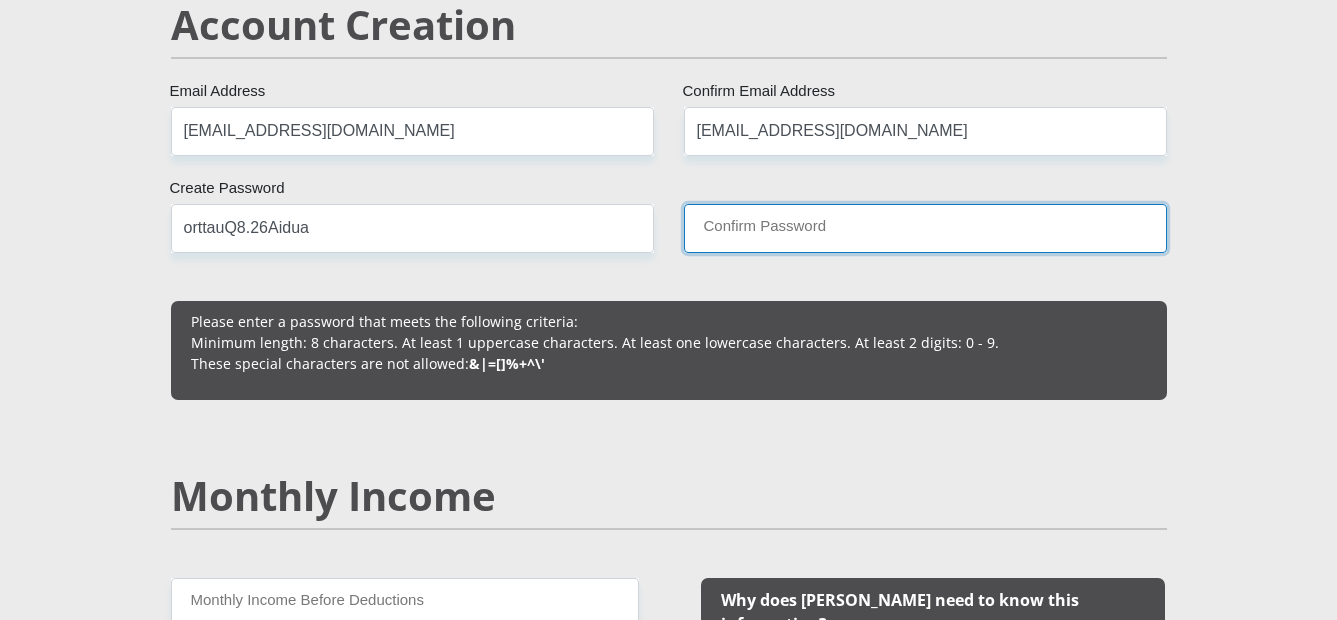click on "Confirm Password" at bounding box center [925, 228] 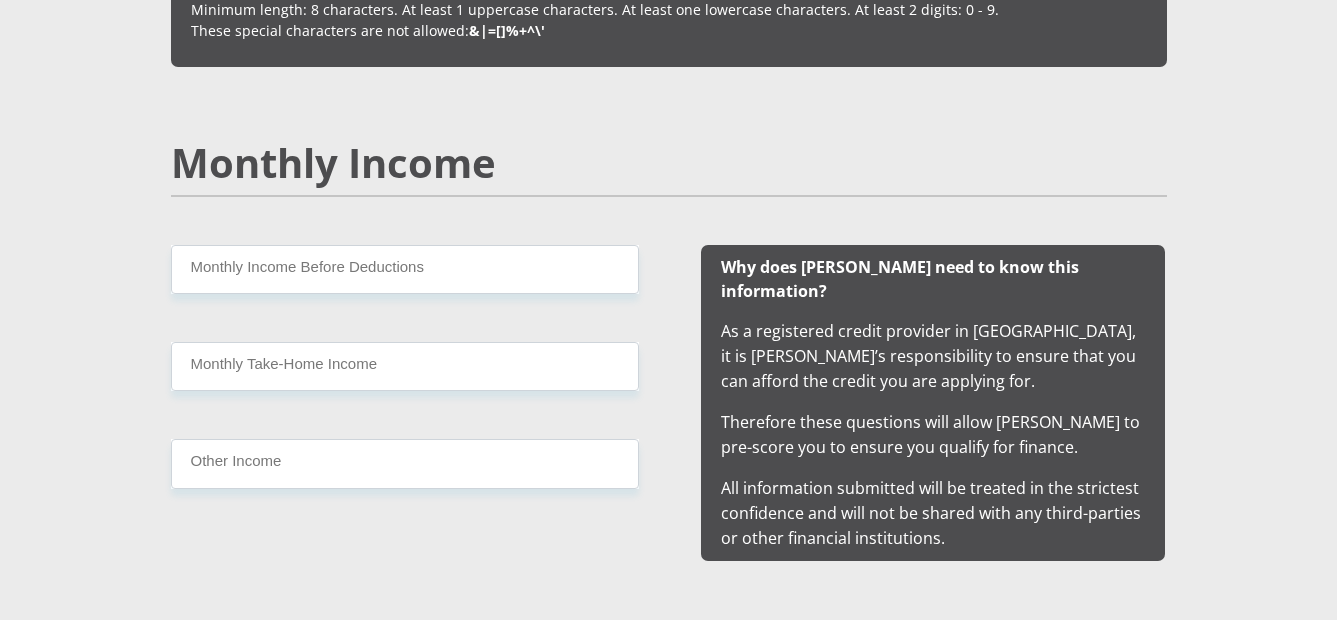 scroll, scrollTop: 1817, scrollLeft: 0, axis: vertical 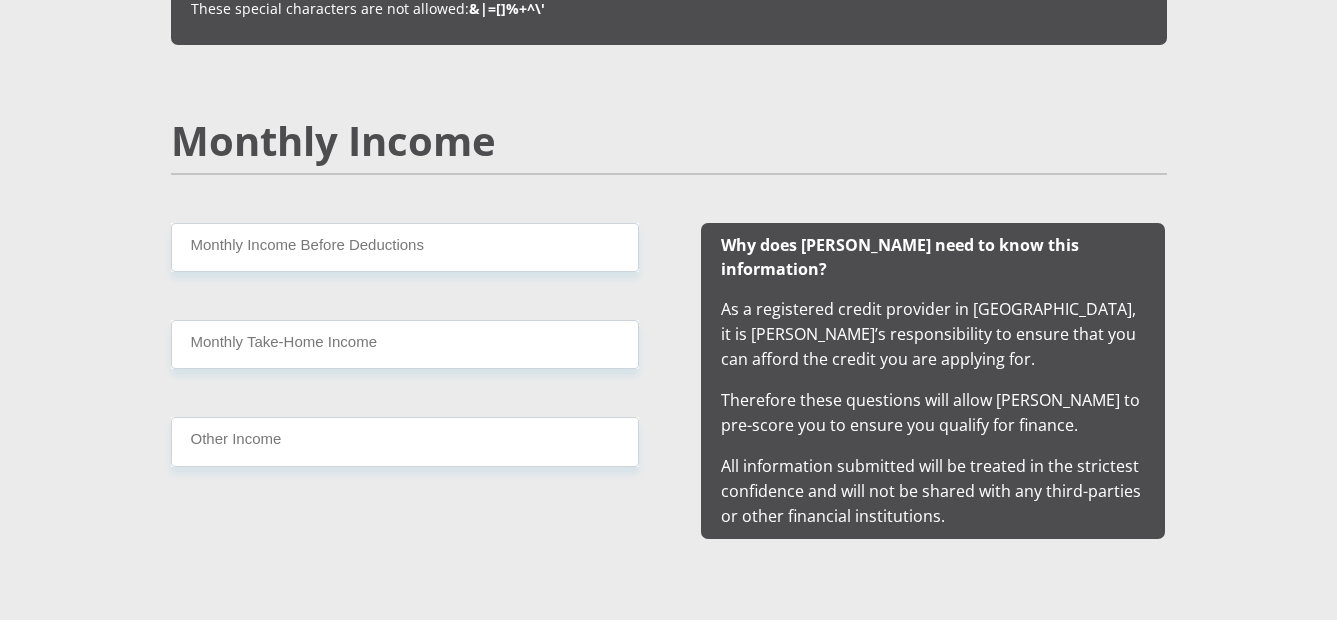 type on "orttauQ8.26Aidua" 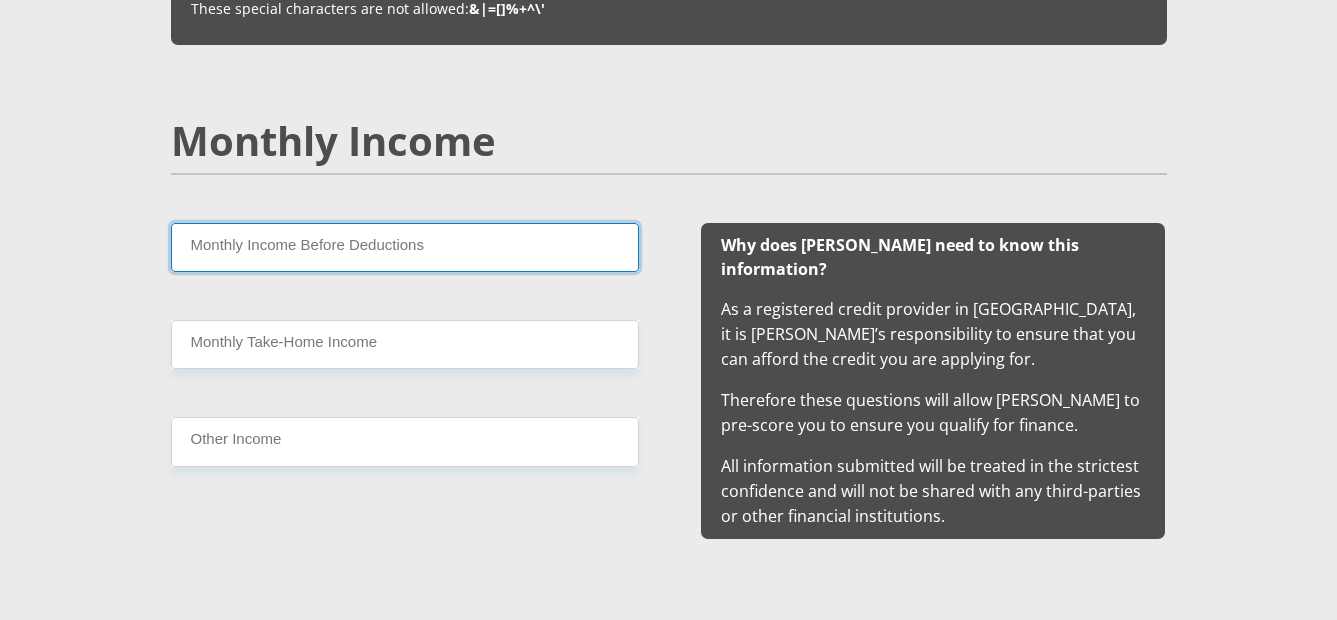 click on "Monthly Income Before Deductions" at bounding box center [405, 247] 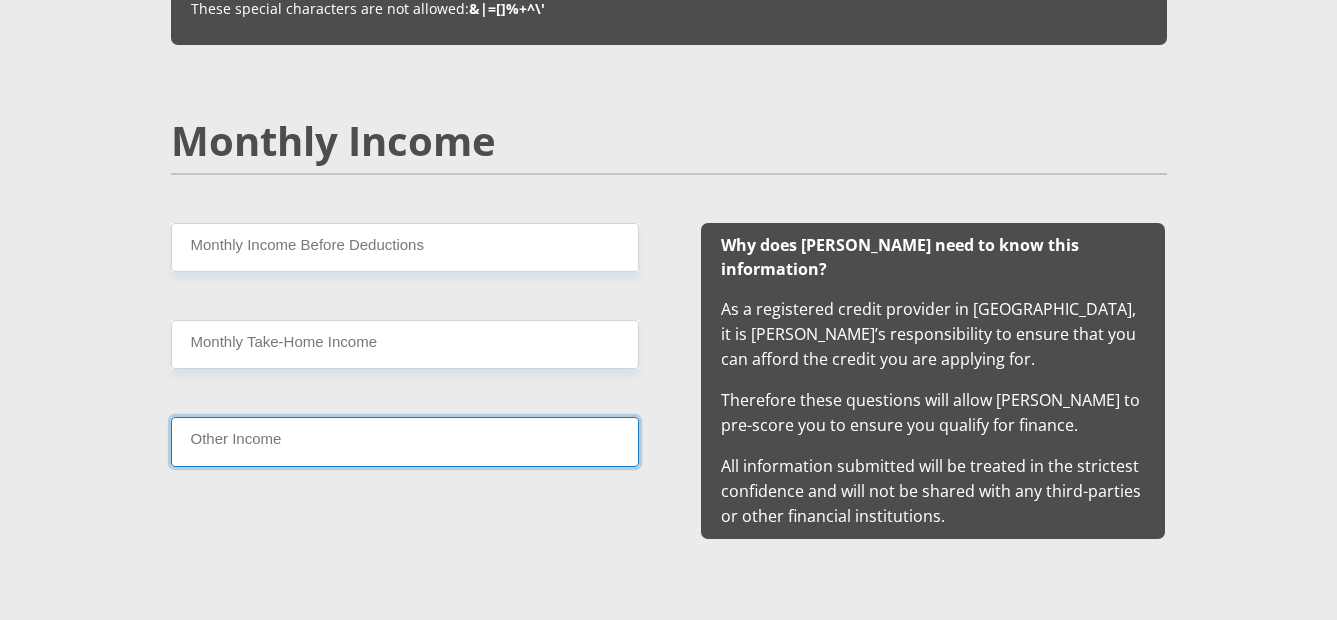 click on "Other Income" at bounding box center (405, 441) 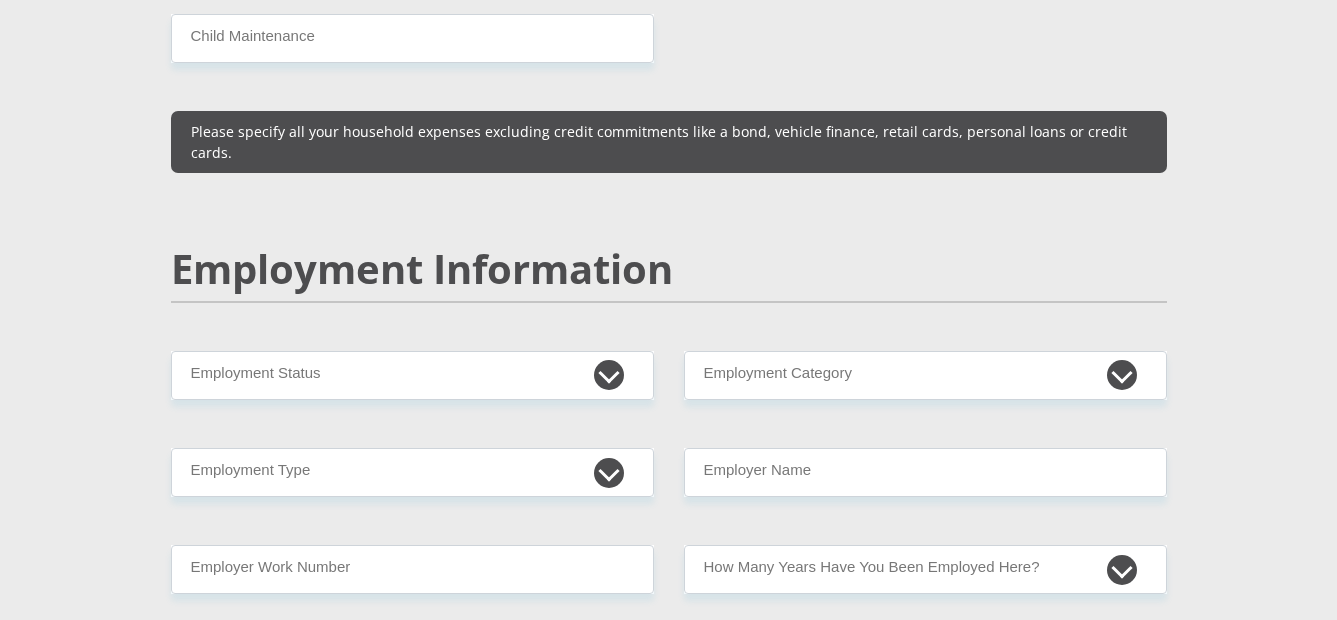 scroll, scrollTop: 2901, scrollLeft: 0, axis: vertical 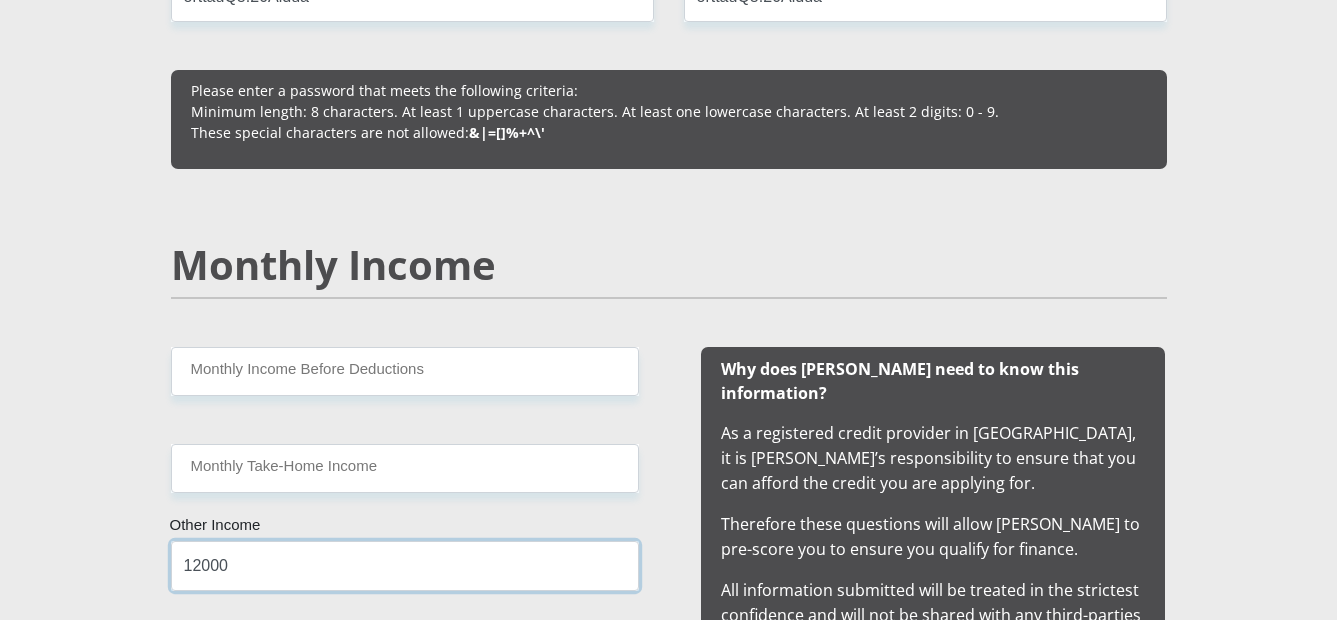 click on "12000" at bounding box center (405, 565) 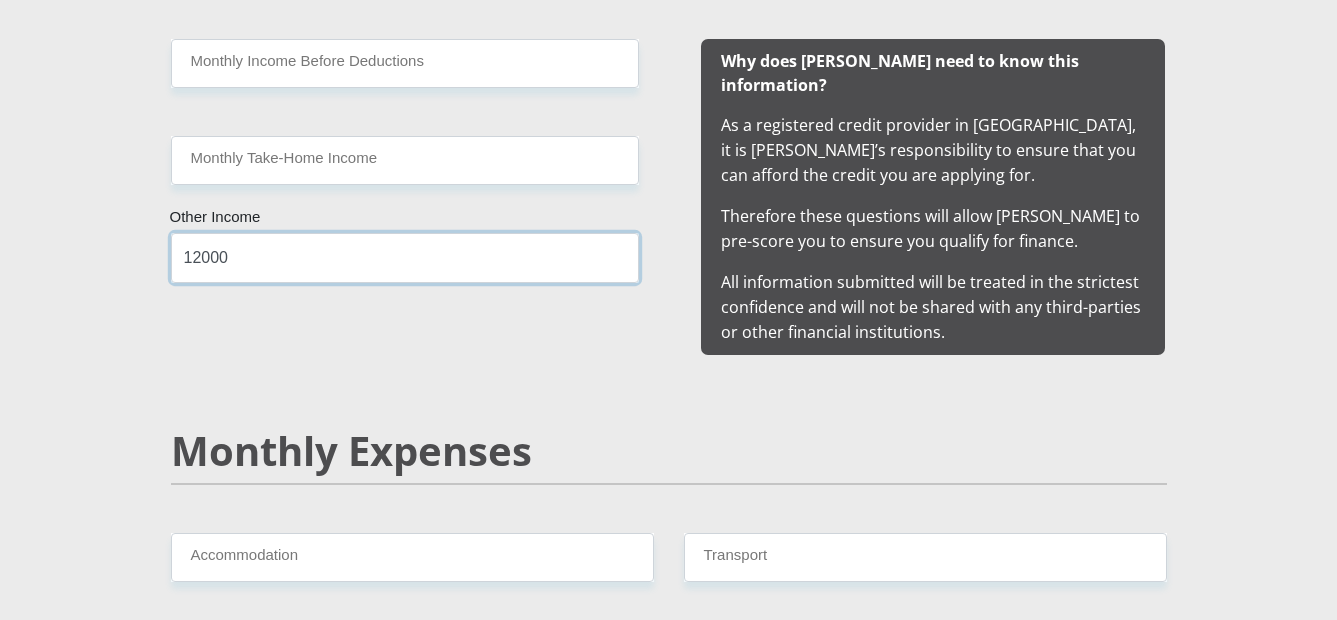scroll, scrollTop: 2053, scrollLeft: 0, axis: vertical 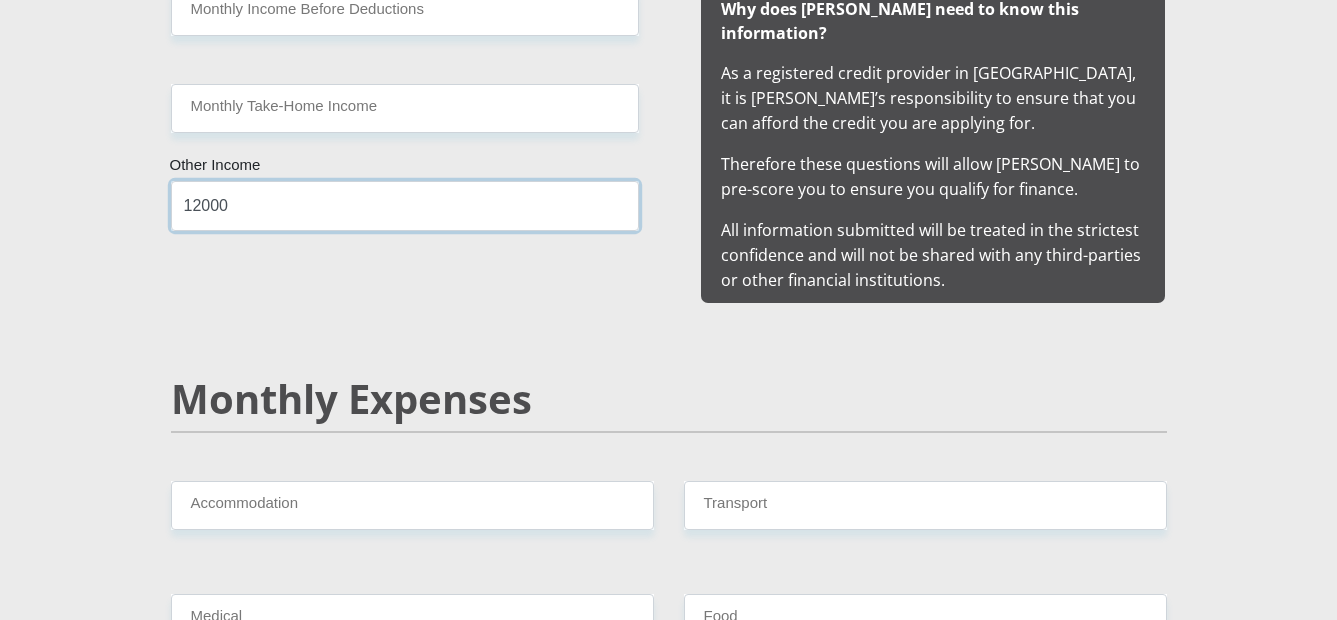 type on "12000" 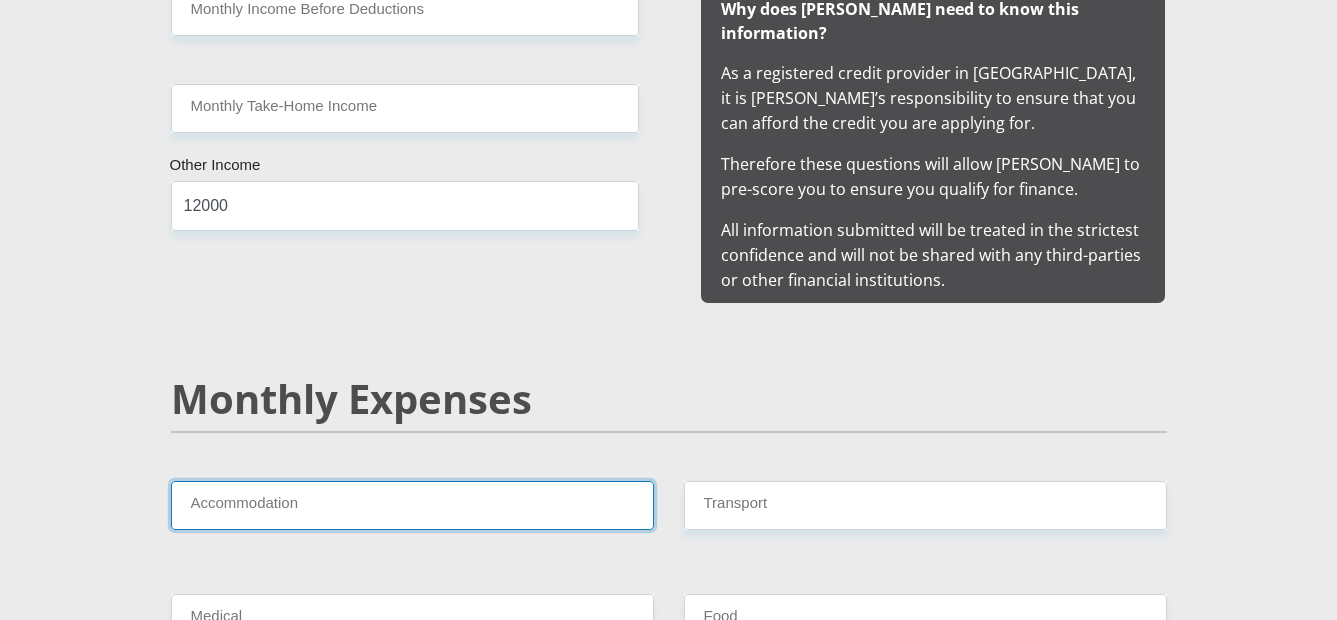 click on "Accommodation" at bounding box center [412, 505] 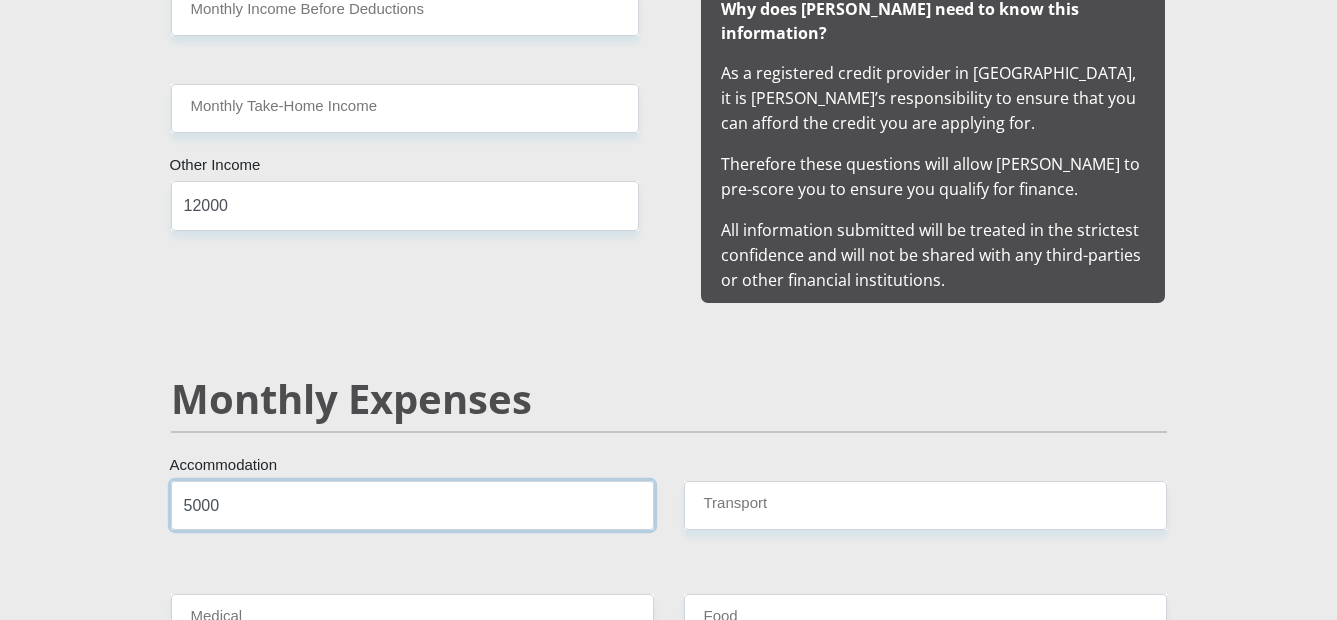 type on "5000" 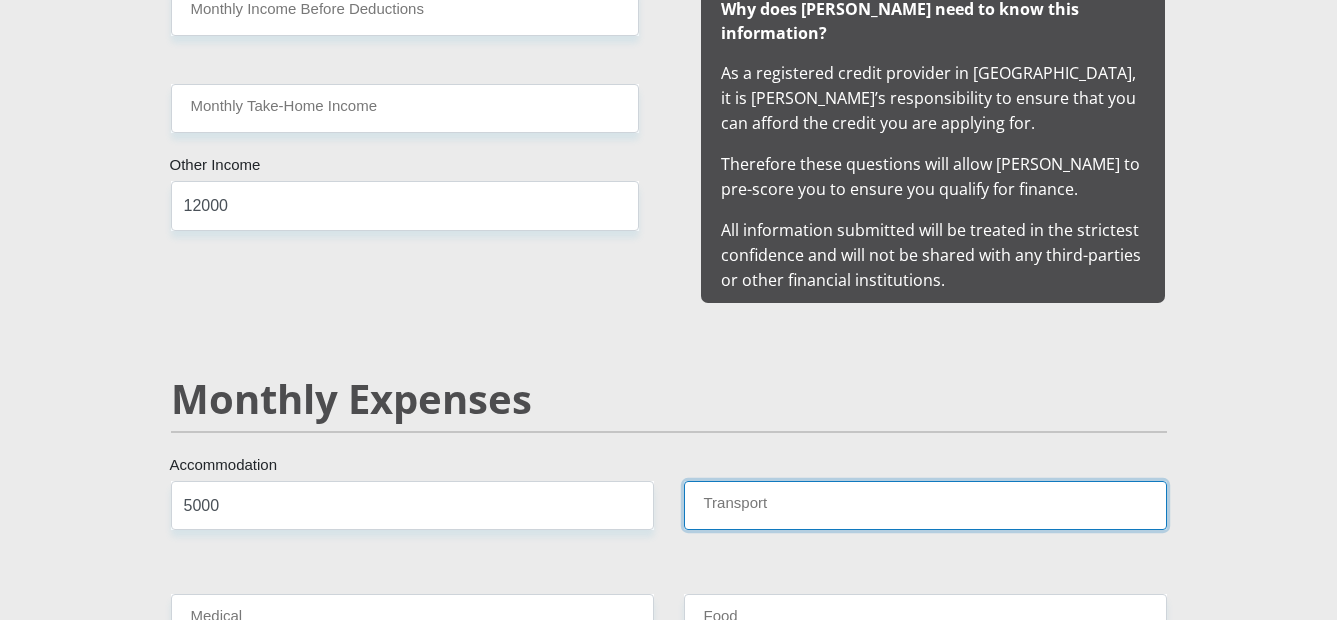click on "Transport" at bounding box center (925, 505) 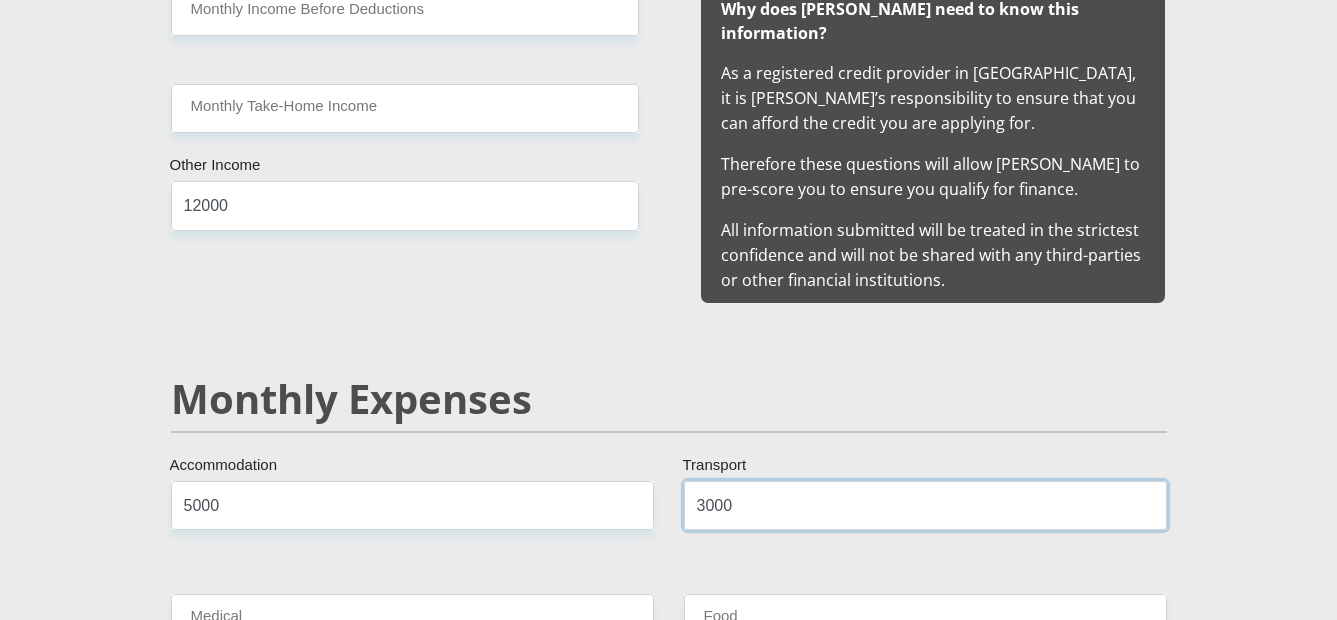 type on "3000" 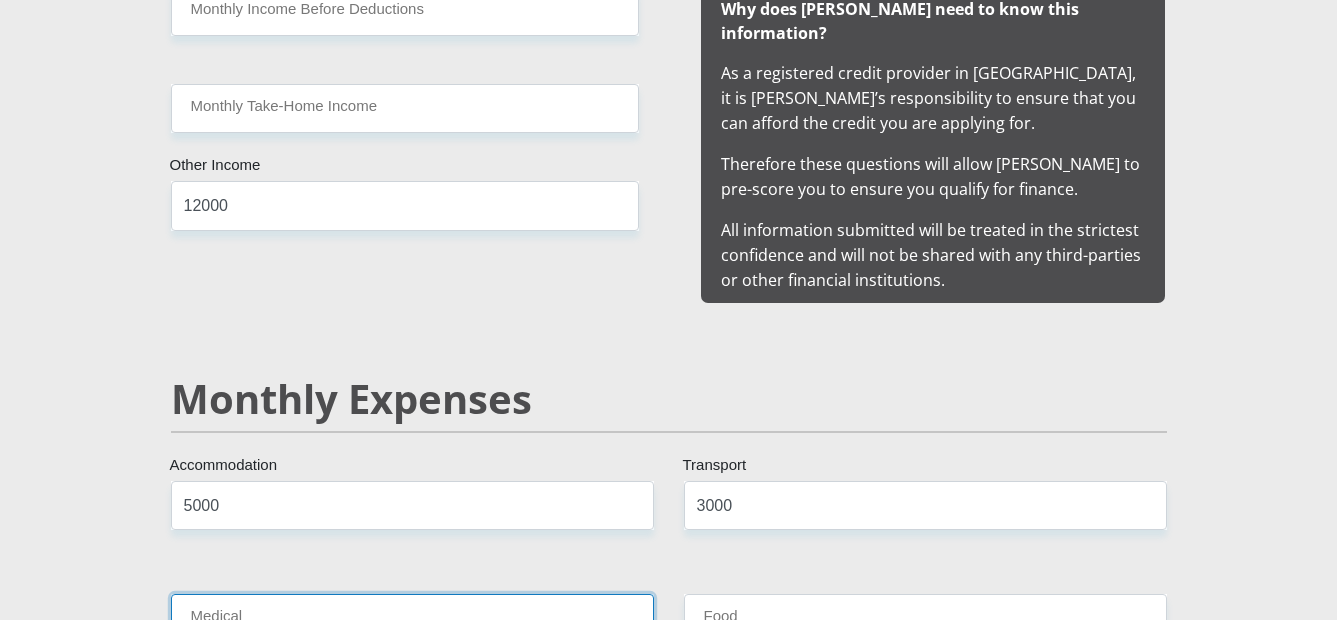 click on "Medical" at bounding box center [412, 618] 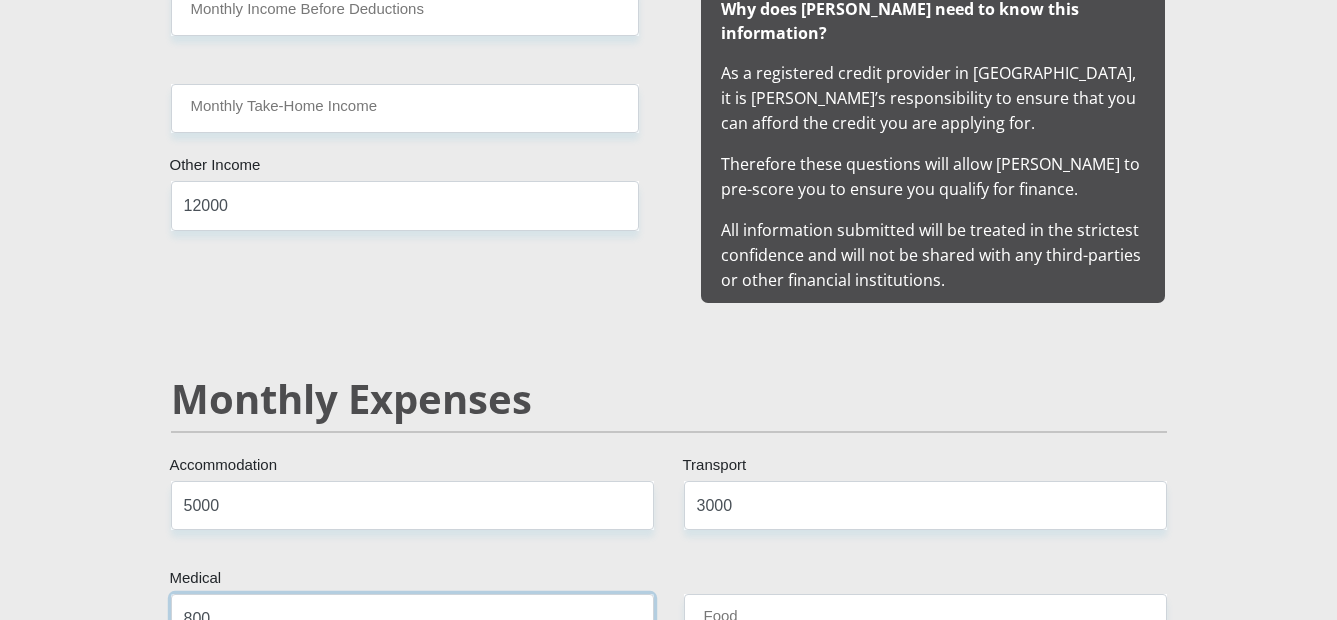 type on "800" 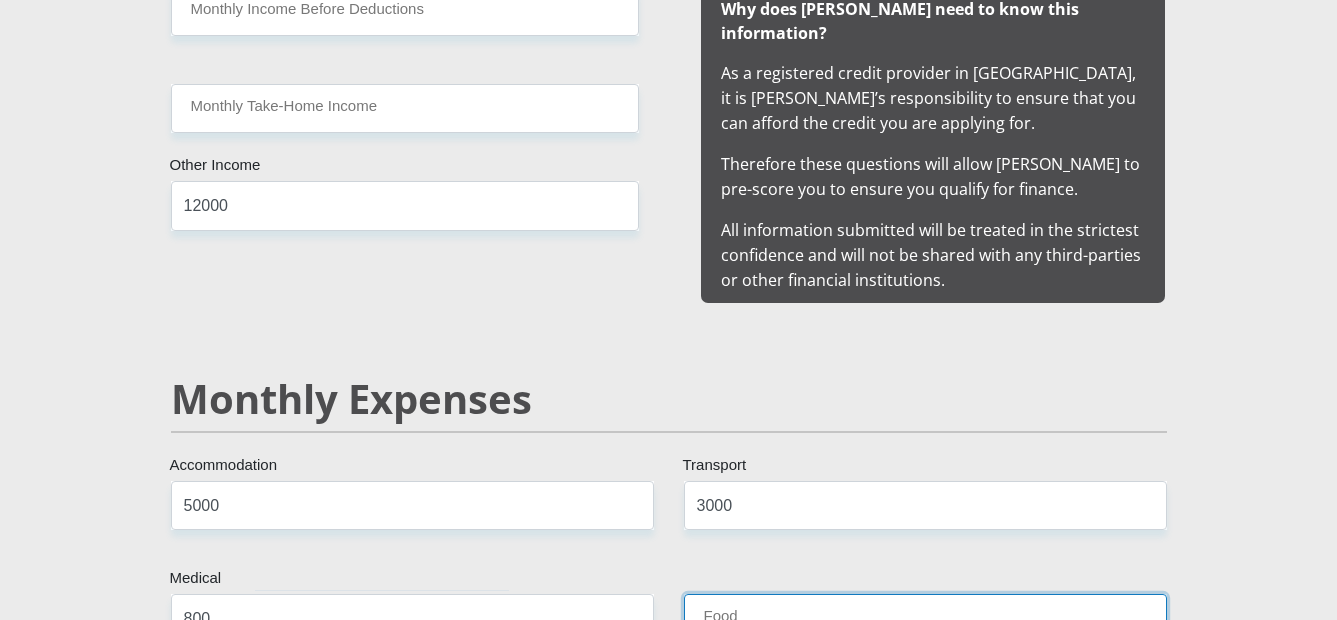 click on "Food" at bounding box center (925, 618) 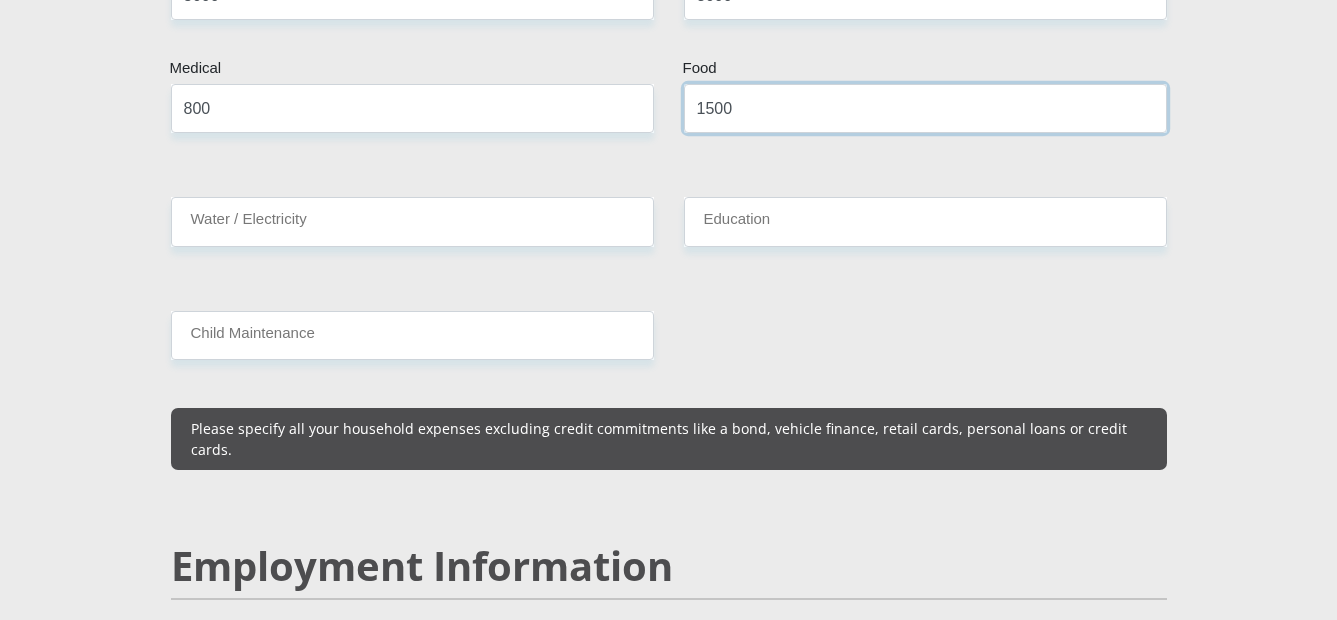 scroll, scrollTop: 2573, scrollLeft: 0, axis: vertical 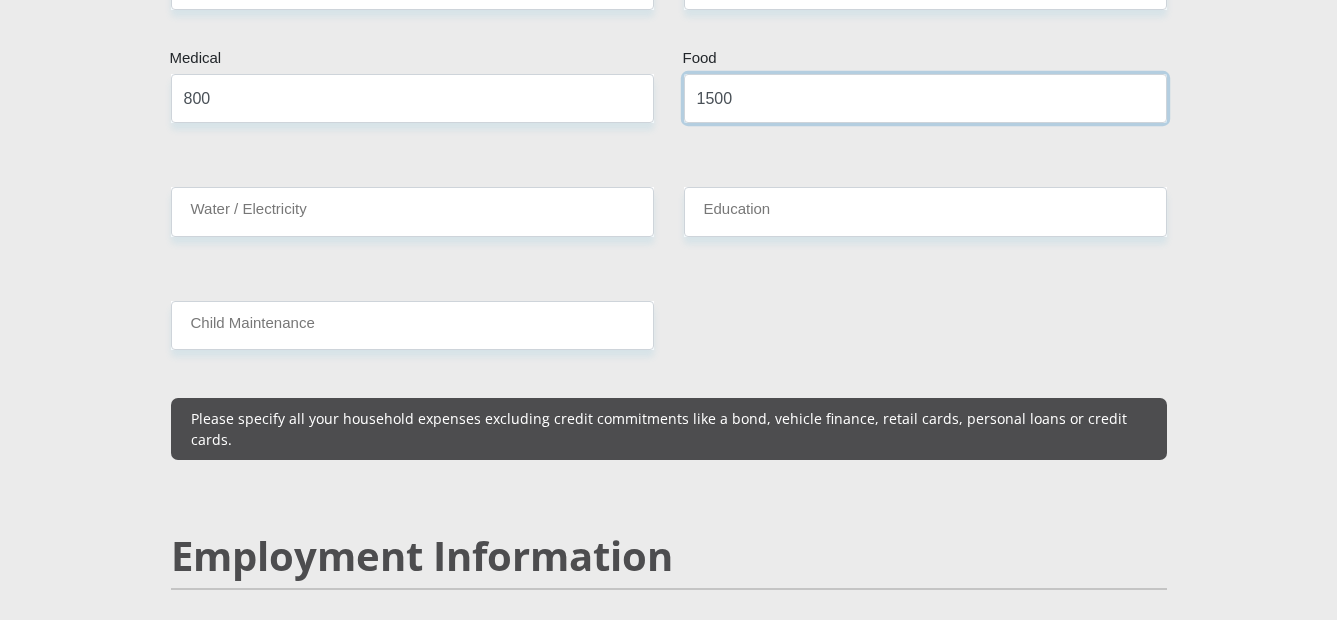 type on "1500" 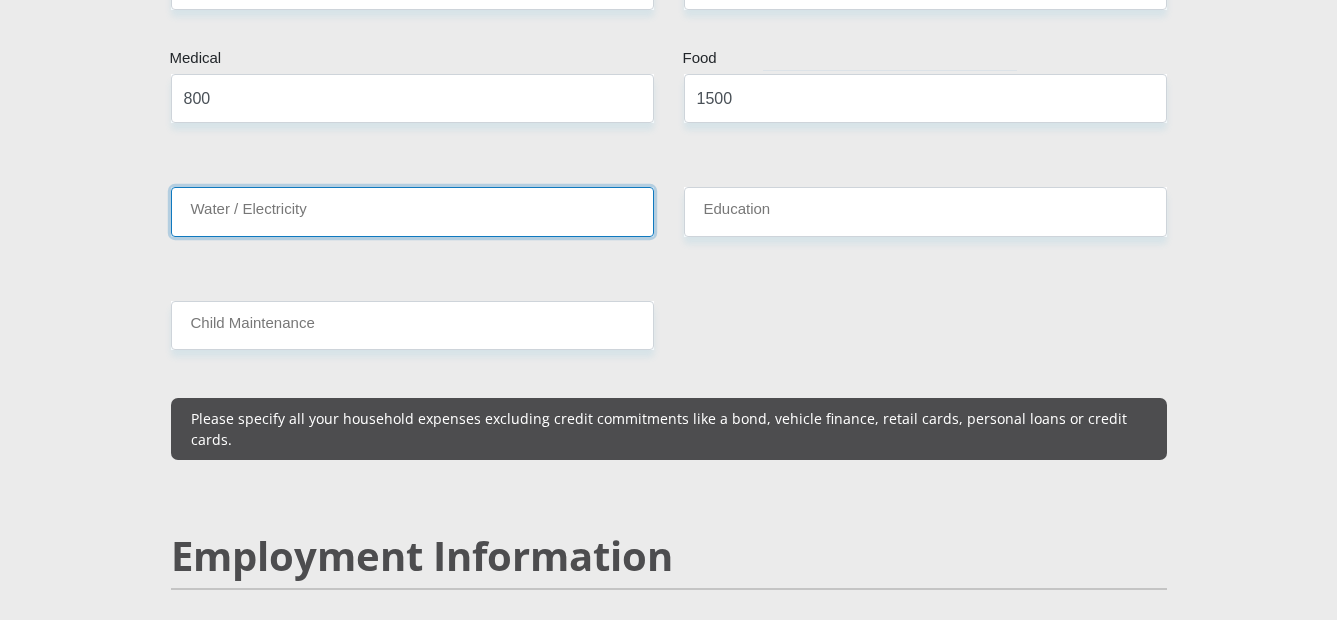 click on "Water / Electricity" at bounding box center [412, 211] 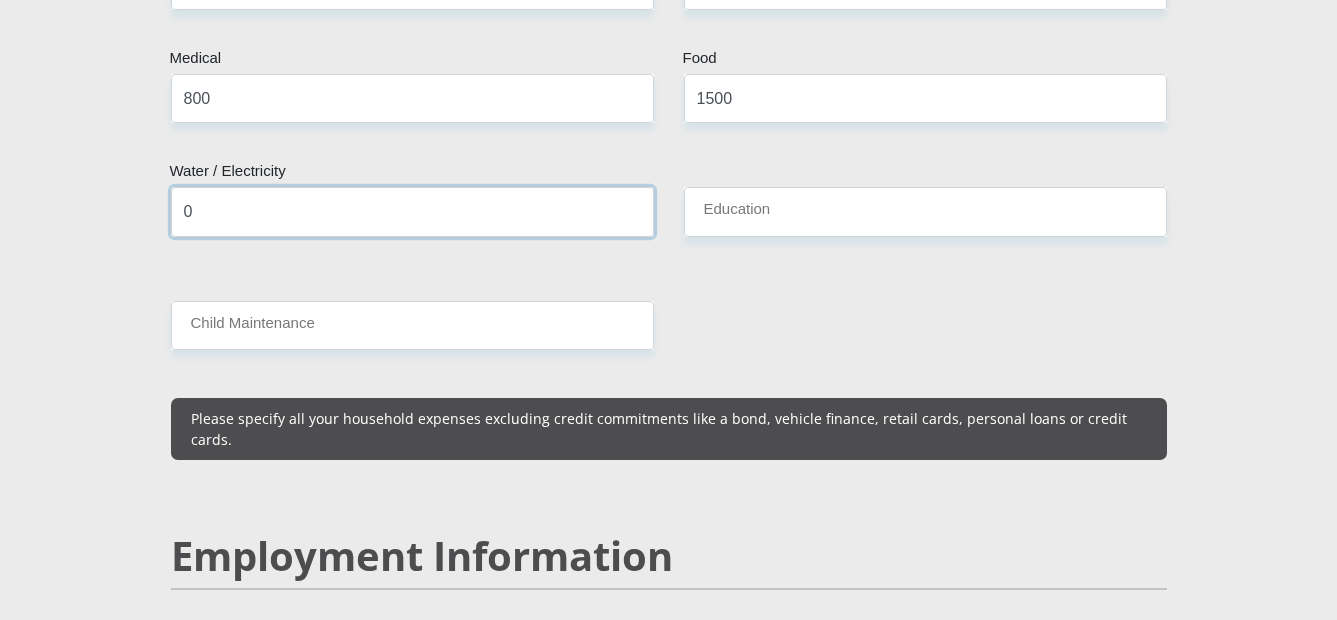 type on "0" 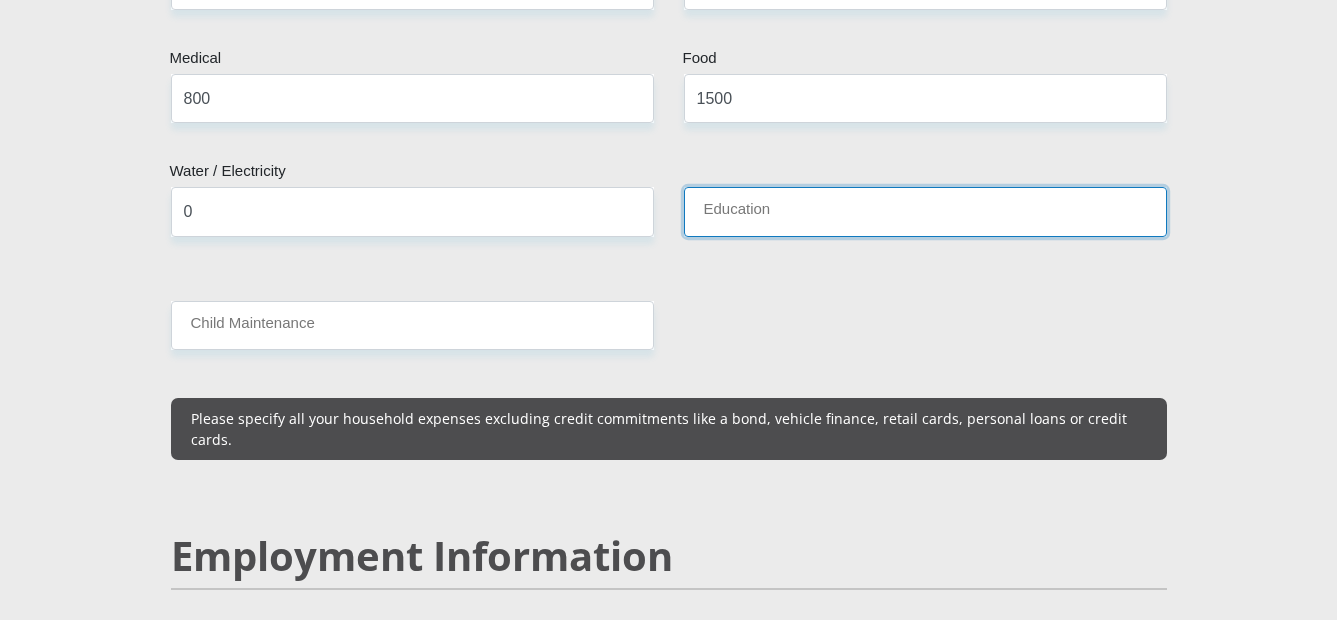 click on "Education" at bounding box center [925, 211] 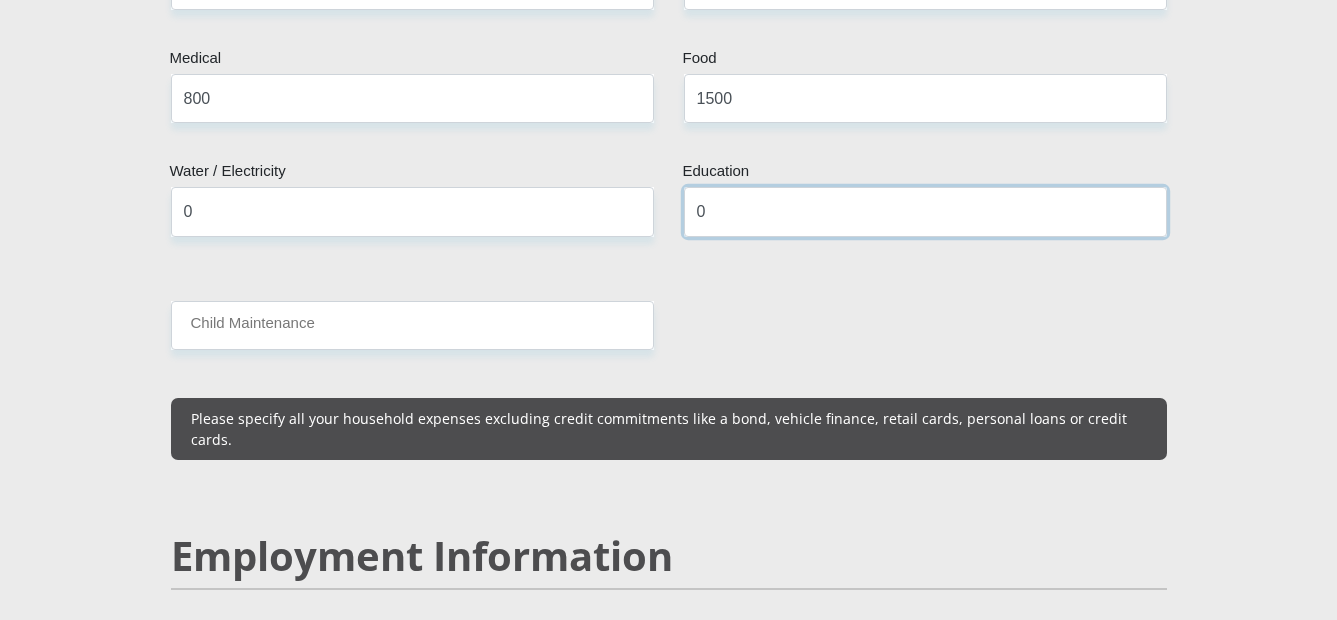 type on "0" 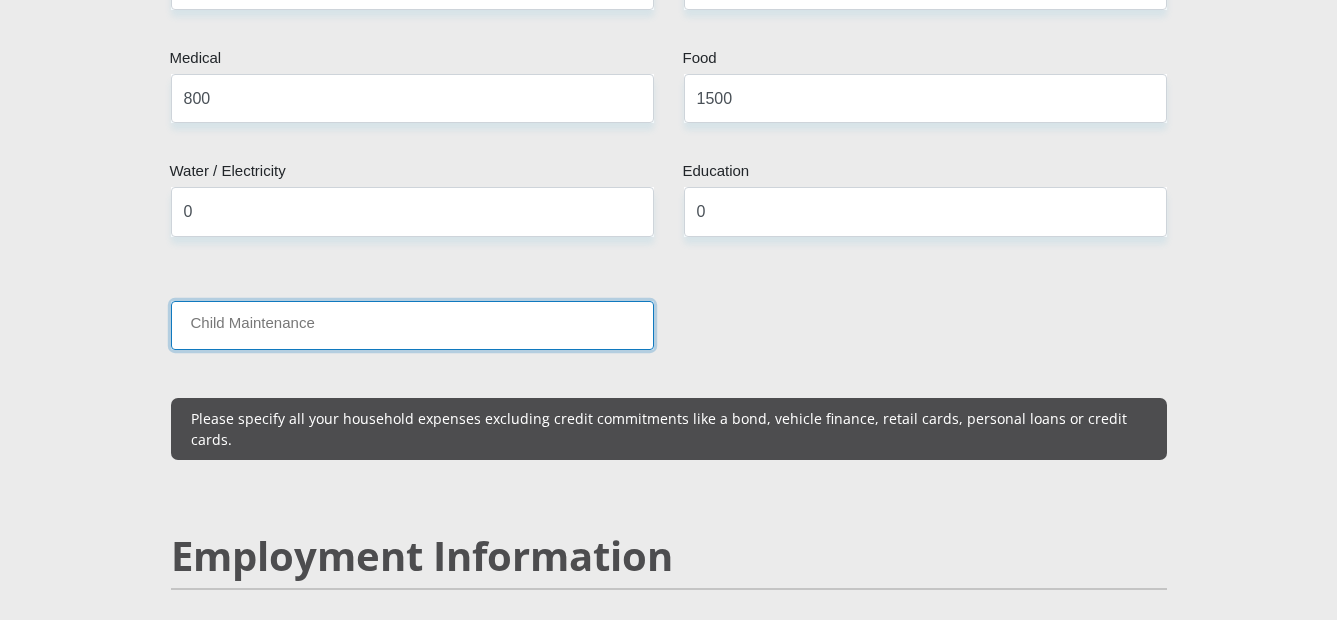 click on "Child Maintenance" at bounding box center [412, 325] 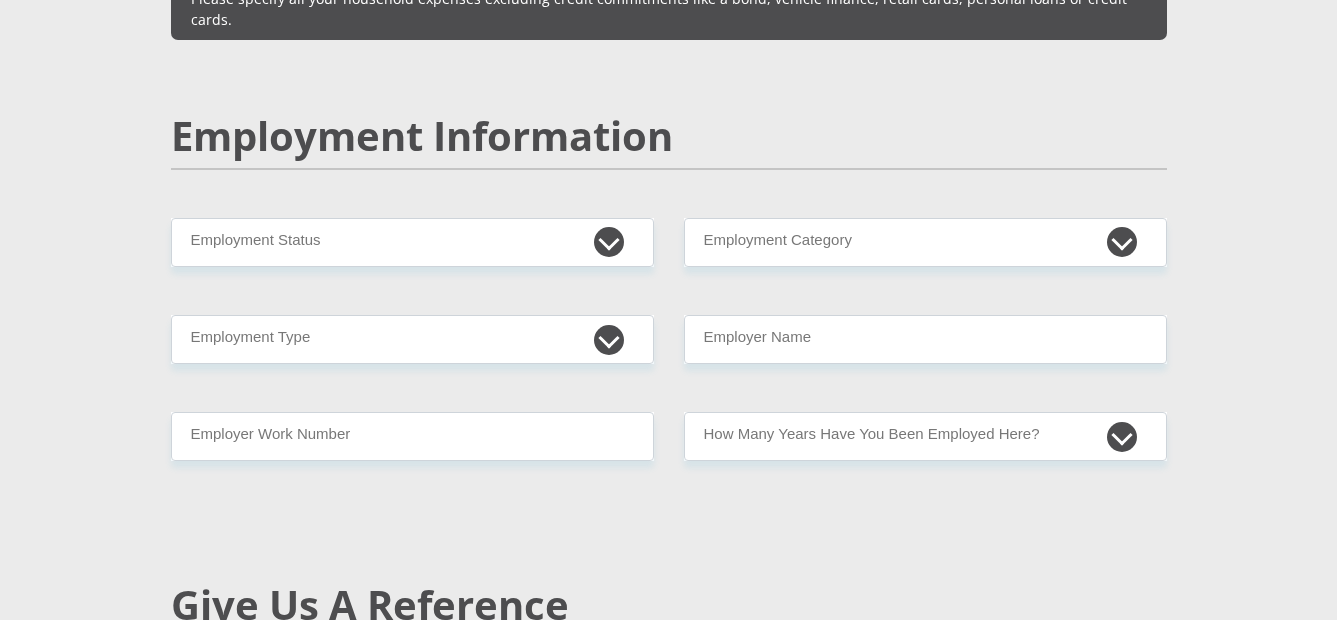 scroll, scrollTop: 3013, scrollLeft: 0, axis: vertical 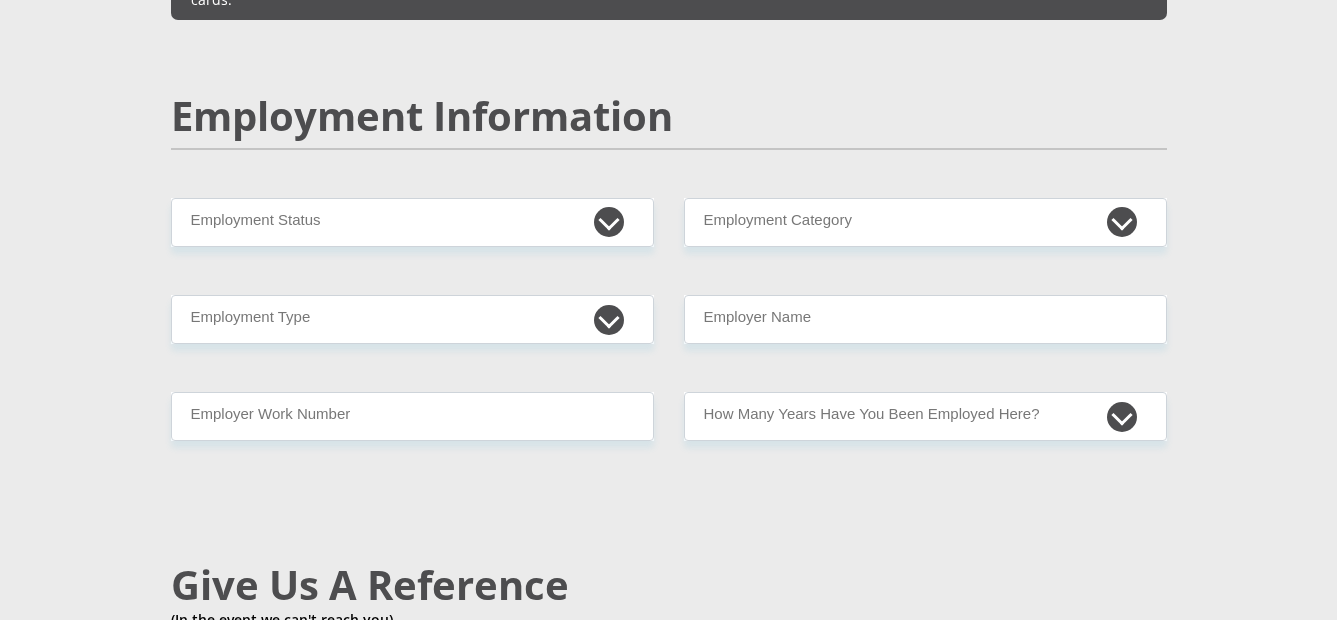 type on "0" 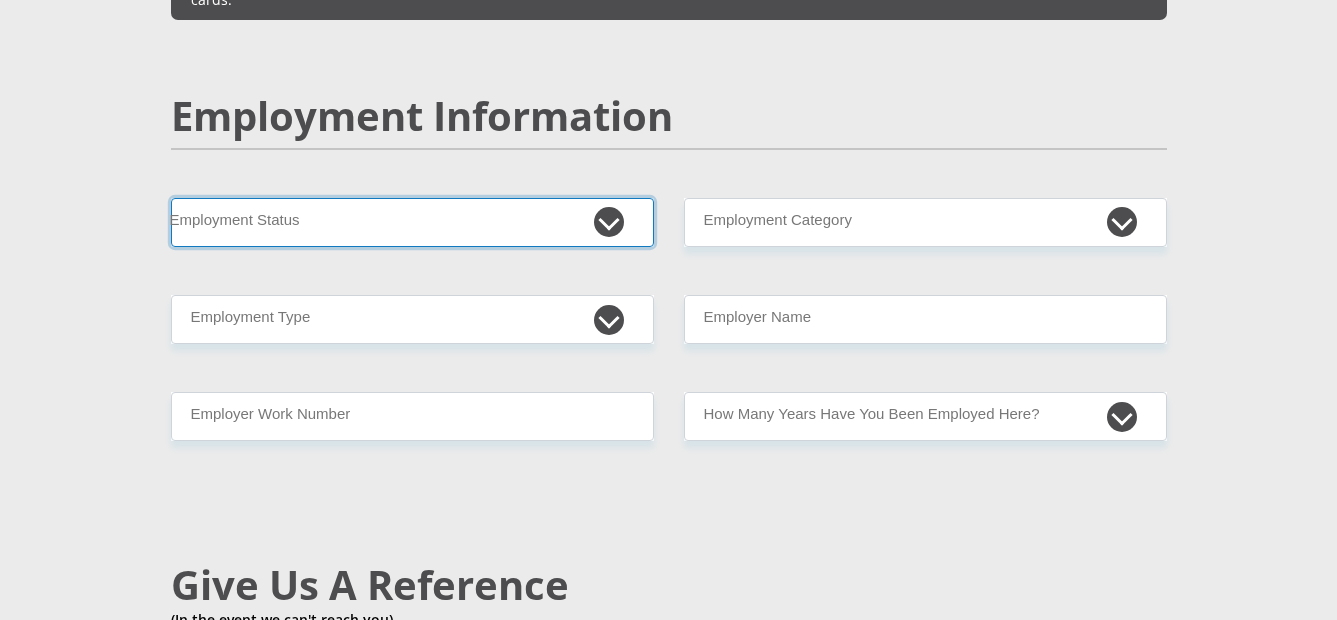 click on "Permanent/Full-time
Part-time/Casual
[DEMOGRAPHIC_DATA] Worker
Self-Employed
Housewife
Retired
Student
Medically Boarded
Disability
Unemployed" at bounding box center (412, 222) 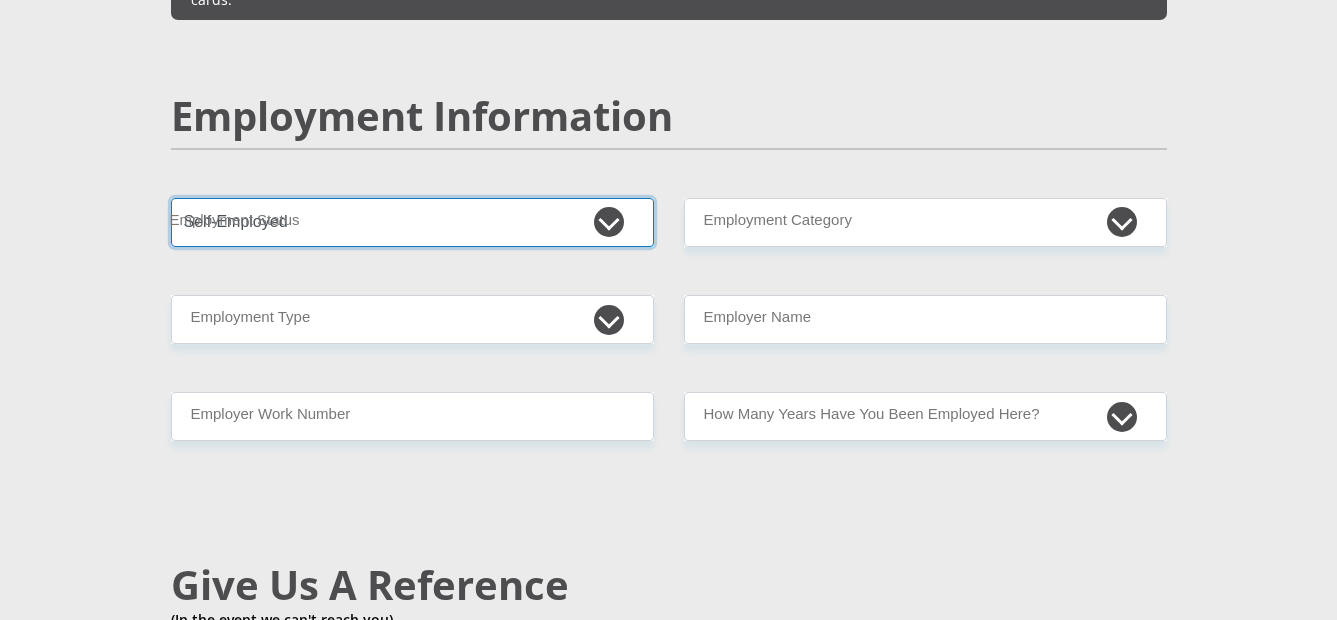 click on "Permanent/Full-time
Part-time/Casual
[DEMOGRAPHIC_DATA] Worker
Self-Employed
Housewife
Retired
Student
Medically Boarded
Disability
Unemployed" at bounding box center (412, 222) 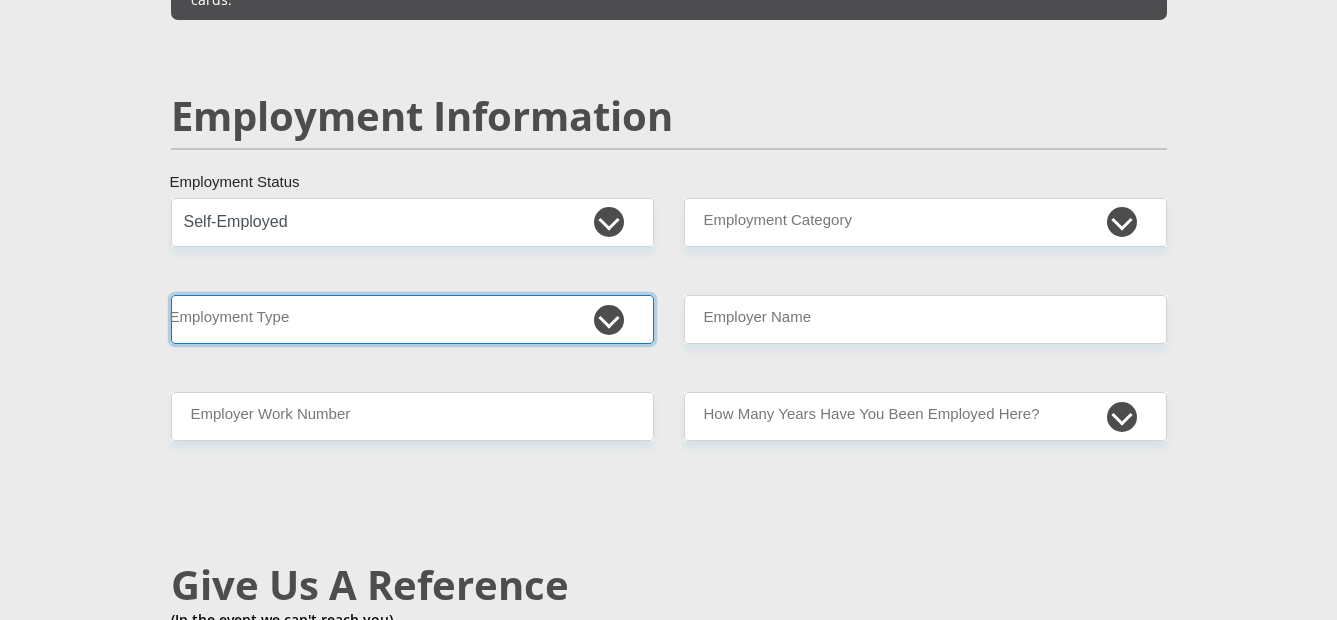 click on "College/Lecturer
Craft Seller
Creative
Driver
Executive
Farmer
Forces - Non Commissioned
Forces - Officer
Hawker
Housewife
Labourer
Licenced Professional
Manager
Miner
Non Licenced Professional
Office Staff/Clerk
Outside Worker
Pensioner
Permanent Teacher
Production/Manufacturing
Sales
Self-Employed
Semi-Professional Worker
Service Industry  Social Worker  Student" at bounding box center [412, 319] 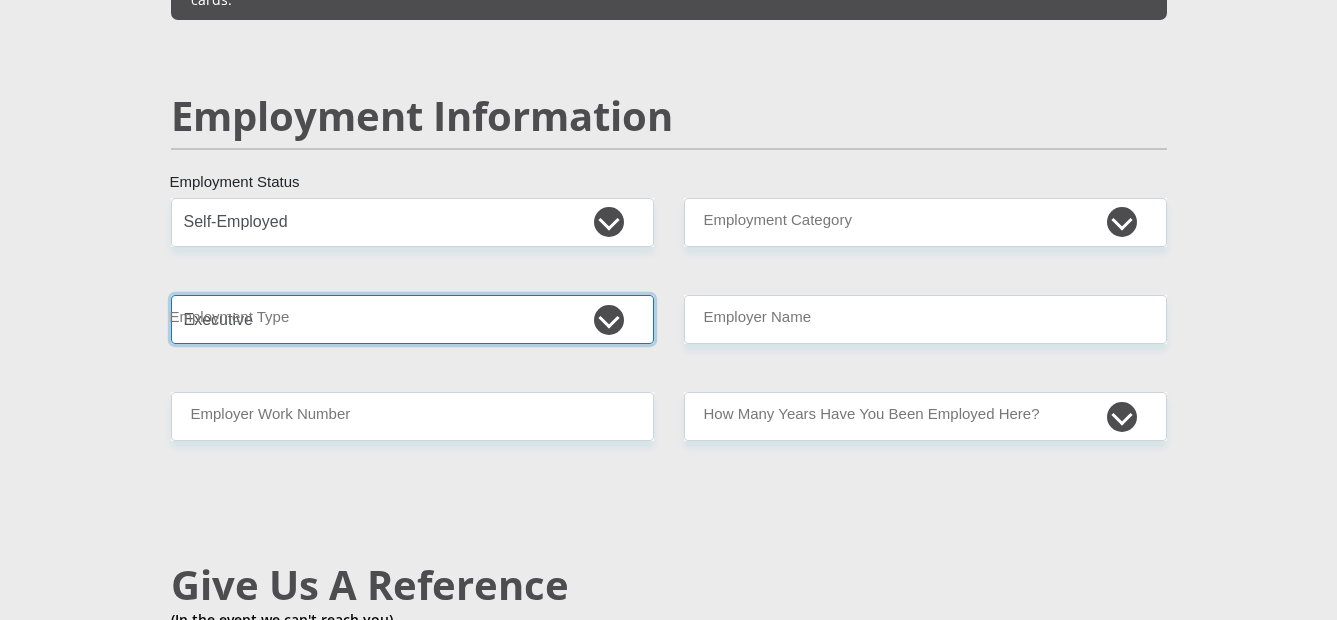 click on "College/Lecturer
Craft Seller
Creative
Driver
Executive
Farmer
Forces - Non Commissioned
Forces - Officer
Hawker
Housewife
Labourer
Licenced Professional
Manager
Miner
Non Licenced Professional
Office Staff/Clerk
Outside Worker
Pensioner
Permanent Teacher
Production/Manufacturing
Sales
Self-Employed
Semi-Professional Worker
Service Industry  Social Worker  Student" at bounding box center [412, 319] 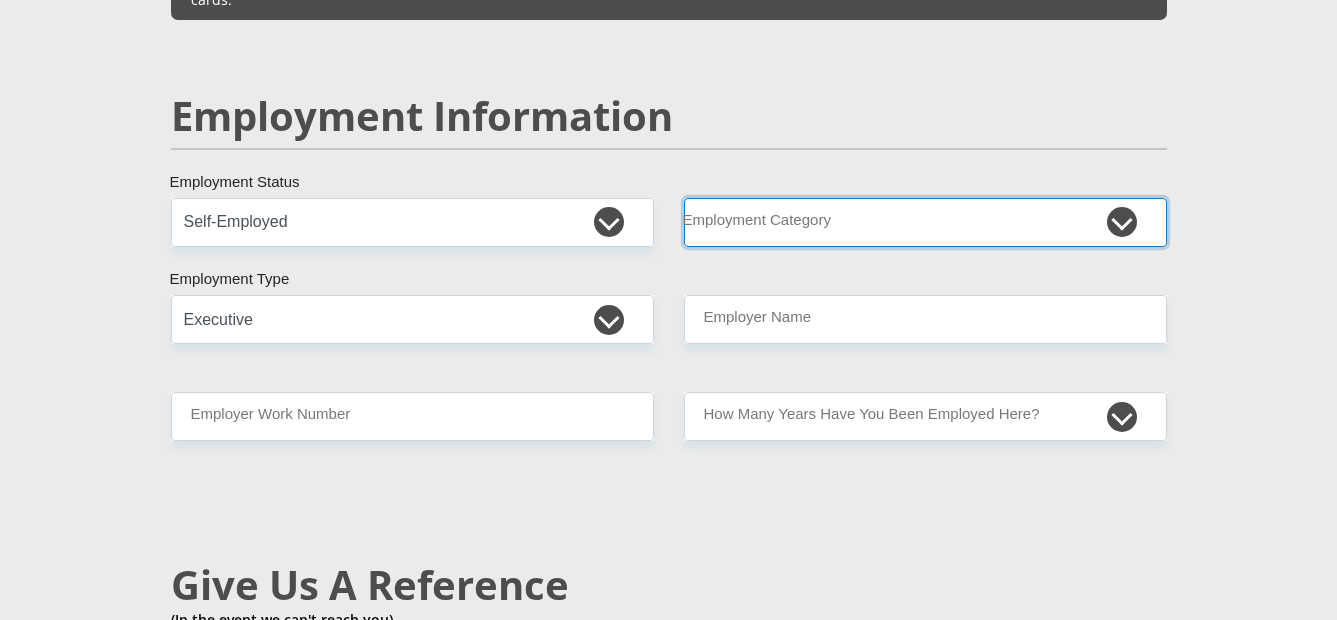 click on "AGRICULTURE
ALCOHOL & TOBACCO
CONSTRUCTION MATERIALS
METALLURGY
EQUIPMENT FOR RENEWABLE ENERGY
SPECIALIZED CONTRACTORS
CAR
GAMING (INCL. INTERNET
OTHER WHOLESALE
UNLICENSED PHARMACEUTICALS
CURRENCY EXCHANGE HOUSES
OTHER FINANCIAL INSTITUTIONS & INSURANCE
REAL ESTATE AGENTS
OIL & GAS
OTHER MATERIALS (E.G. IRON ORE)
PRECIOUS STONES & PRECIOUS METALS
POLITICAL ORGANIZATIONS
RELIGIOUS ORGANIZATIONS(NOT SECTS)
ACTI. HAVING BUSINESS DEAL WITH PUBLIC ADMINISTRATION
LAUNDROMATS" at bounding box center [925, 222] 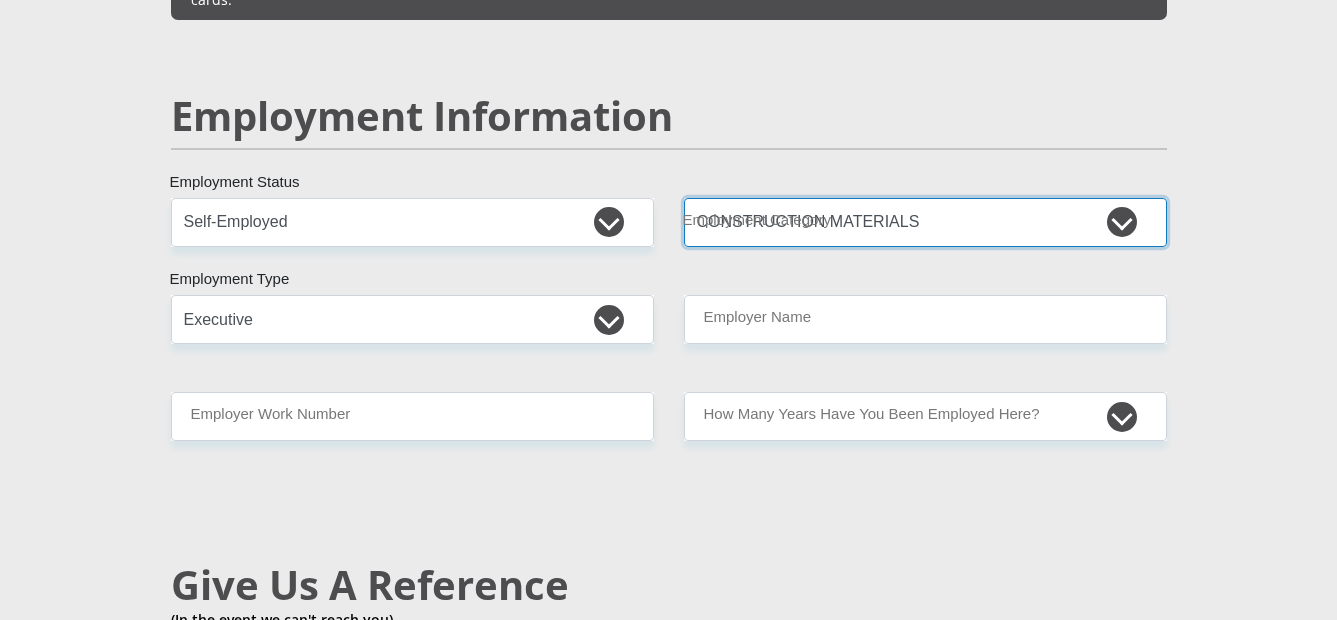 click on "AGRICULTURE
ALCOHOL & TOBACCO
CONSTRUCTION MATERIALS
METALLURGY
EQUIPMENT FOR RENEWABLE ENERGY
SPECIALIZED CONTRACTORS
CAR
GAMING (INCL. INTERNET
OTHER WHOLESALE
UNLICENSED PHARMACEUTICALS
CURRENCY EXCHANGE HOUSES
OTHER FINANCIAL INSTITUTIONS & INSURANCE
REAL ESTATE AGENTS
OIL & GAS
OTHER MATERIALS (E.G. IRON ORE)
PRECIOUS STONES & PRECIOUS METALS
POLITICAL ORGANIZATIONS
RELIGIOUS ORGANIZATIONS(NOT SECTS)
ACTI. HAVING BUSINESS DEAL WITH PUBLIC ADMINISTRATION
LAUNDROMATS" at bounding box center (925, 222) 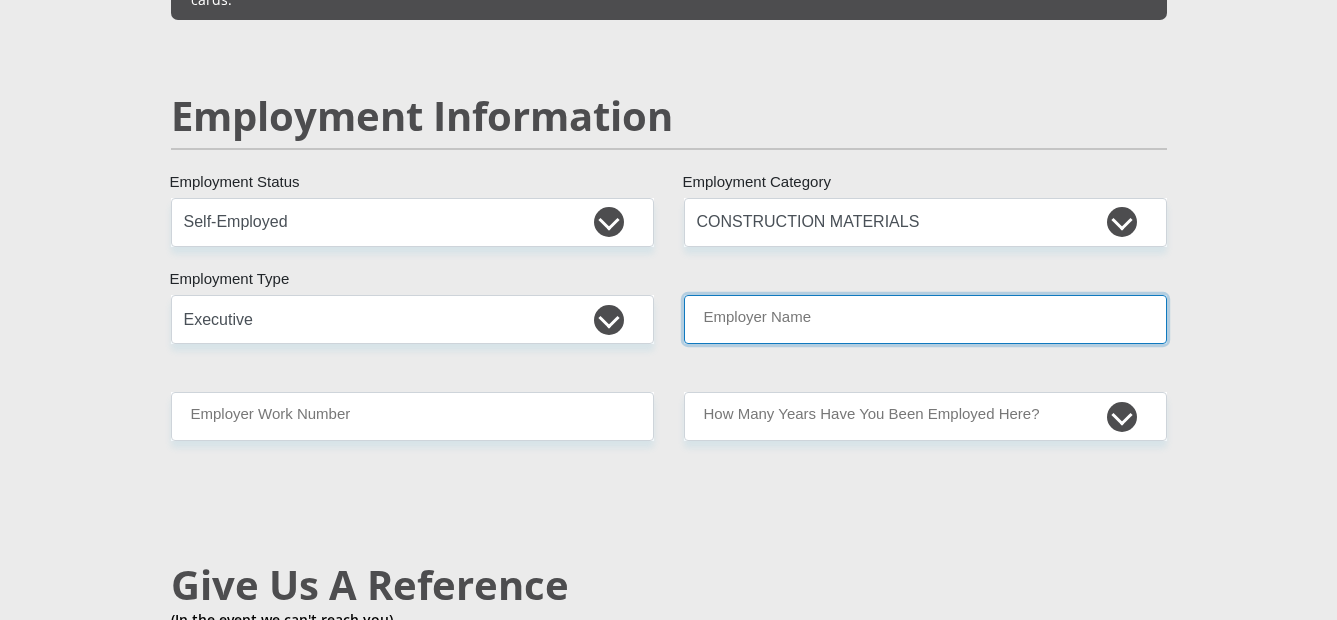 click on "Employer Name" at bounding box center [925, 319] 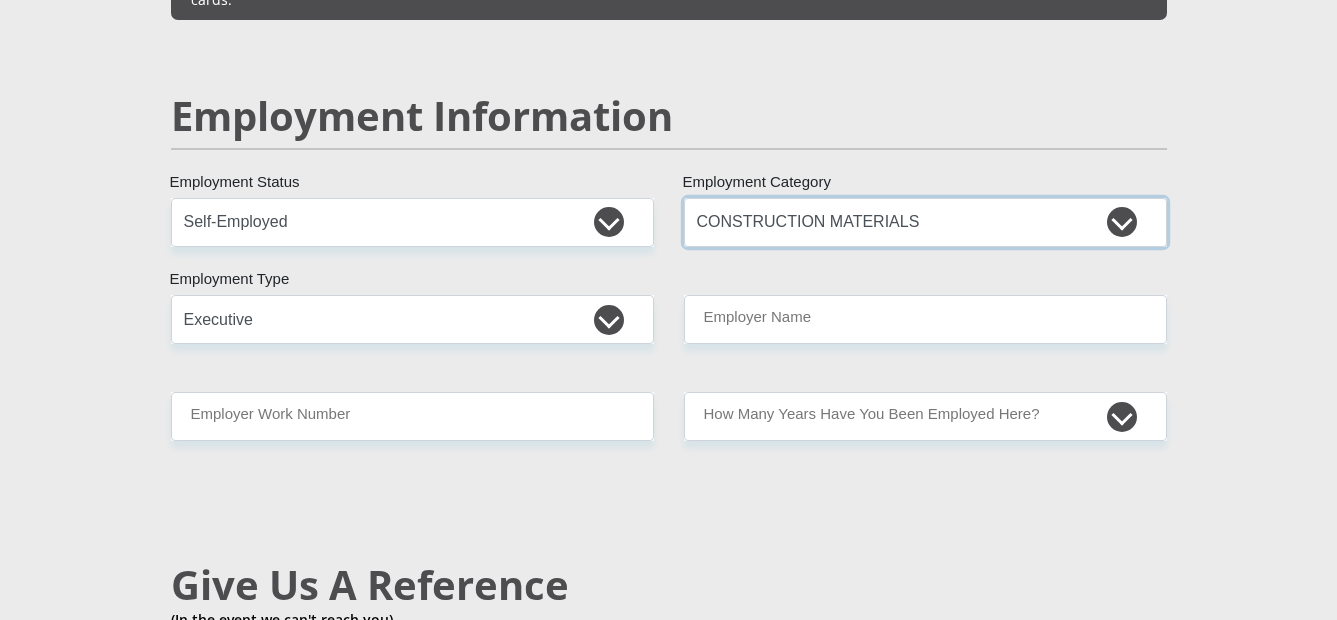 click on "AGRICULTURE
ALCOHOL & TOBACCO
CONSTRUCTION MATERIALS
METALLURGY
EQUIPMENT FOR RENEWABLE ENERGY
SPECIALIZED CONTRACTORS
CAR
GAMING (INCL. INTERNET
OTHER WHOLESALE
UNLICENSED PHARMACEUTICALS
CURRENCY EXCHANGE HOUSES
OTHER FINANCIAL INSTITUTIONS & INSURANCE
REAL ESTATE AGENTS
OIL & GAS
OTHER MATERIALS (E.G. IRON ORE)
PRECIOUS STONES & PRECIOUS METALS
POLITICAL ORGANIZATIONS
RELIGIOUS ORGANIZATIONS(NOT SECTS)
ACTI. HAVING BUSINESS DEAL WITH PUBLIC ADMINISTRATION
LAUNDROMATS" at bounding box center (925, 222) 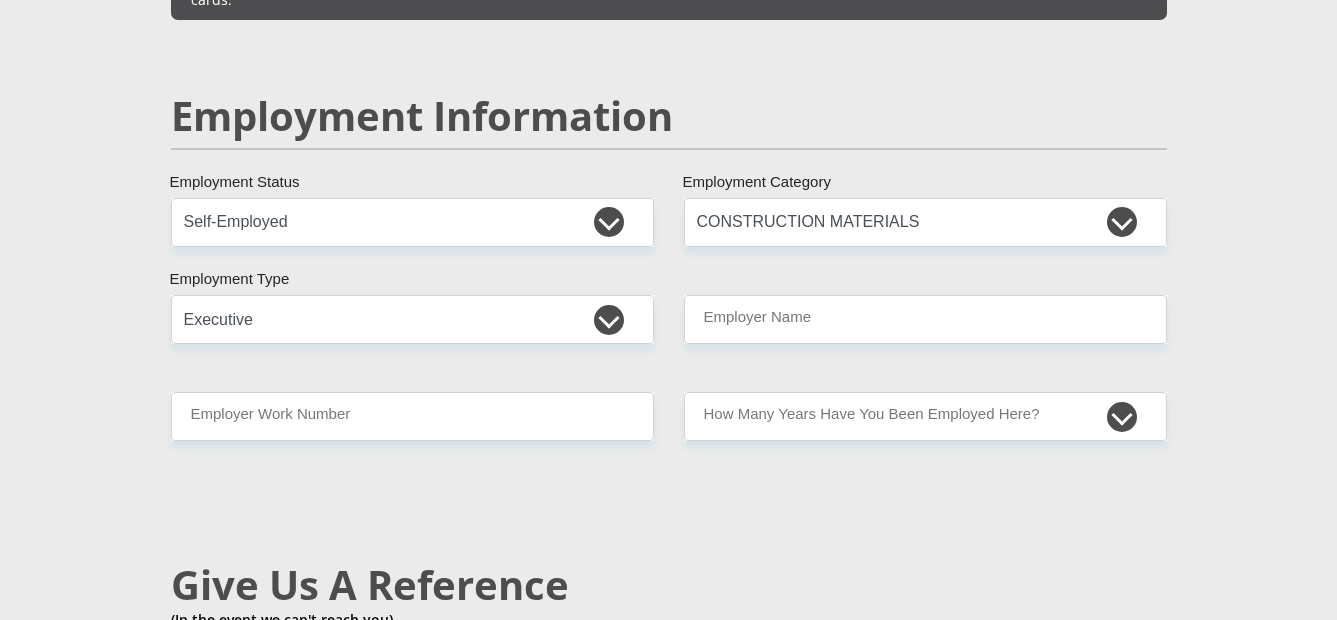 click on "Personal Details
Mr
Ms
Mrs
Dr
[PERSON_NAME]
Title
[PERSON_NAME]
First Name
[PERSON_NAME]
5203095123084
South African ID Number
Please input valid ID number
[GEOGRAPHIC_DATA]
[GEOGRAPHIC_DATA]
[GEOGRAPHIC_DATA]
[GEOGRAPHIC_DATA]
[GEOGRAPHIC_DATA]
[GEOGRAPHIC_DATA] [GEOGRAPHIC_DATA]
[GEOGRAPHIC_DATA]
[GEOGRAPHIC_DATA]
[GEOGRAPHIC_DATA]
[GEOGRAPHIC_DATA]  [GEOGRAPHIC_DATA]  [GEOGRAPHIC_DATA]" at bounding box center [669, 191] 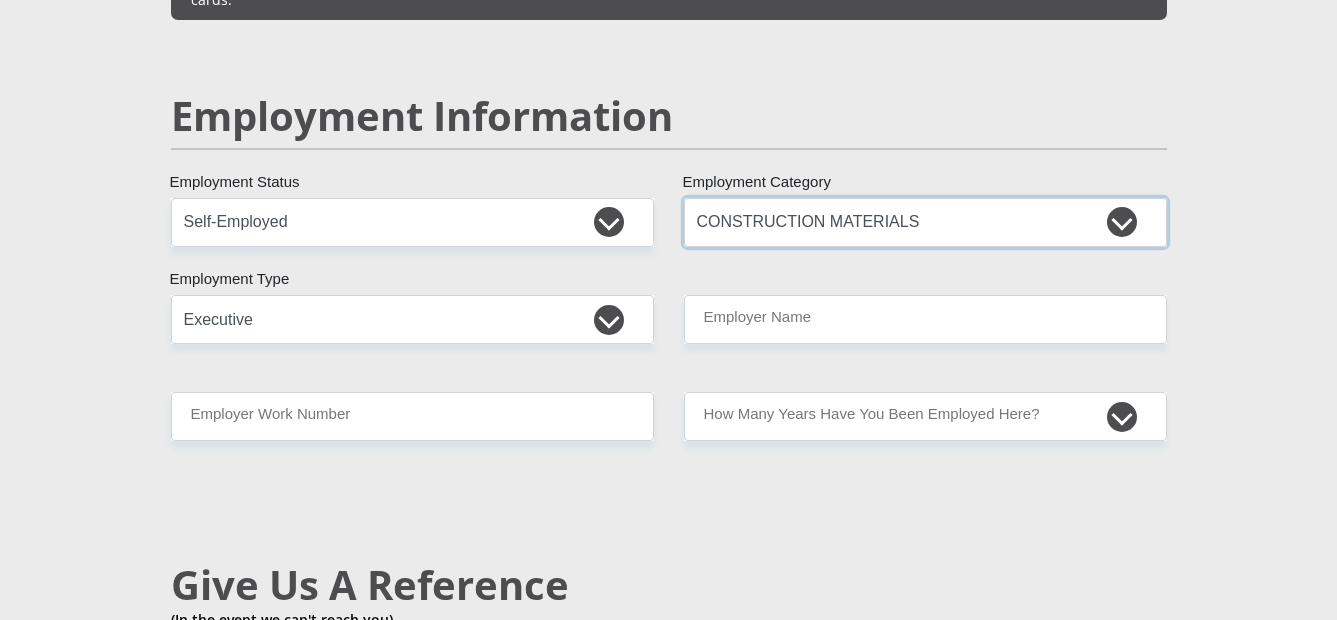 click on "AGRICULTURE
ALCOHOL & TOBACCO
CONSTRUCTION MATERIALS
METALLURGY
EQUIPMENT FOR RENEWABLE ENERGY
SPECIALIZED CONTRACTORS
CAR
GAMING (INCL. INTERNET
OTHER WHOLESALE
UNLICENSED PHARMACEUTICALS
CURRENCY EXCHANGE HOUSES
OTHER FINANCIAL INSTITUTIONS & INSURANCE
REAL ESTATE AGENTS
OIL & GAS
OTHER MATERIALS (E.G. IRON ORE)
PRECIOUS STONES & PRECIOUS METALS
POLITICAL ORGANIZATIONS
RELIGIOUS ORGANIZATIONS(NOT SECTS)
ACTI. HAVING BUSINESS DEAL WITH PUBLIC ADMINISTRATION
LAUNDROMATS" at bounding box center (925, 222) 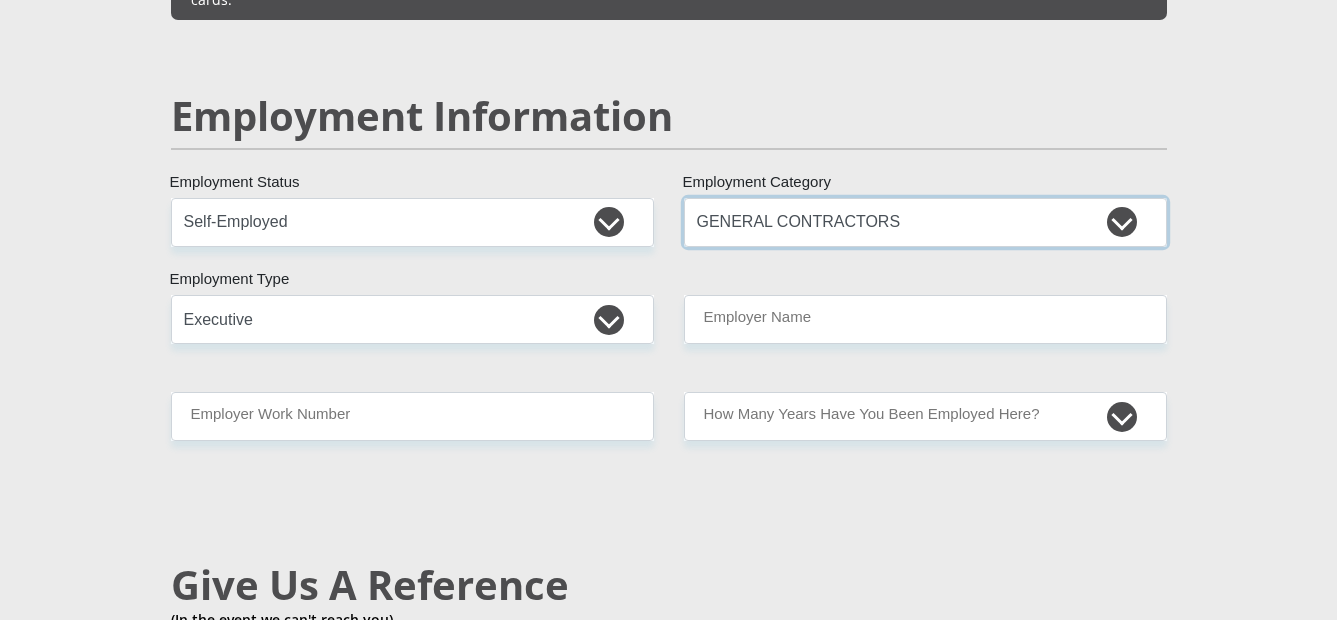 click on "AGRICULTURE
ALCOHOL & TOBACCO
CONSTRUCTION MATERIALS
METALLURGY
EQUIPMENT FOR RENEWABLE ENERGY
SPECIALIZED CONTRACTORS
CAR
GAMING (INCL. INTERNET
OTHER WHOLESALE
UNLICENSED PHARMACEUTICALS
CURRENCY EXCHANGE HOUSES
OTHER FINANCIAL INSTITUTIONS & INSURANCE
REAL ESTATE AGENTS
OIL & GAS
OTHER MATERIALS (E.G. IRON ORE)
PRECIOUS STONES & PRECIOUS METALS
POLITICAL ORGANIZATIONS
RELIGIOUS ORGANIZATIONS(NOT SECTS)
ACTI. HAVING BUSINESS DEAL WITH PUBLIC ADMINISTRATION
LAUNDROMATS" at bounding box center [925, 222] 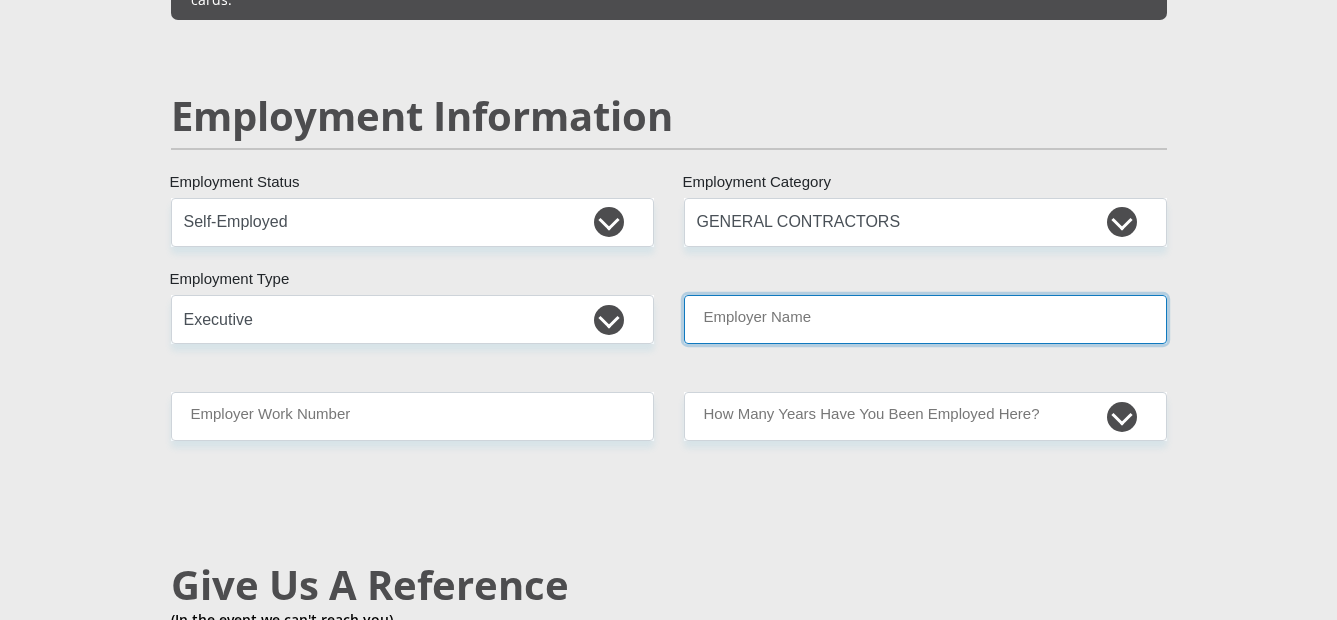 click on "Employer Name" at bounding box center [925, 319] 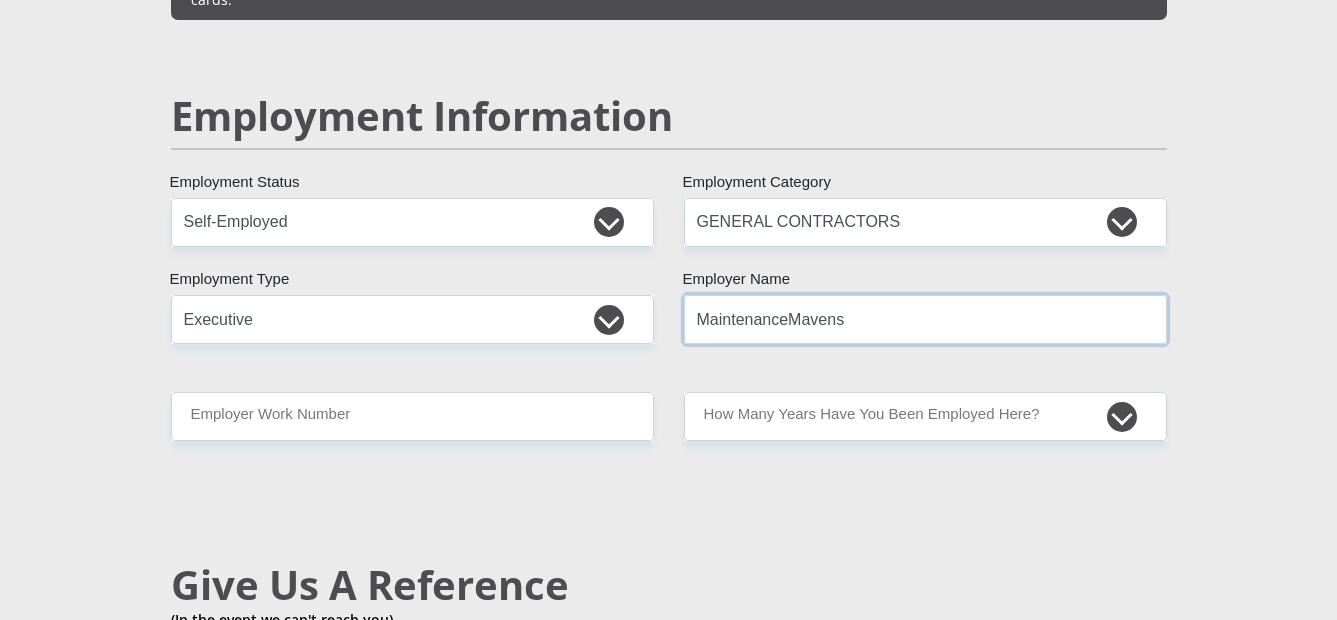 type on "MaintenanceMavens" 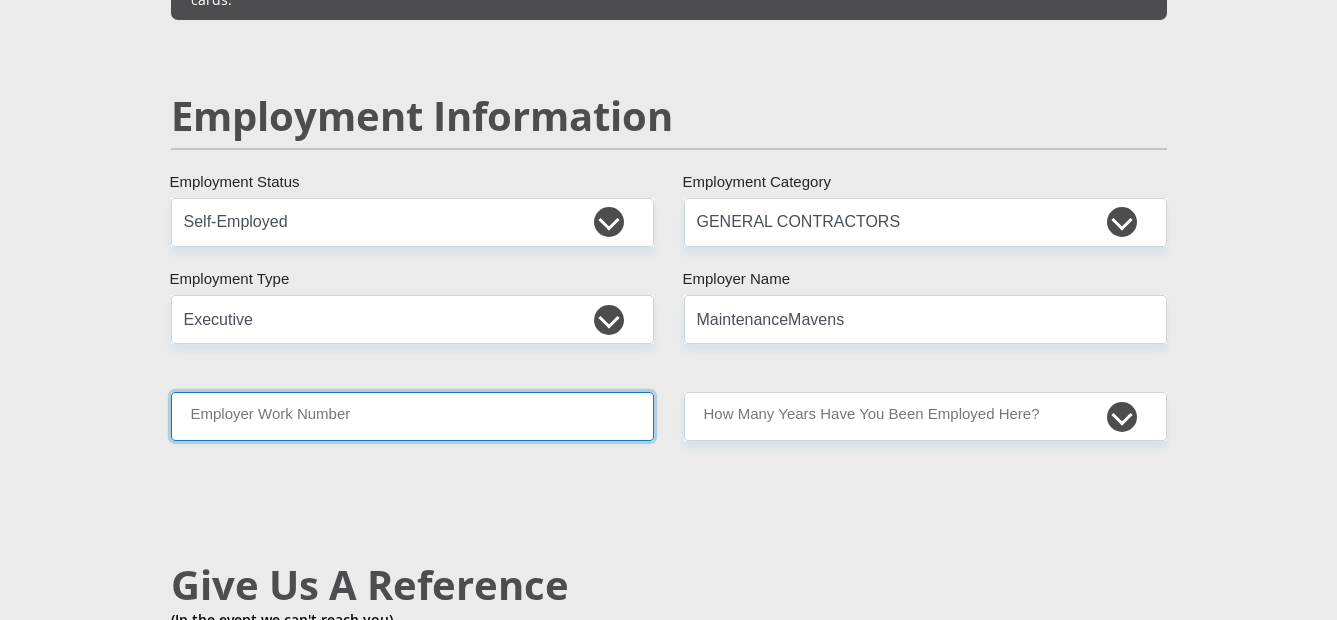 click on "Employer Work Number" at bounding box center [412, 416] 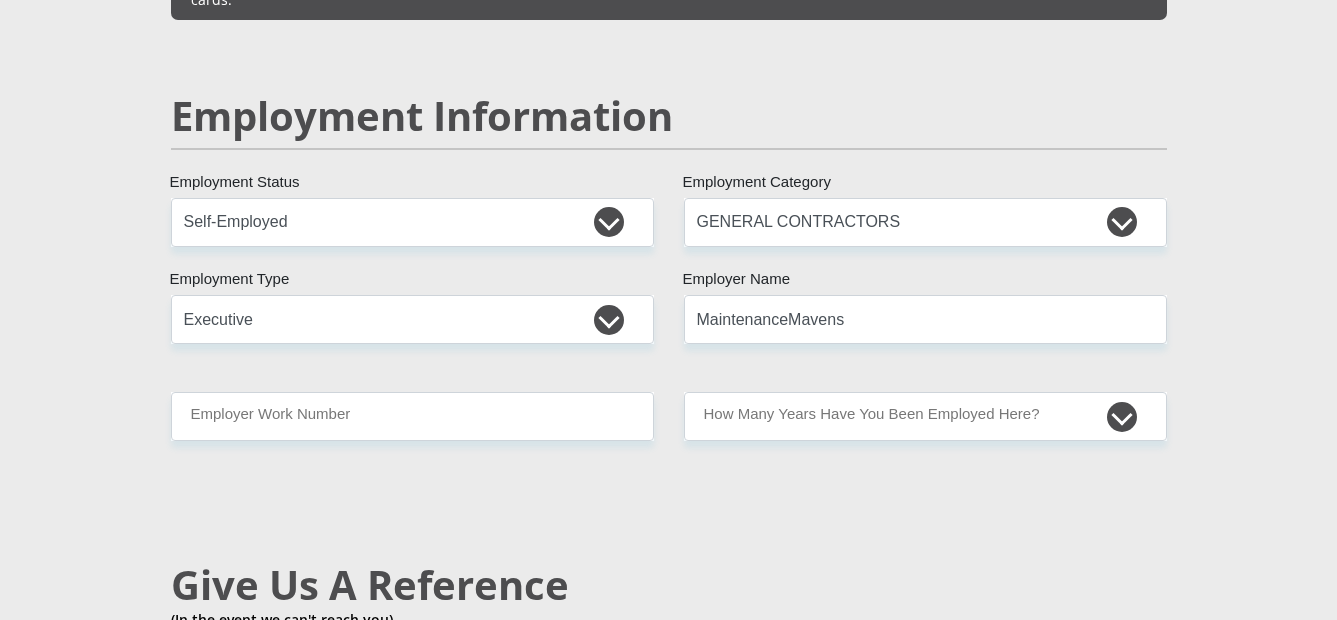 click on "Mr
Ms
Mrs
Dr
[PERSON_NAME]
Title
[PERSON_NAME]
First Name
[PERSON_NAME]
5203095123084
South African ID Number
Please input valid ID number
[GEOGRAPHIC_DATA]
[GEOGRAPHIC_DATA]
[GEOGRAPHIC_DATA]
[GEOGRAPHIC_DATA]
[GEOGRAPHIC_DATA]
[GEOGRAPHIC_DATA] [GEOGRAPHIC_DATA]
[GEOGRAPHIC_DATA]
[GEOGRAPHIC_DATA]
[GEOGRAPHIC_DATA]
[GEOGRAPHIC_DATA]
[GEOGRAPHIC_DATA]
[GEOGRAPHIC_DATA]
[GEOGRAPHIC_DATA]  [GEOGRAPHIC_DATA]" at bounding box center (669, 177) 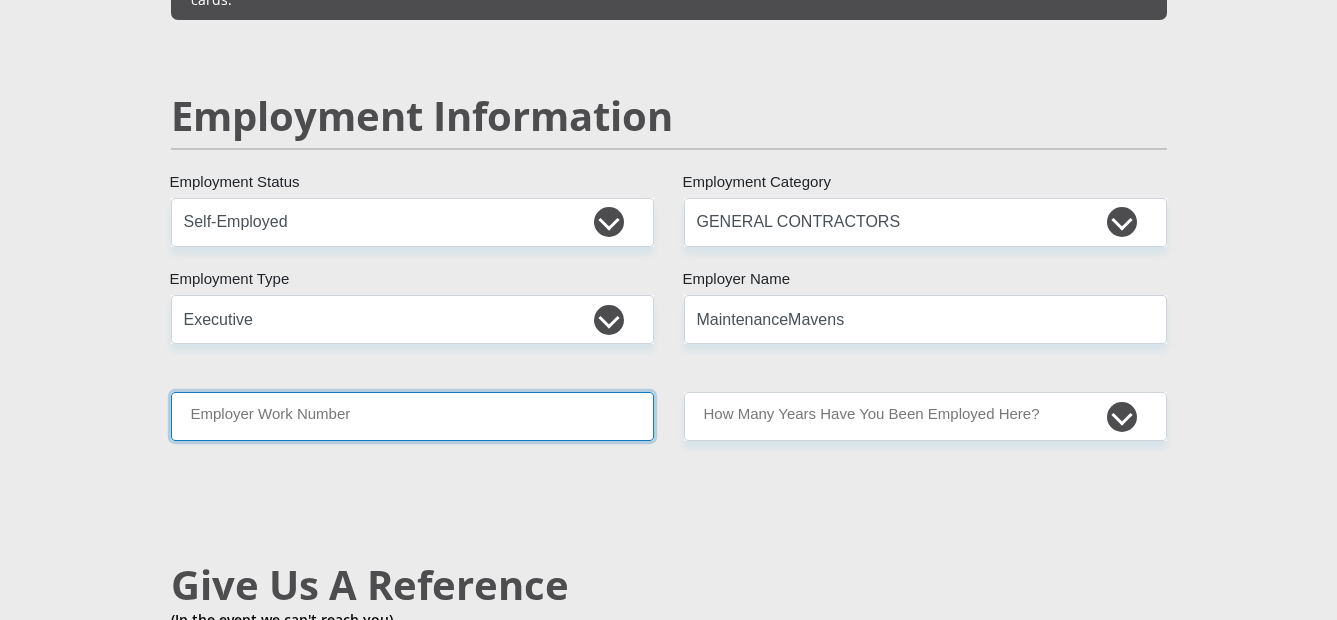 click on "Employer Work Number" at bounding box center (412, 416) 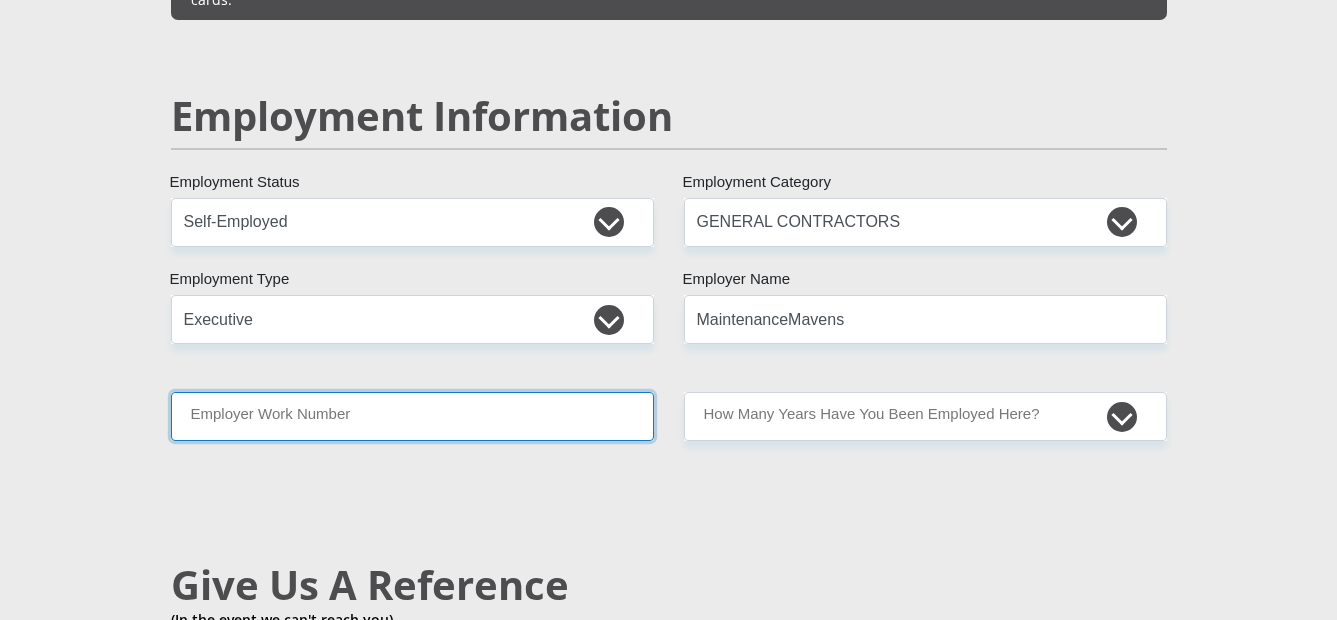 type on "0787079095" 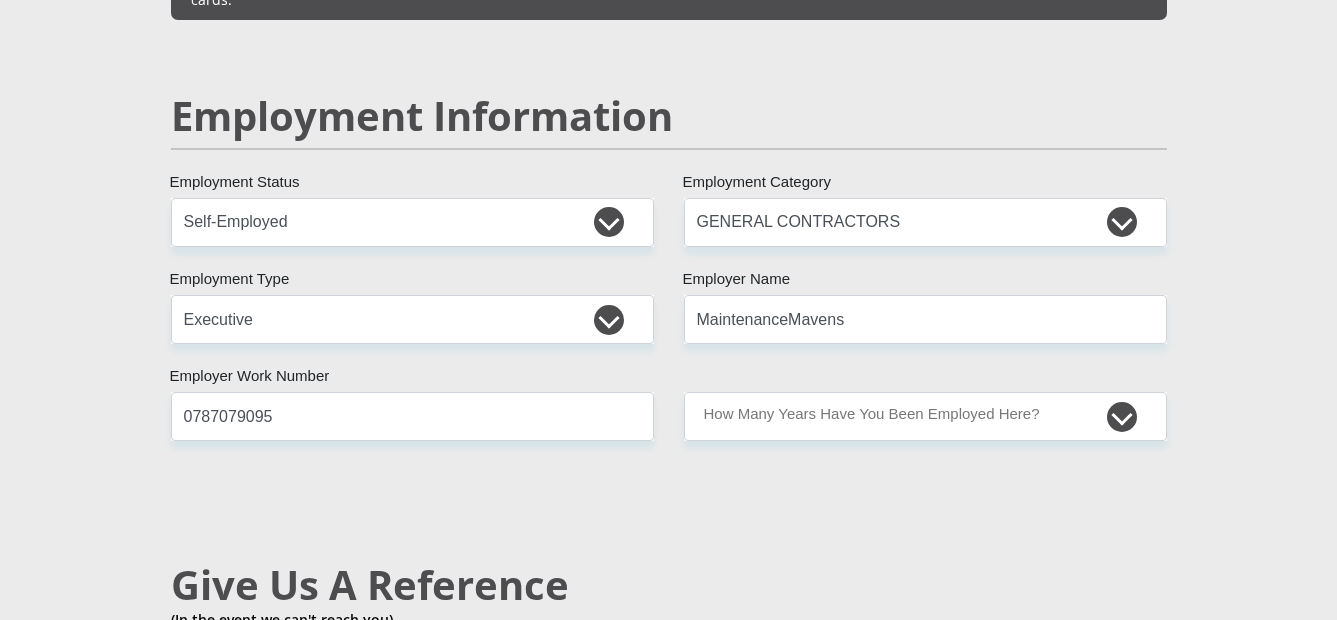 type on "[PERSON_NAME]" 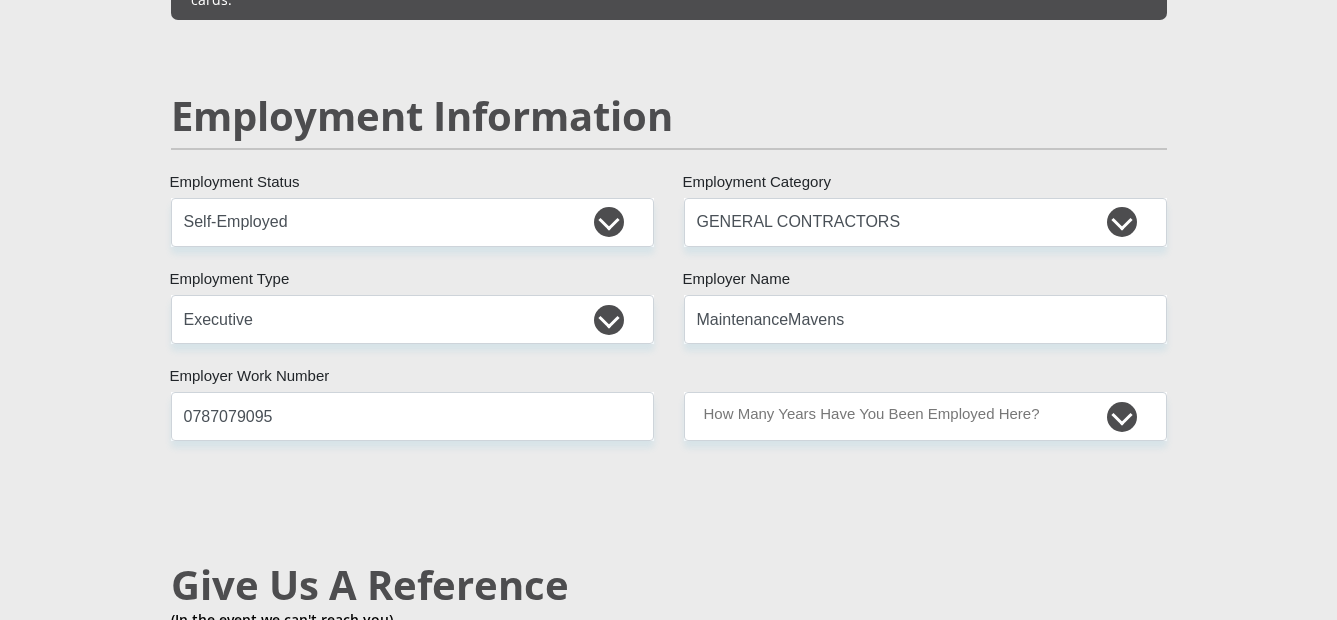 type on "[PERSON_NAME]" 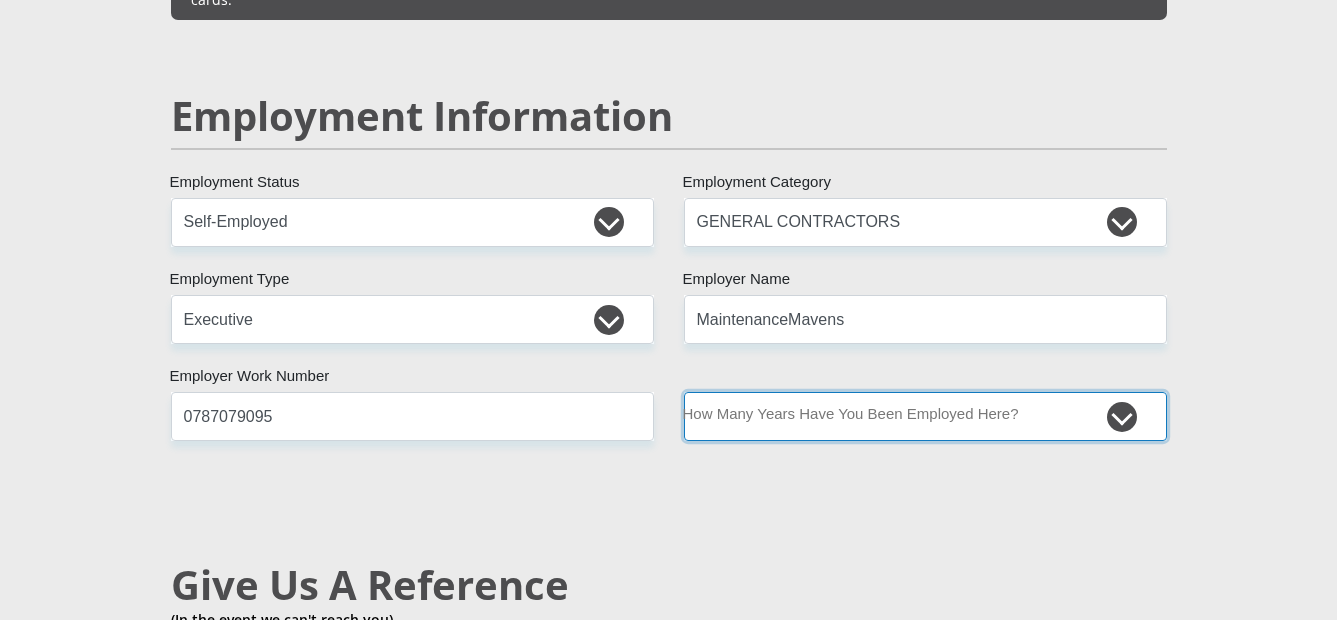 click on "less than 1 year
1-3 years
3-5 years
5+ years" at bounding box center [925, 416] 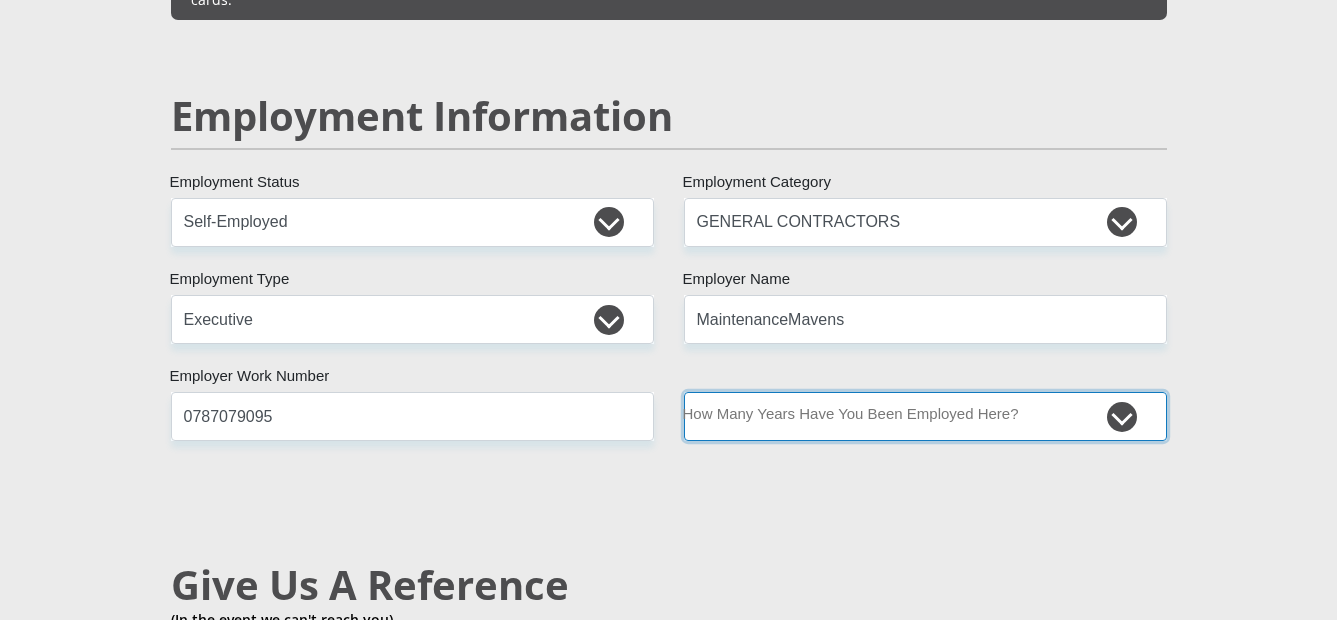 select on "60" 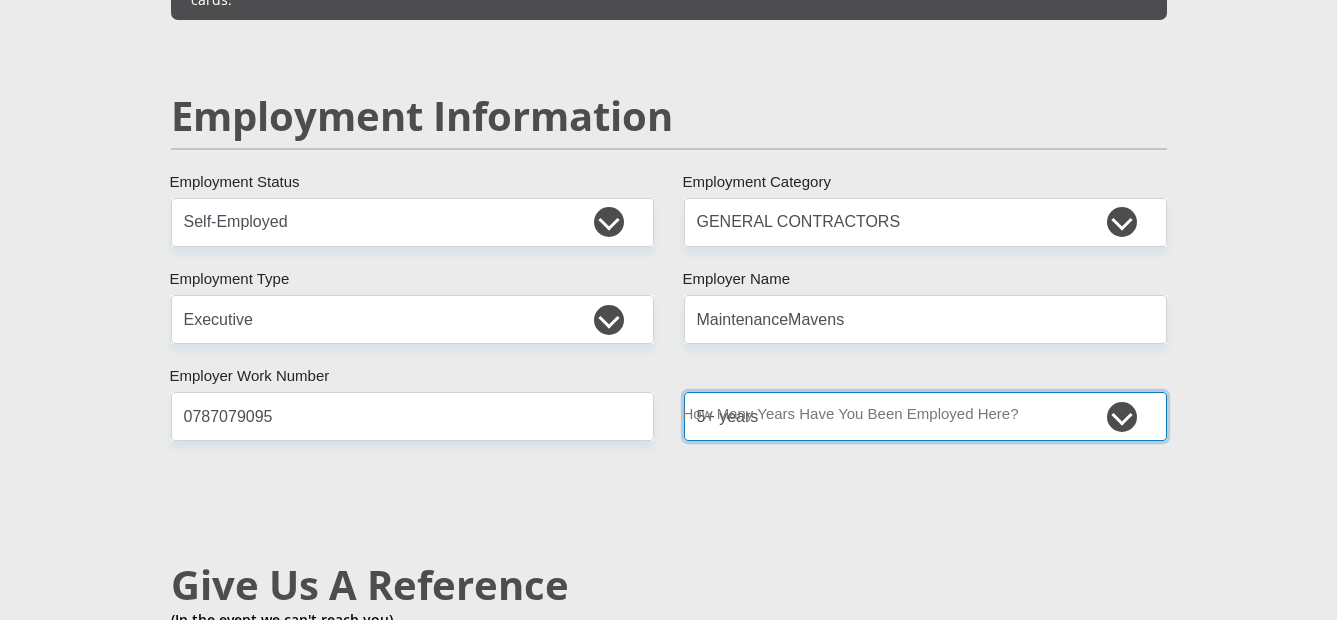 click on "less than 1 year
1-3 years
3-5 years
5+ years" at bounding box center (925, 416) 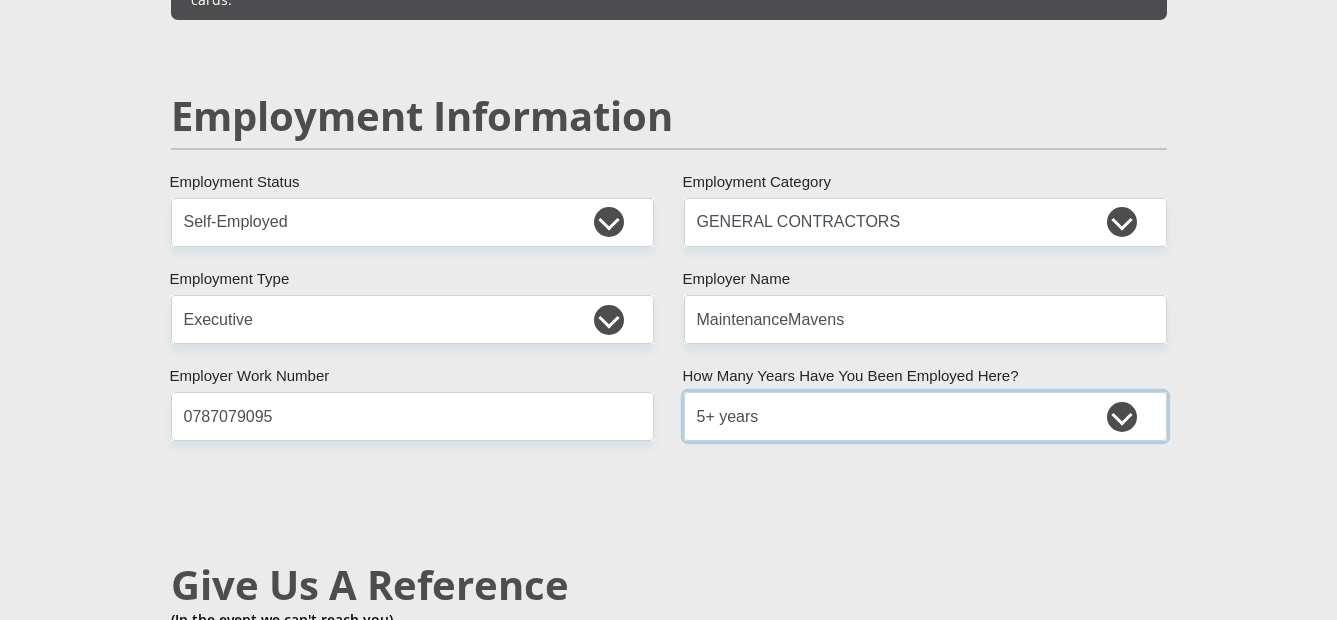 scroll, scrollTop: 3555, scrollLeft: 0, axis: vertical 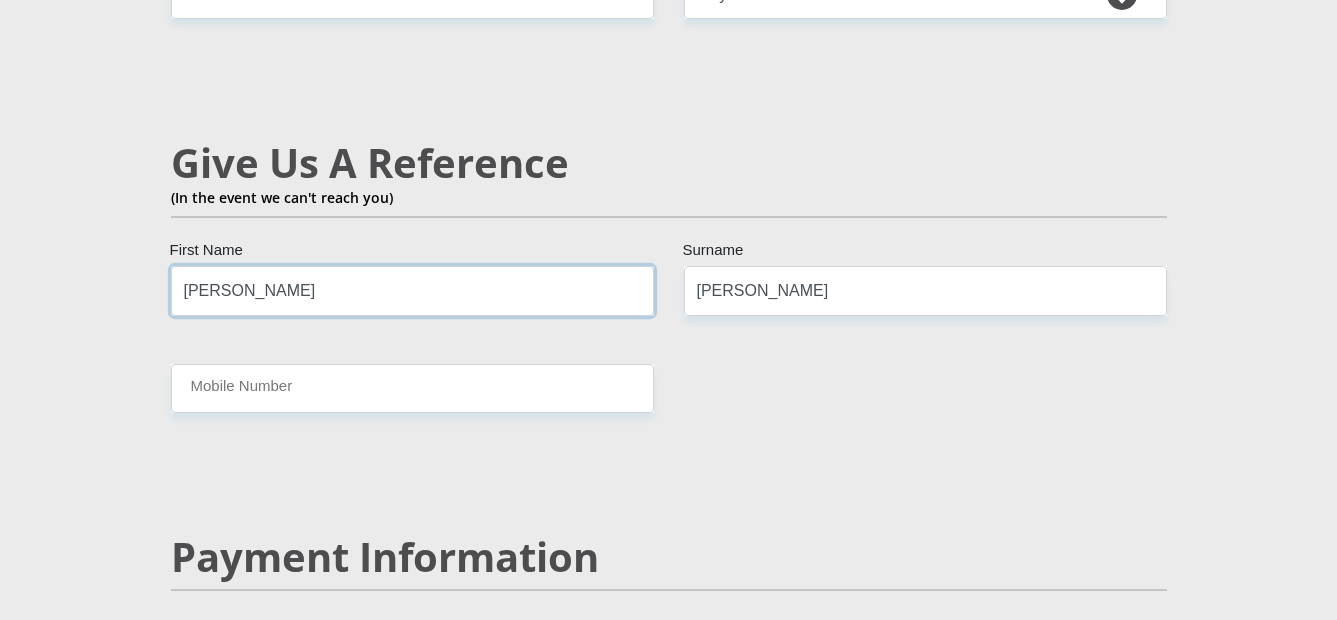 click on "[PERSON_NAME]" at bounding box center (412, 290) 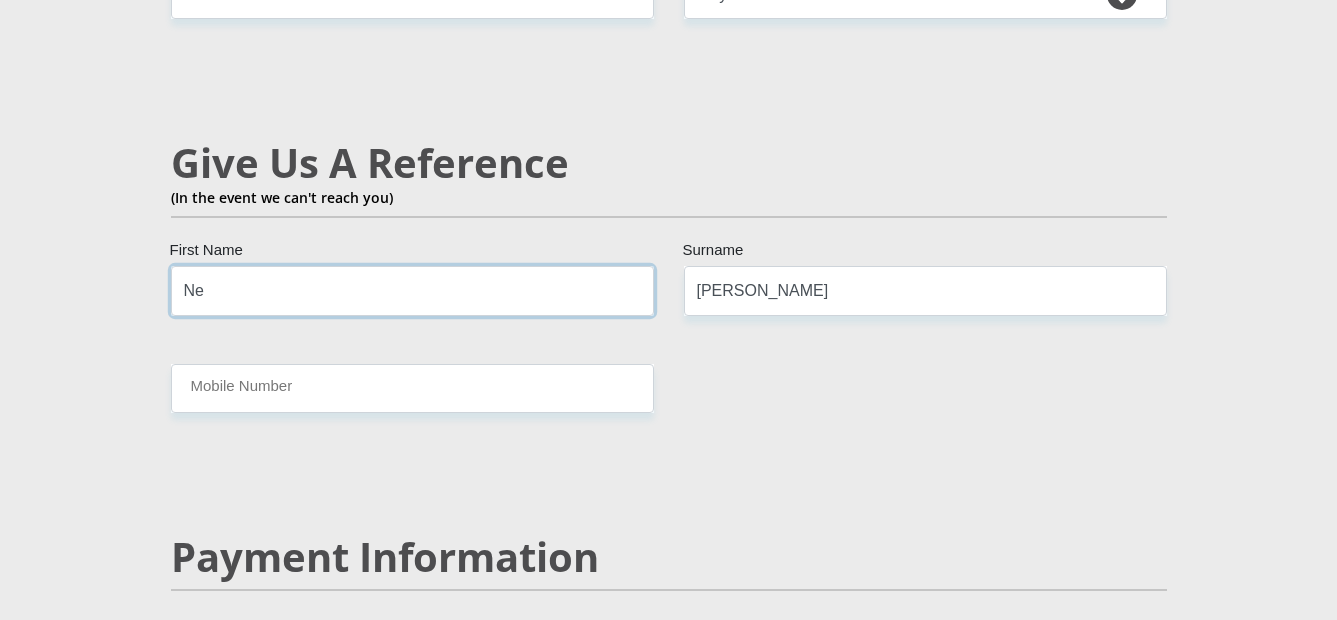 type on "N" 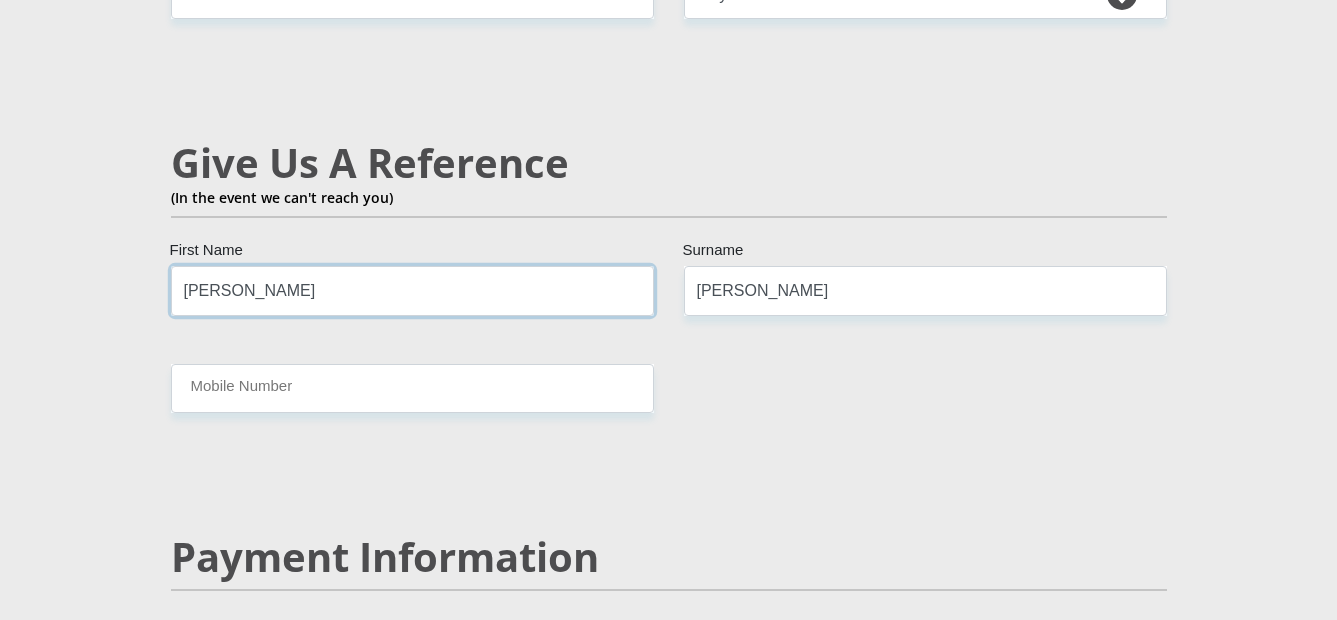 type on "[PERSON_NAME]" 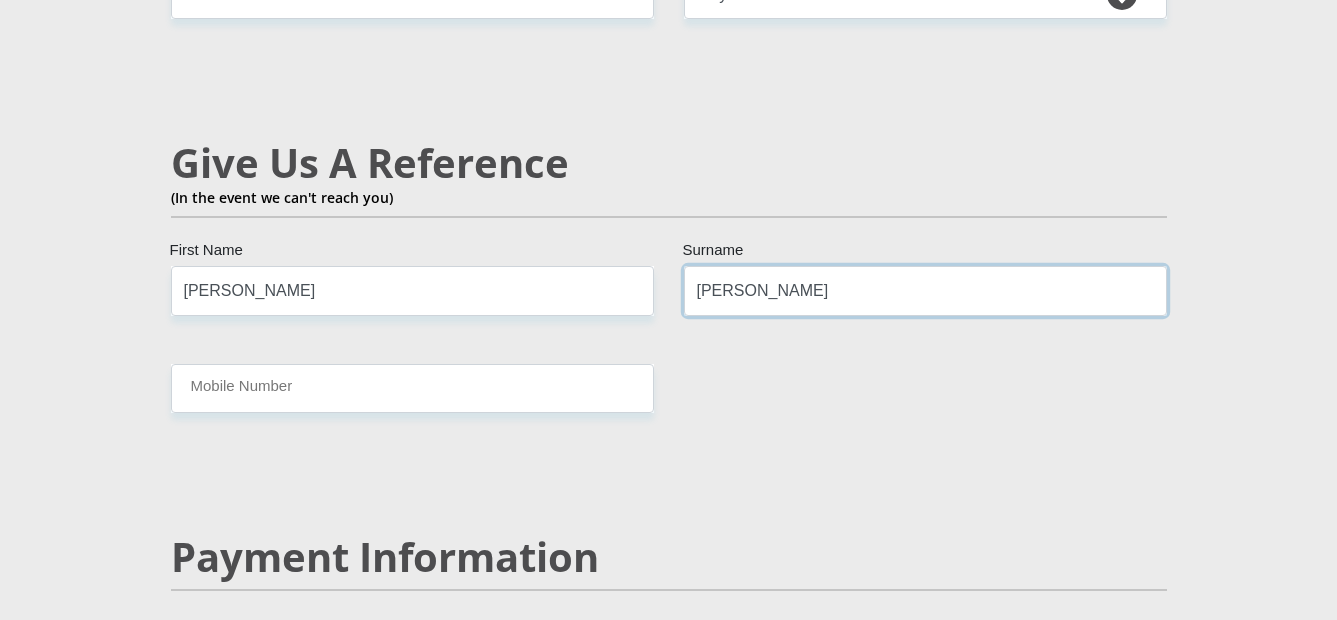 click on "[PERSON_NAME]" at bounding box center (925, 290) 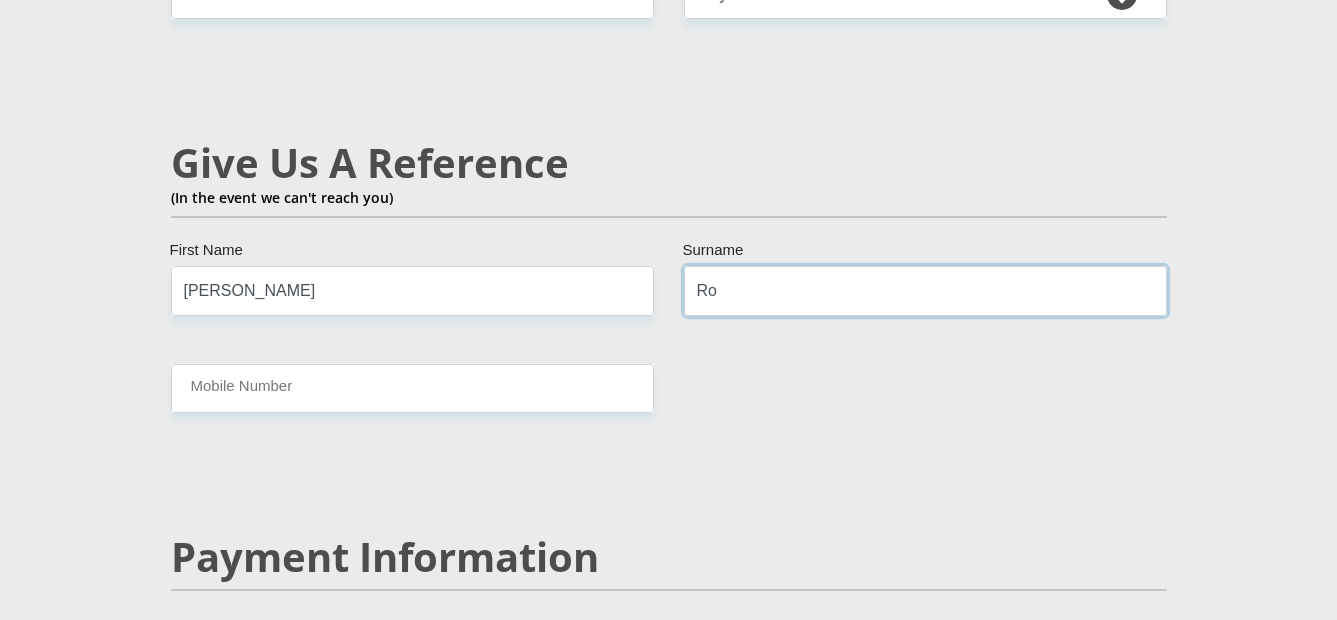 type on "R" 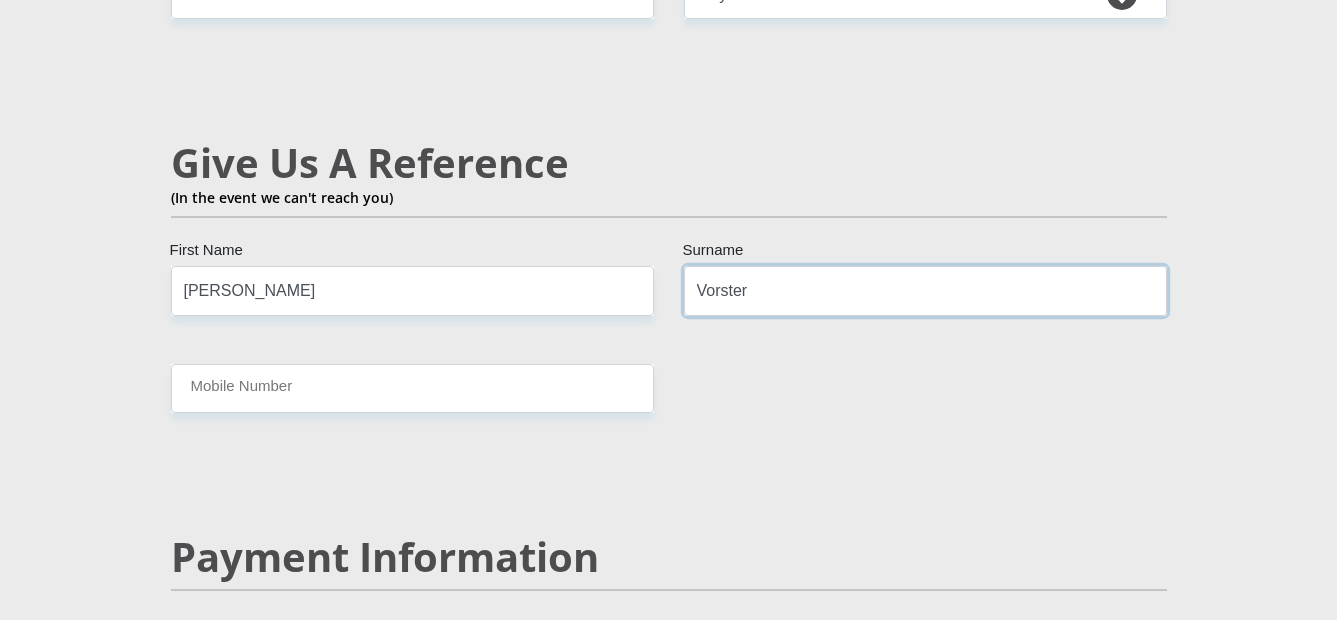type on "Vorster" 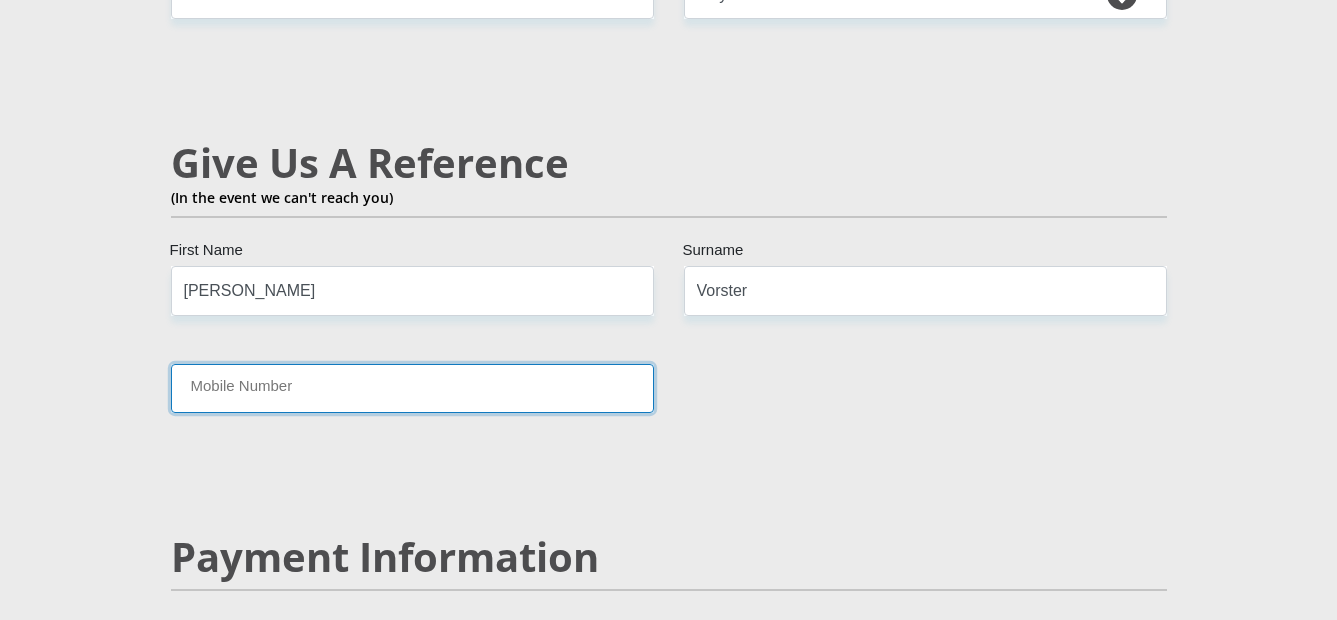 click on "Mobile Number" at bounding box center [412, 388] 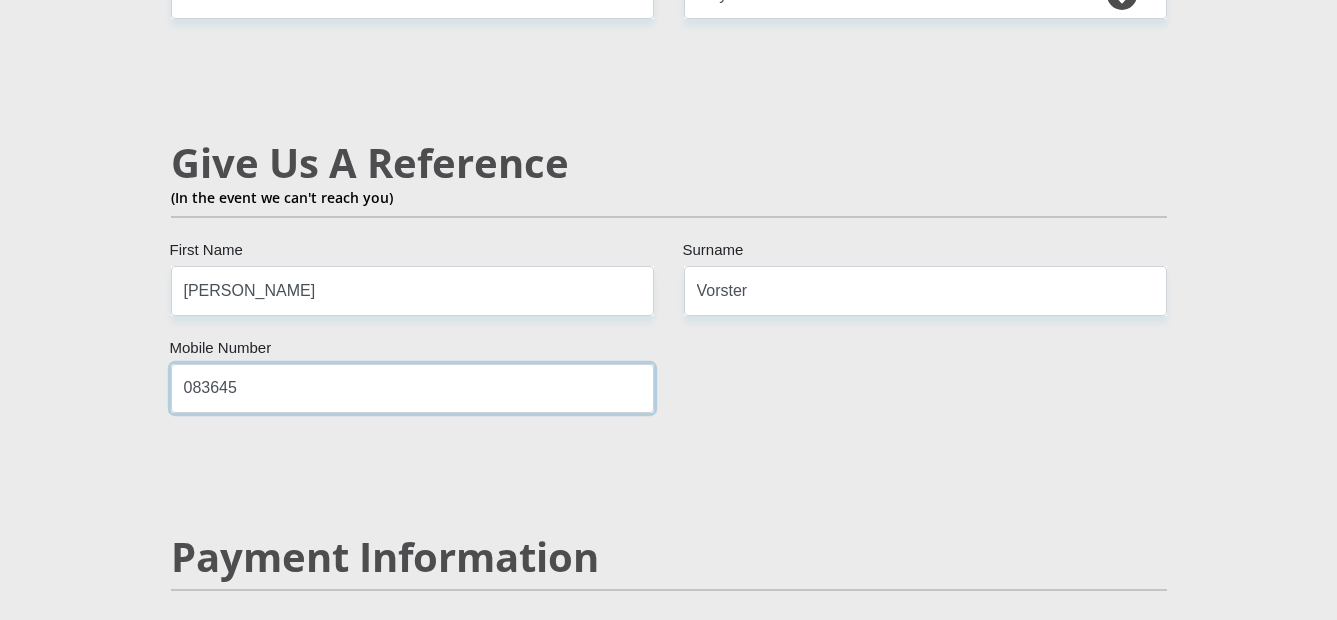 type on "0836456039" 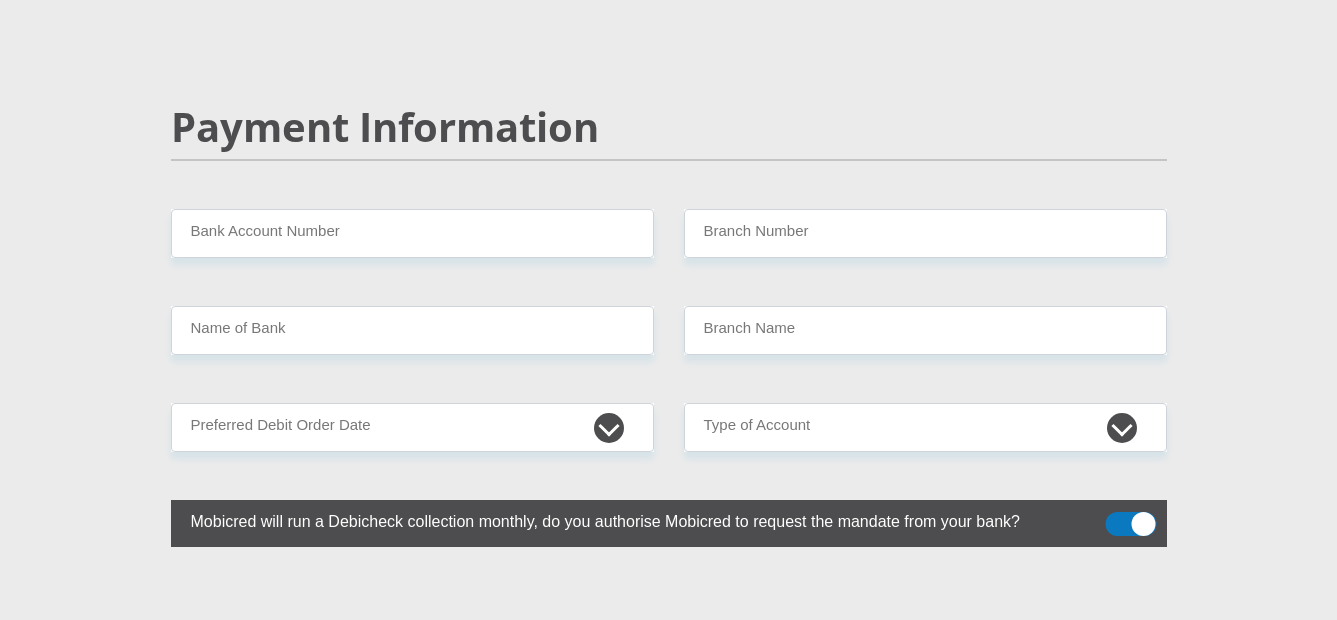 scroll, scrollTop: 3875, scrollLeft: 0, axis: vertical 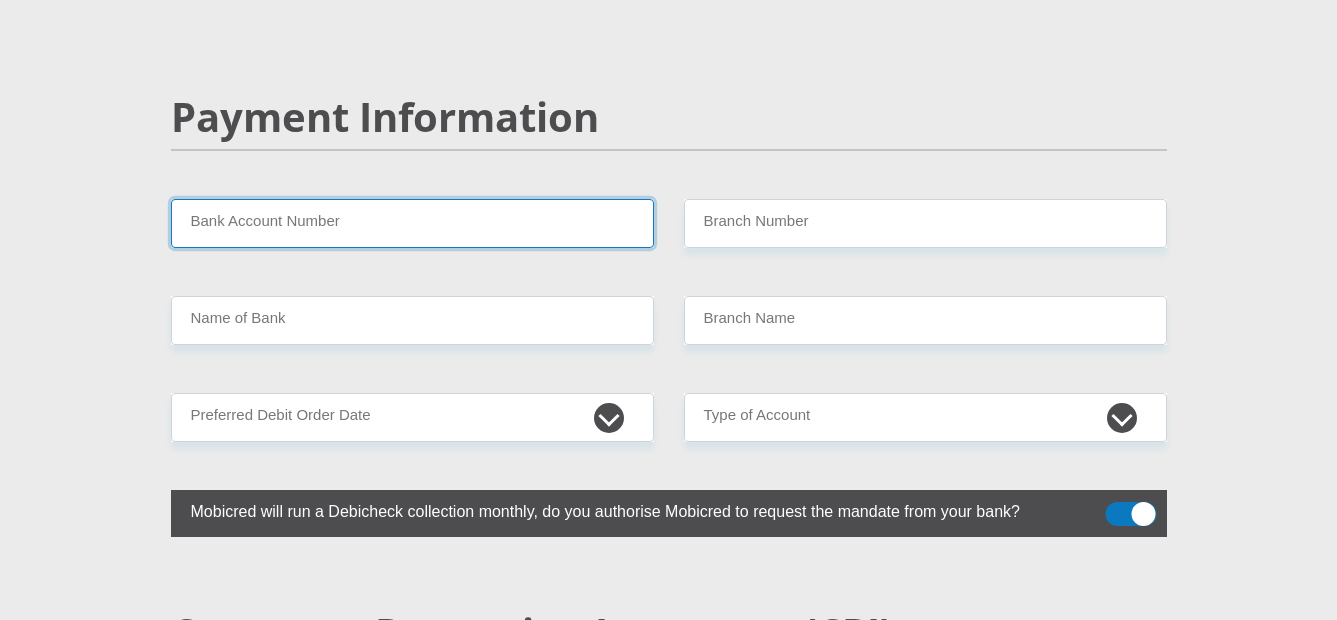click on "Bank Account Number" at bounding box center [412, 223] 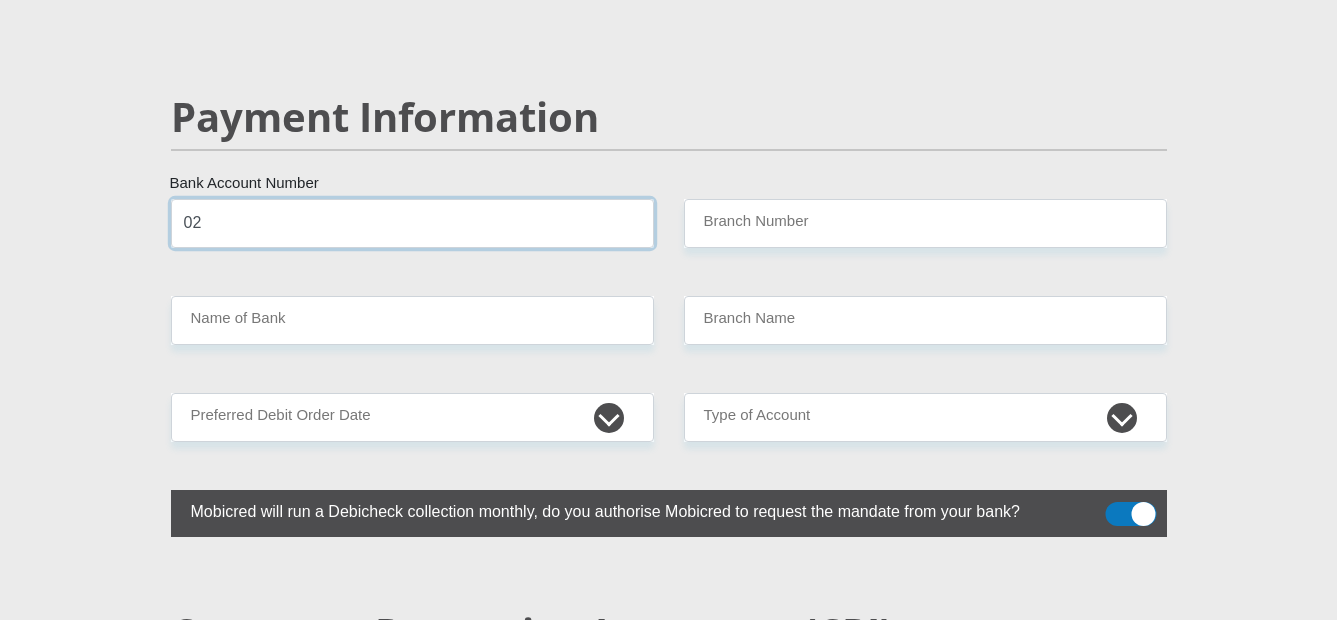 type on "0" 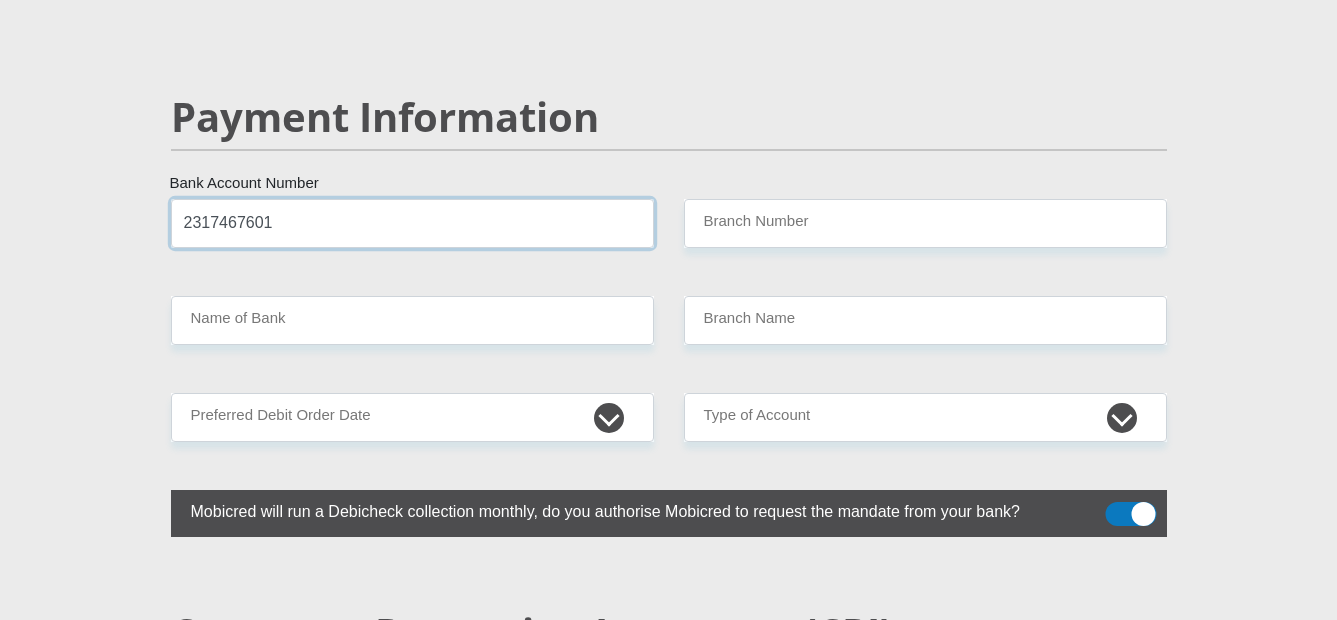 type on "2317467601" 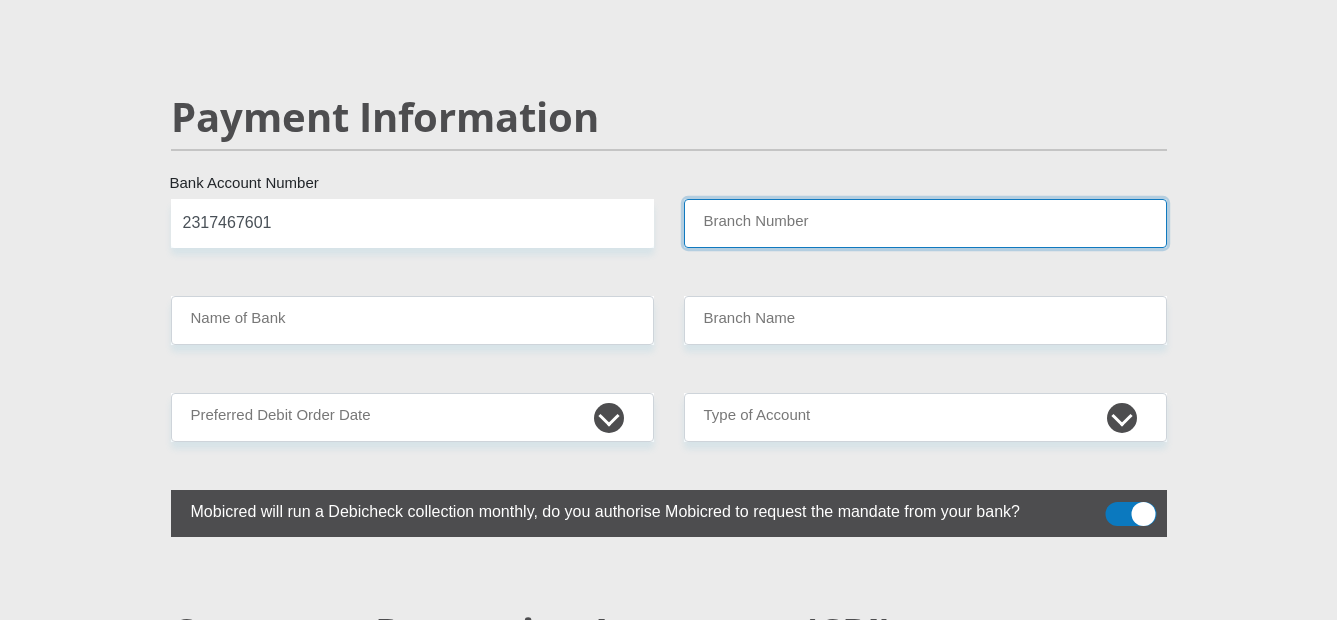 click on "Branch Number" at bounding box center (925, 223) 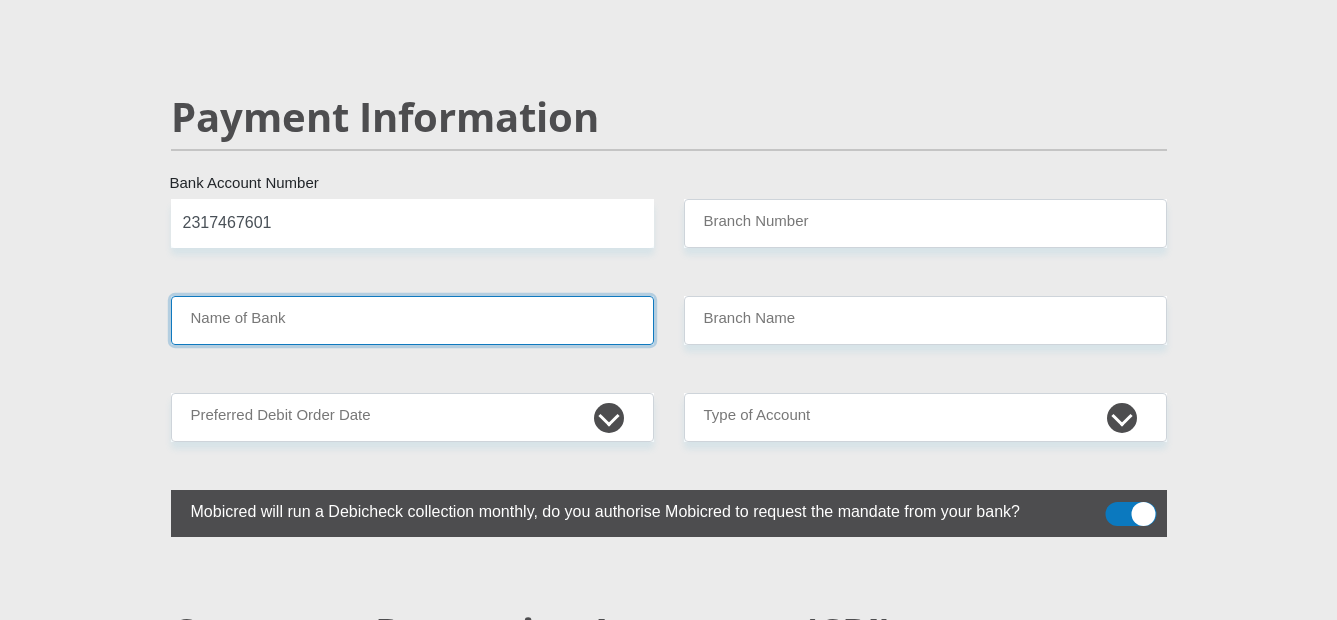 click on "Name of Bank" at bounding box center (412, 320) 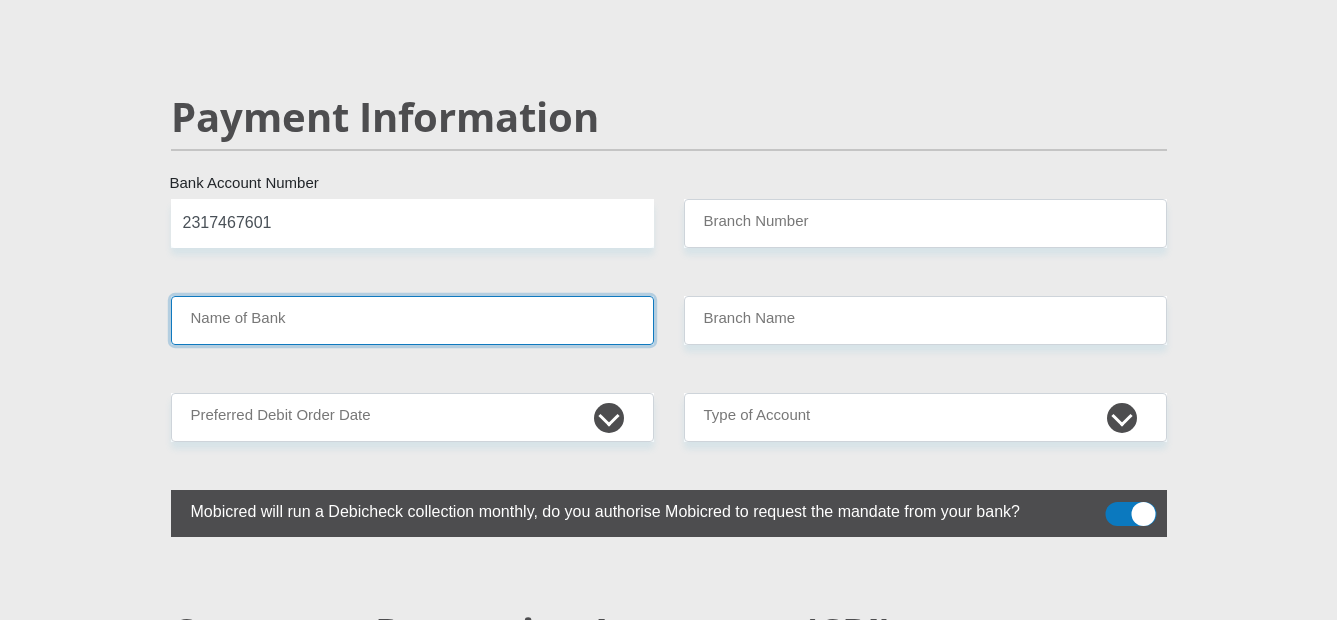click on "Name of Bank" at bounding box center [412, 320] 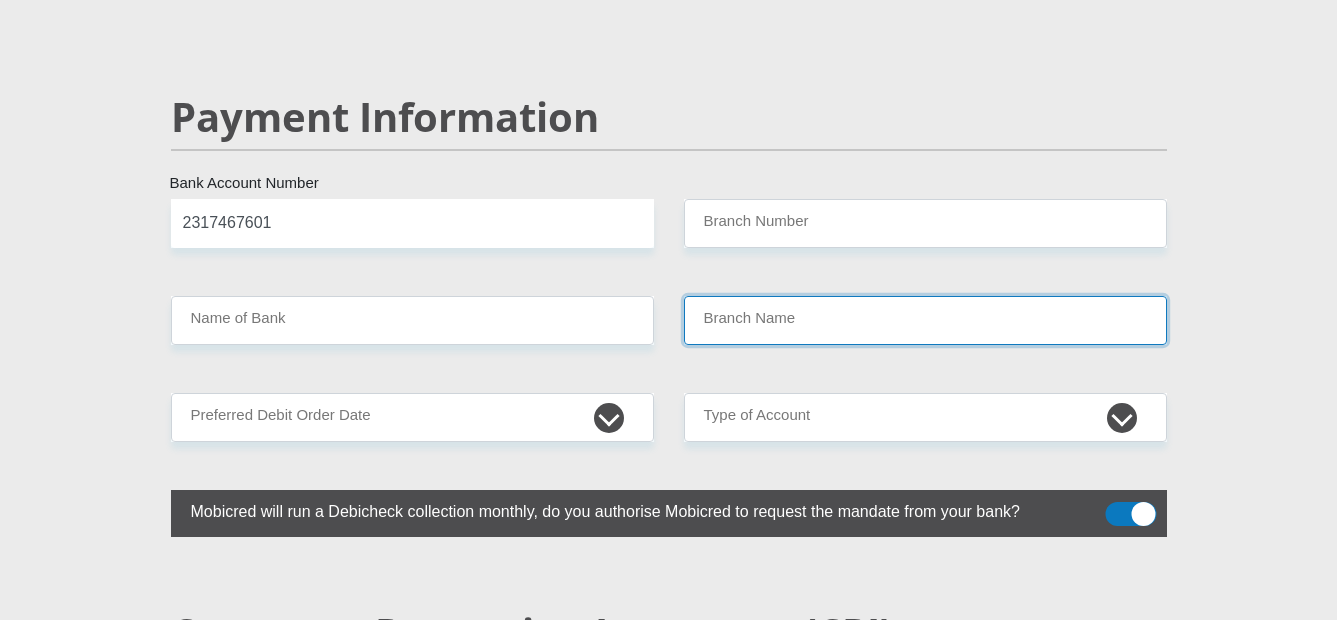 click on "Branch Name" at bounding box center (925, 320) 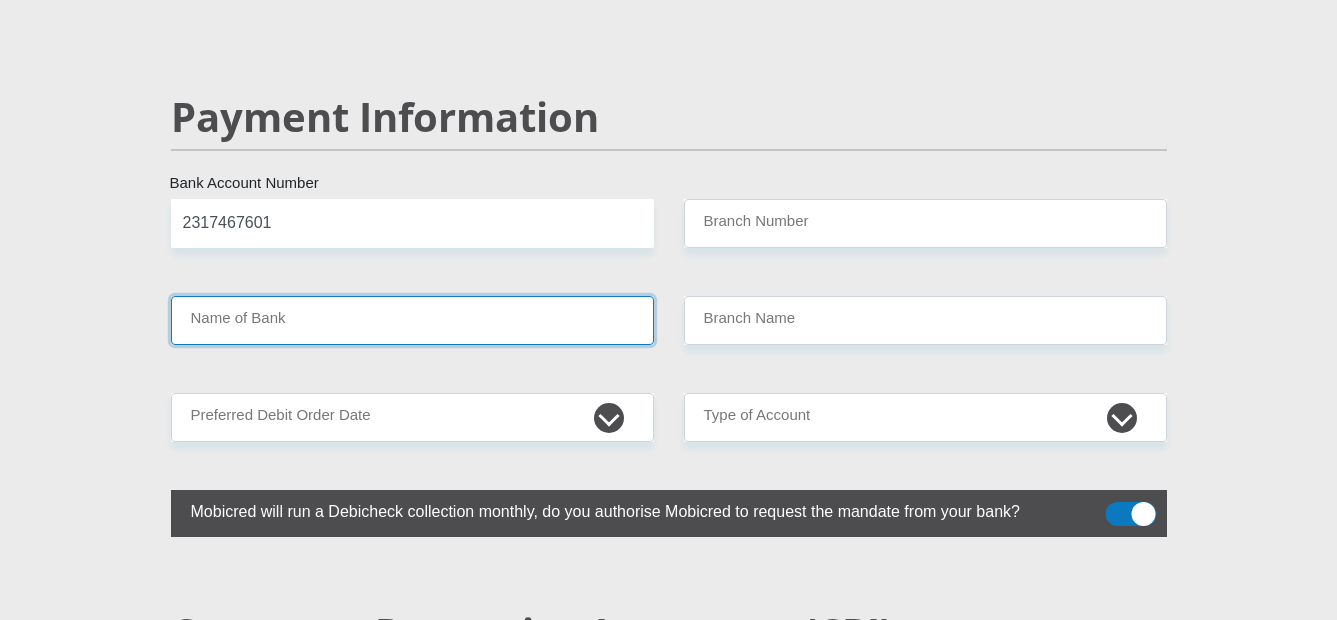 click on "Name of Bank" at bounding box center (412, 320) 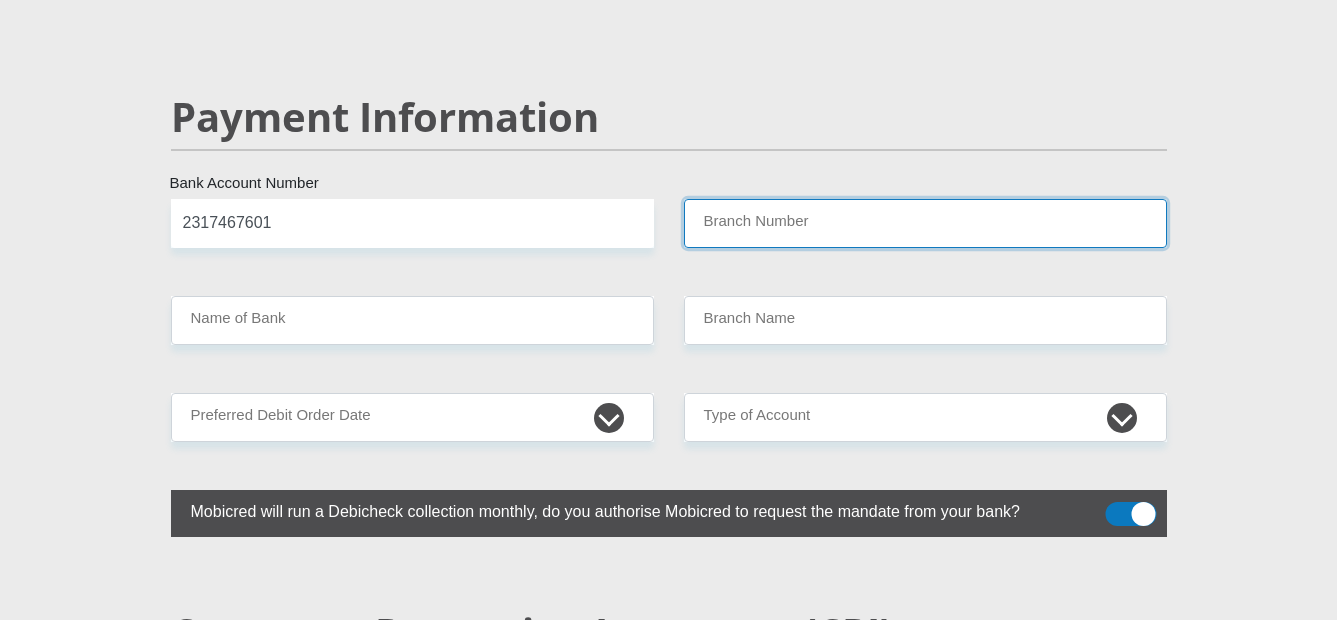 click on "Branch Number" at bounding box center (925, 223) 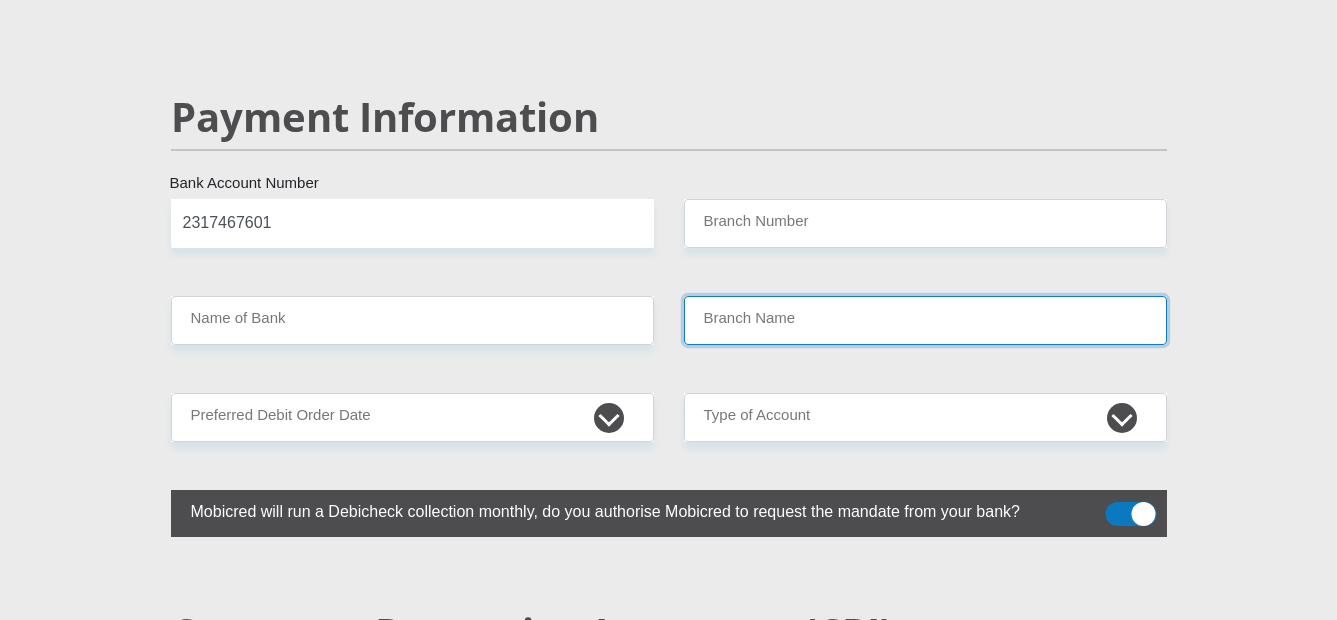 click on "Branch Name" at bounding box center (925, 320) 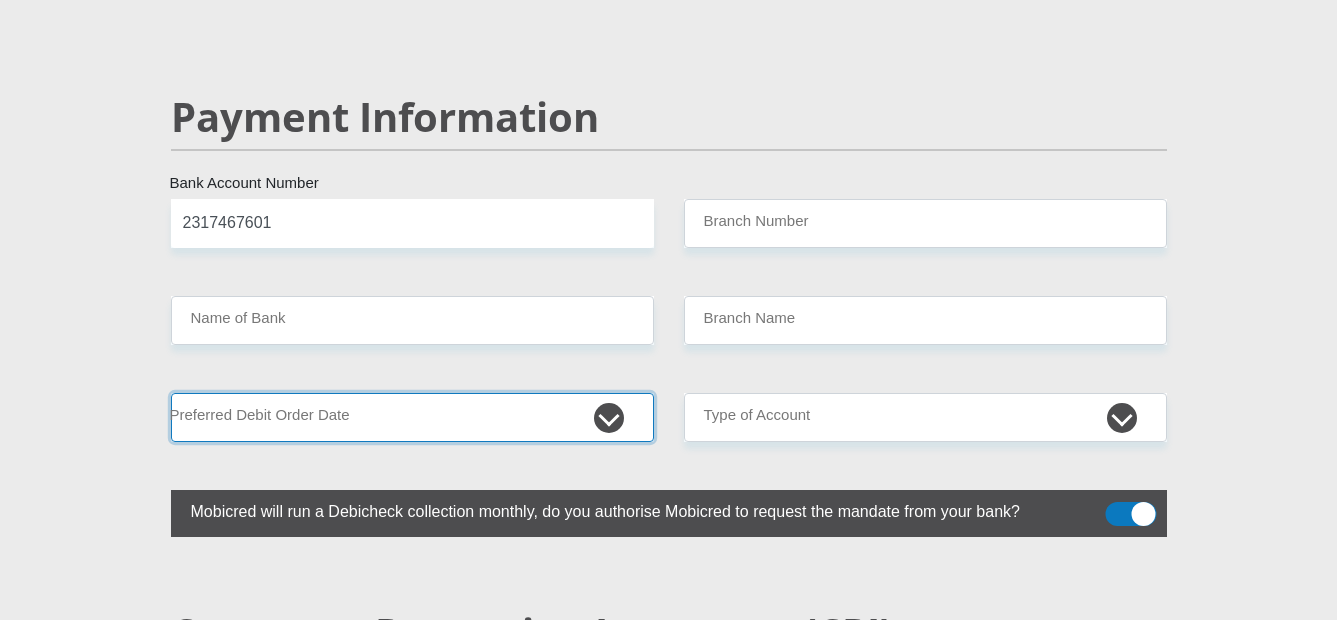 click on "1st
2nd
3rd
4th
5th
7th
18th
19th
20th
21st
22nd
23rd
24th
25th
26th
27th
28th
29th
30th" at bounding box center (412, 417) 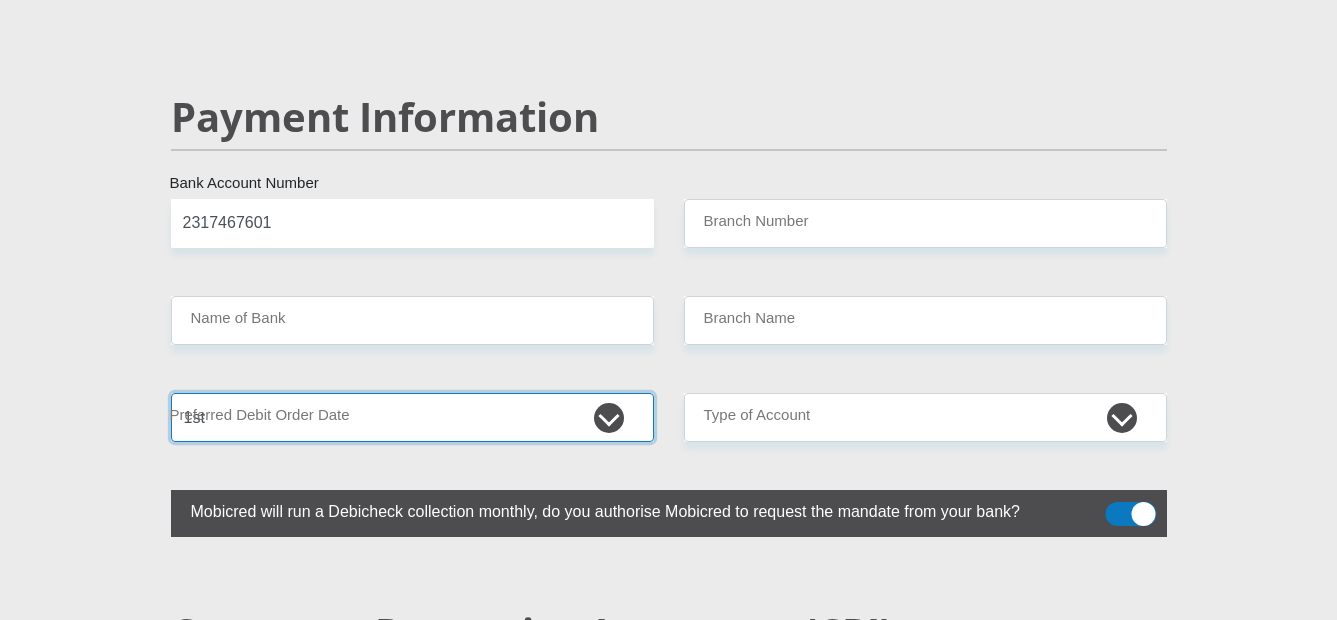 click on "1st
2nd
3rd
4th
5th
7th
18th
19th
20th
21st
22nd
23rd
24th
25th
26th
27th
28th
29th
30th" at bounding box center (412, 417) 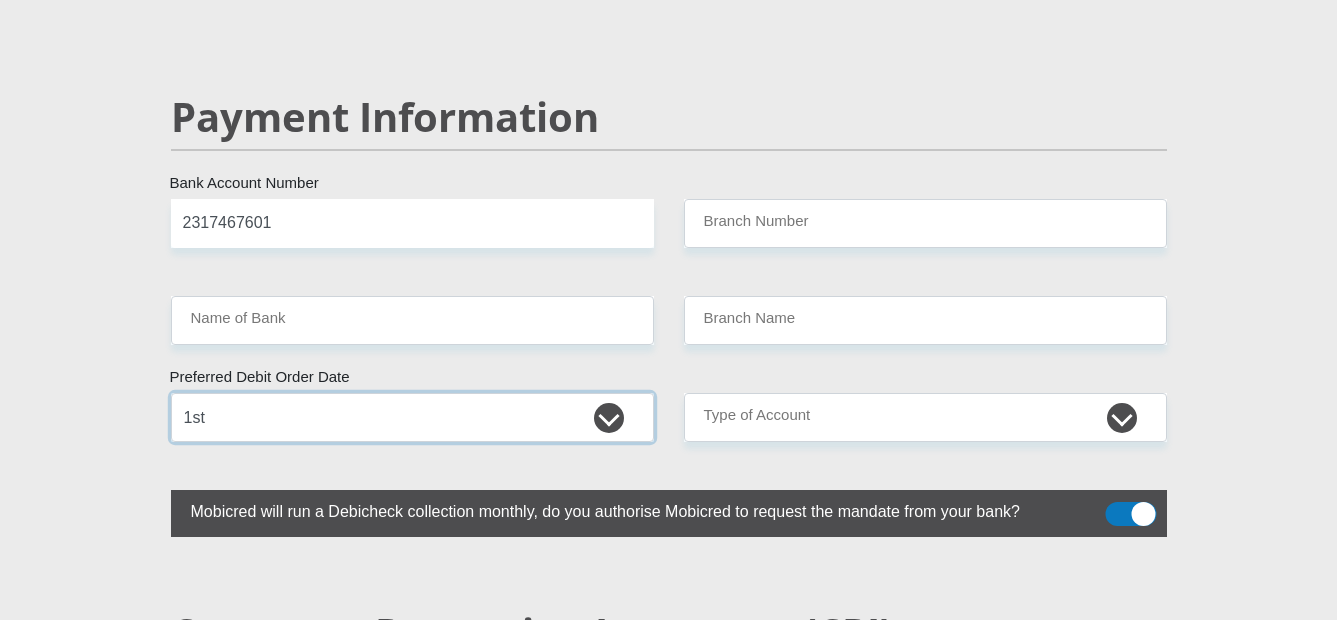 click on "1st
2nd
3rd
4th
5th
7th
18th
19th
20th
21st
22nd
23rd
24th
25th
26th
27th
28th
29th
30th" at bounding box center (412, 417) 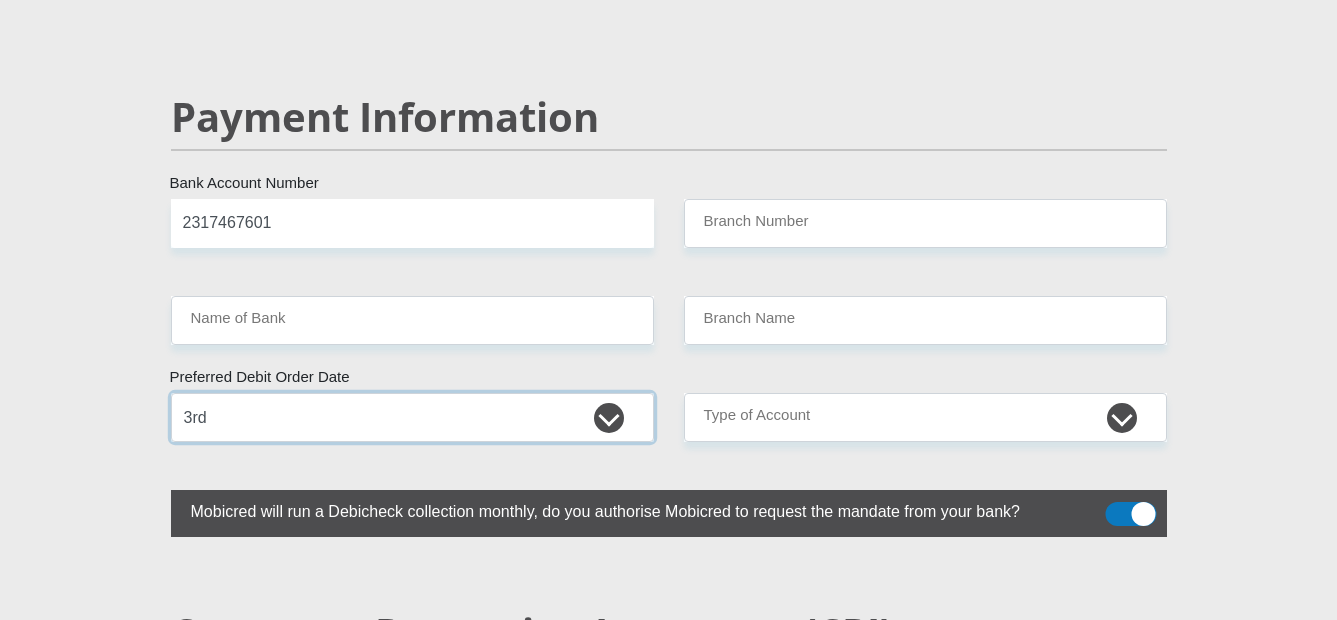 click on "1st
2nd
3rd
4th
5th
7th
18th
19th
20th
21st
22nd
23rd
24th
25th
26th
27th
28th
29th
30th" at bounding box center (412, 417) 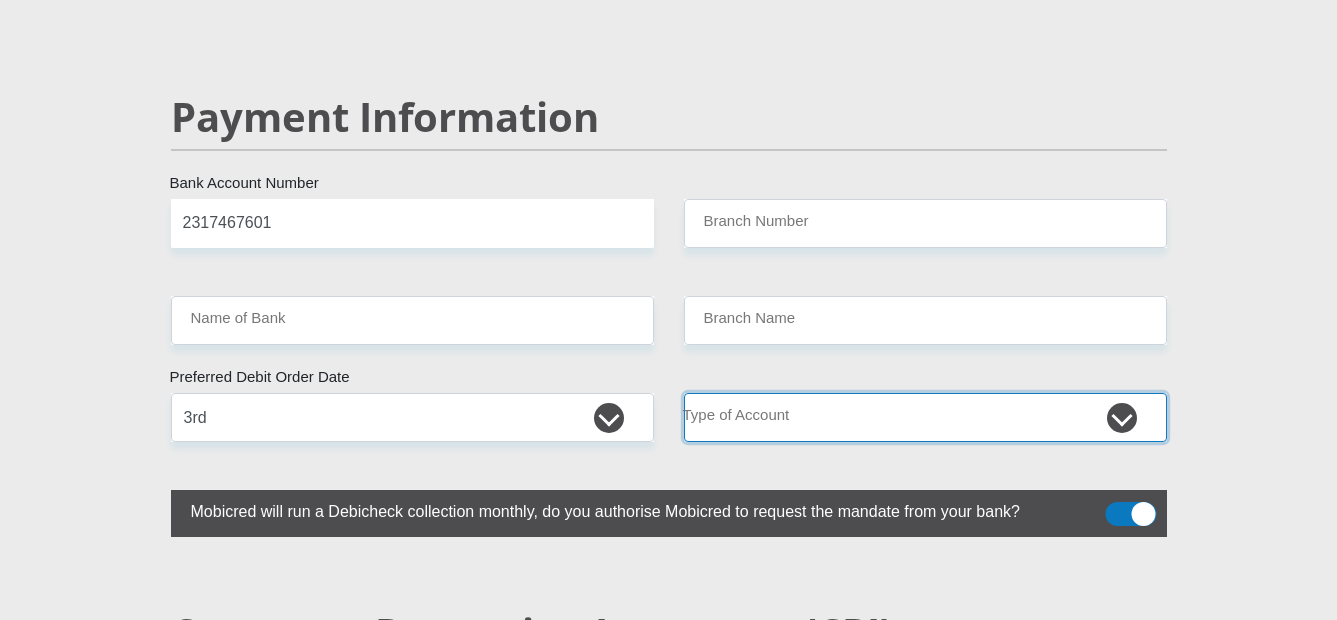 click on "Cheque
Savings" at bounding box center (925, 417) 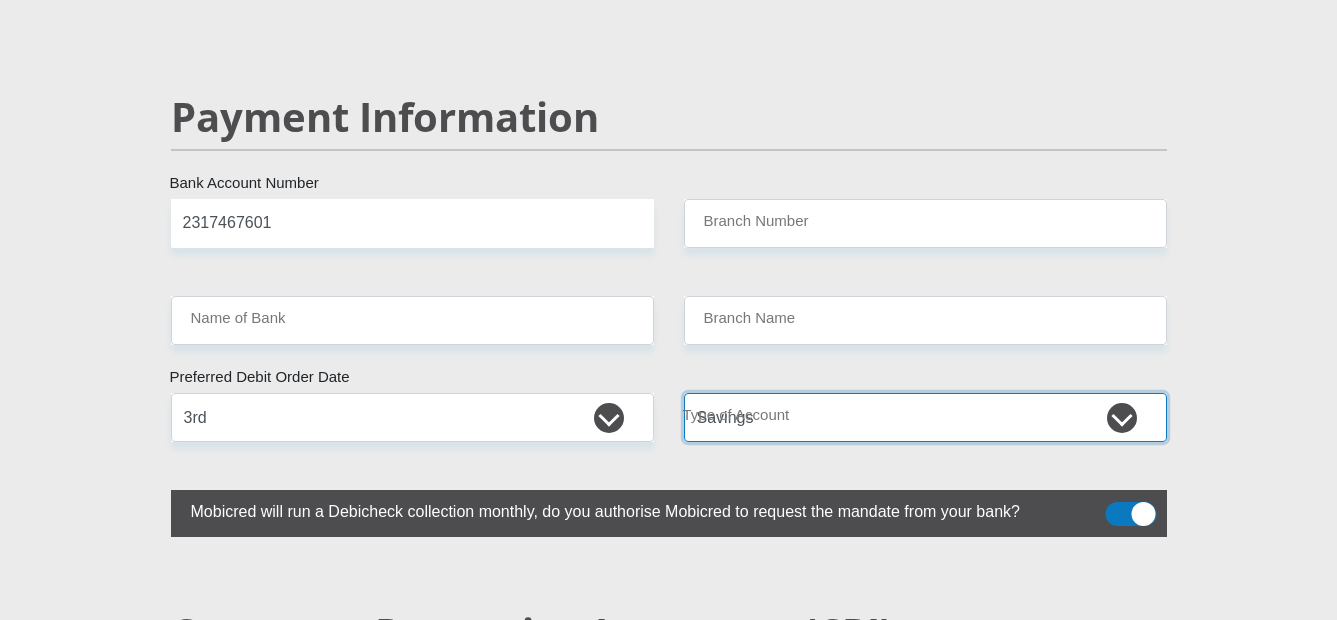 click on "Cheque
Savings" at bounding box center (925, 417) 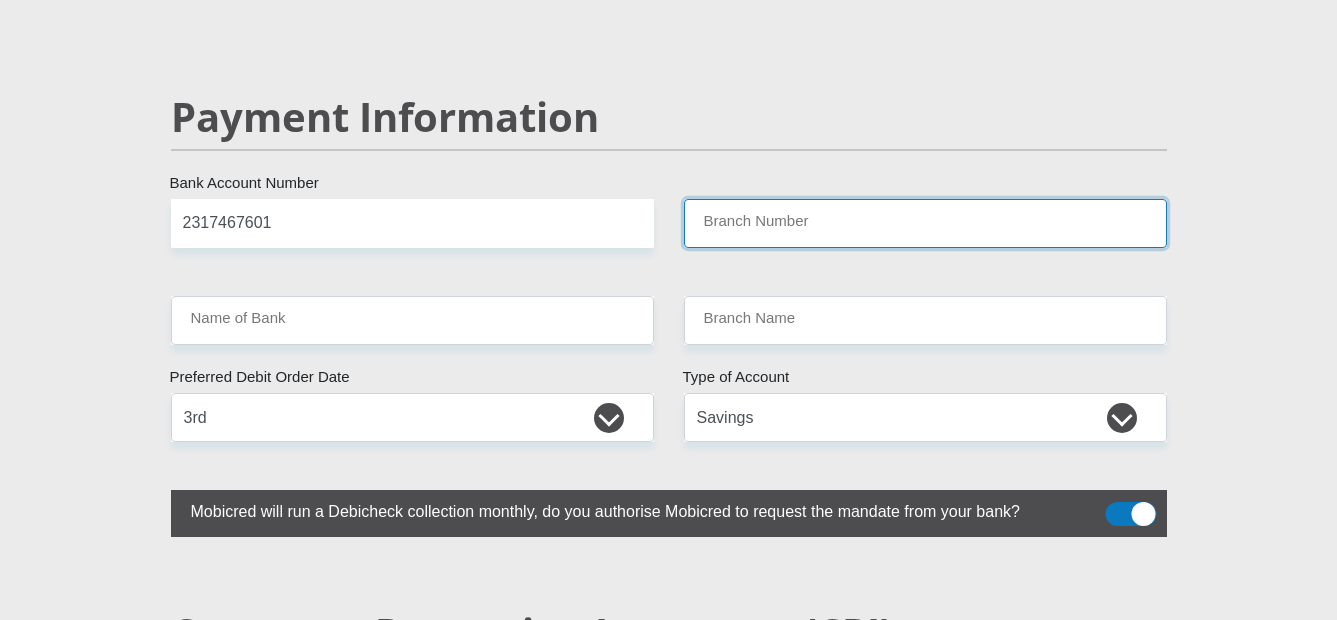 click on "Branch Number" at bounding box center [925, 223] 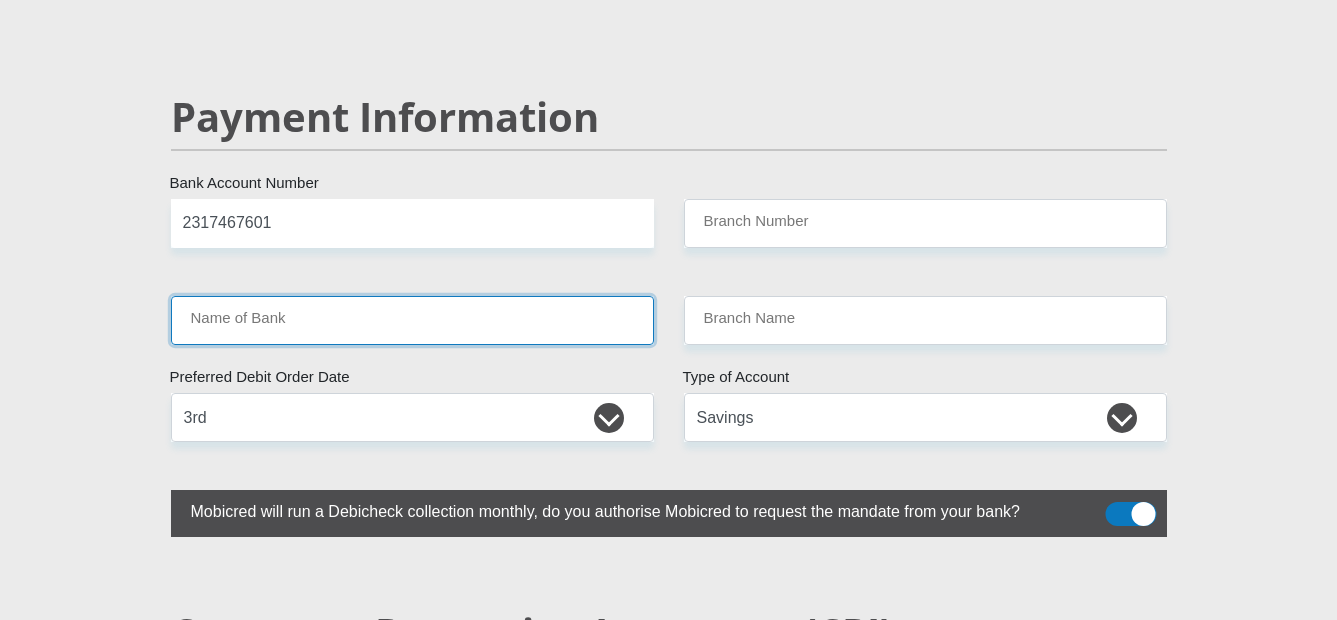 click on "Name of Bank" at bounding box center (412, 320) 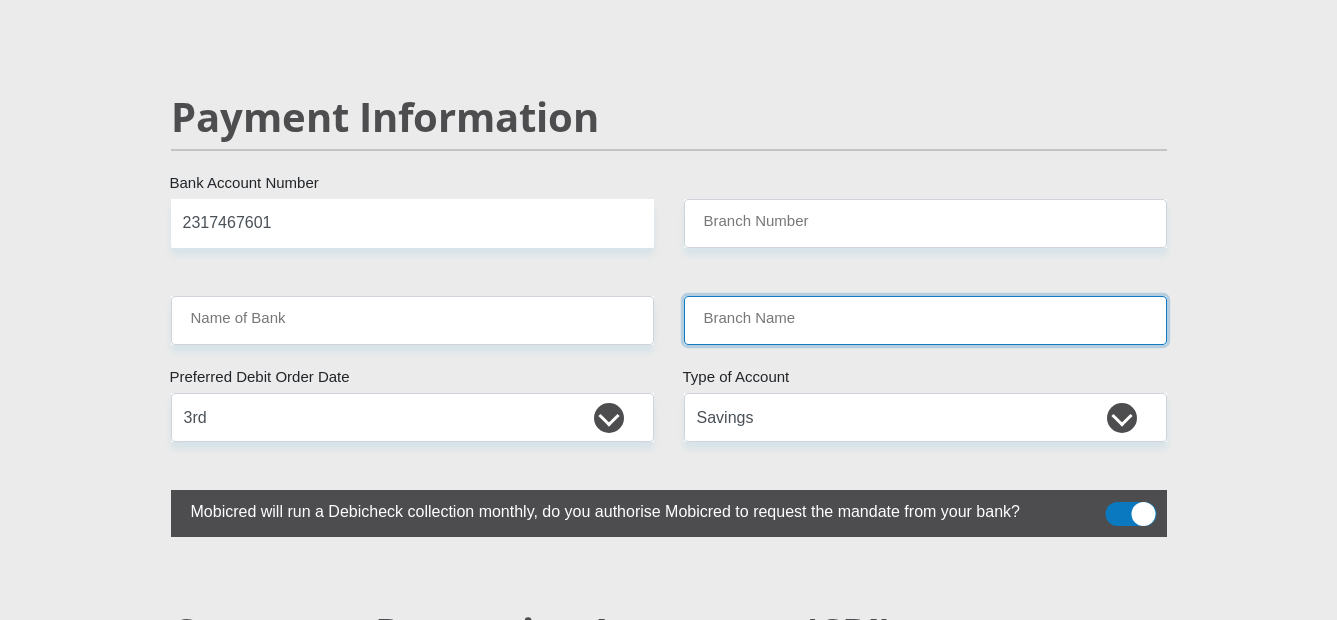 click on "Branch Name" at bounding box center [925, 320] 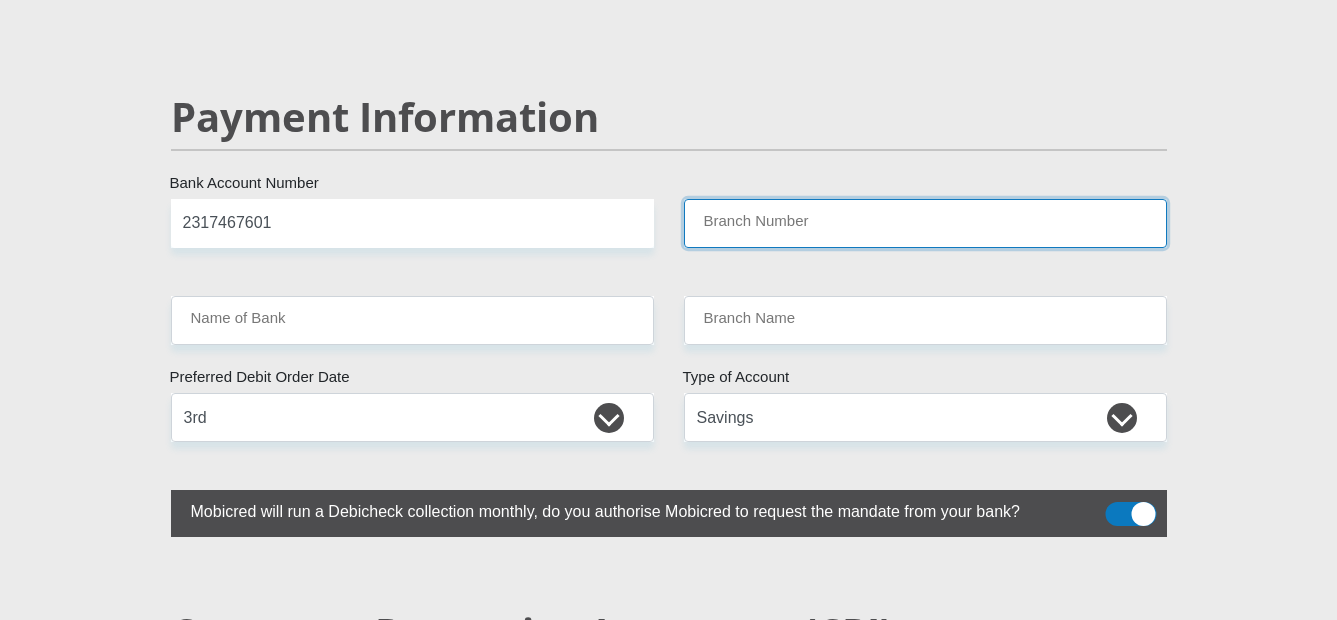 click on "Branch Number" at bounding box center [925, 223] 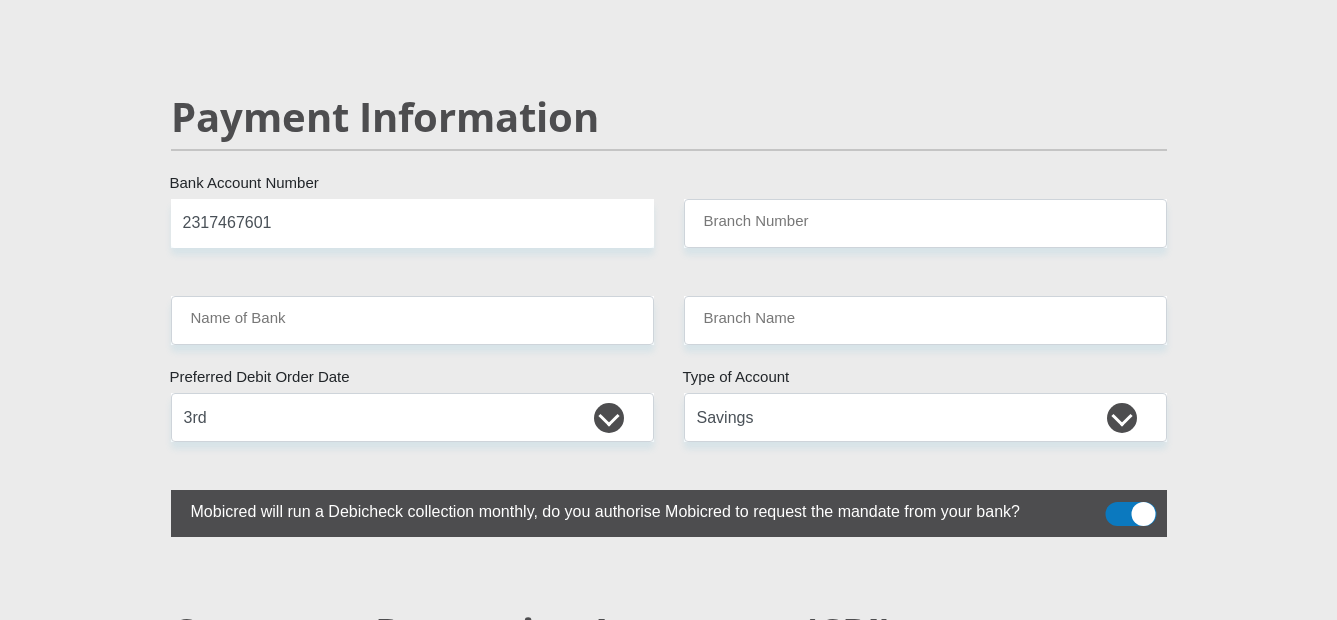 click on "Mr
Ms
Mrs
Dr
[PERSON_NAME]
Title
[PERSON_NAME]
First Name
[PERSON_NAME]
5203095123084
South African ID Number
Please input valid ID number
[GEOGRAPHIC_DATA]
[GEOGRAPHIC_DATA]
[GEOGRAPHIC_DATA]
[GEOGRAPHIC_DATA]
[GEOGRAPHIC_DATA]
[GEOGRAPHIC_DATA] [GEOGRAPHIC_DATA]
[GEOGRAPHIC_DATA]
[GEOGRAPHIC_DATA]
[GEOGRAPHIC_DATA]
[GEOGRAPHIC_DATA]
[GEOGRAPHIC_DATA]
[GEOGRAPHIC_DATA]
[GEOGRAPHIC_DATA]  [GEOGRAPHIC_DATA]" at bounding box center [669, -685] 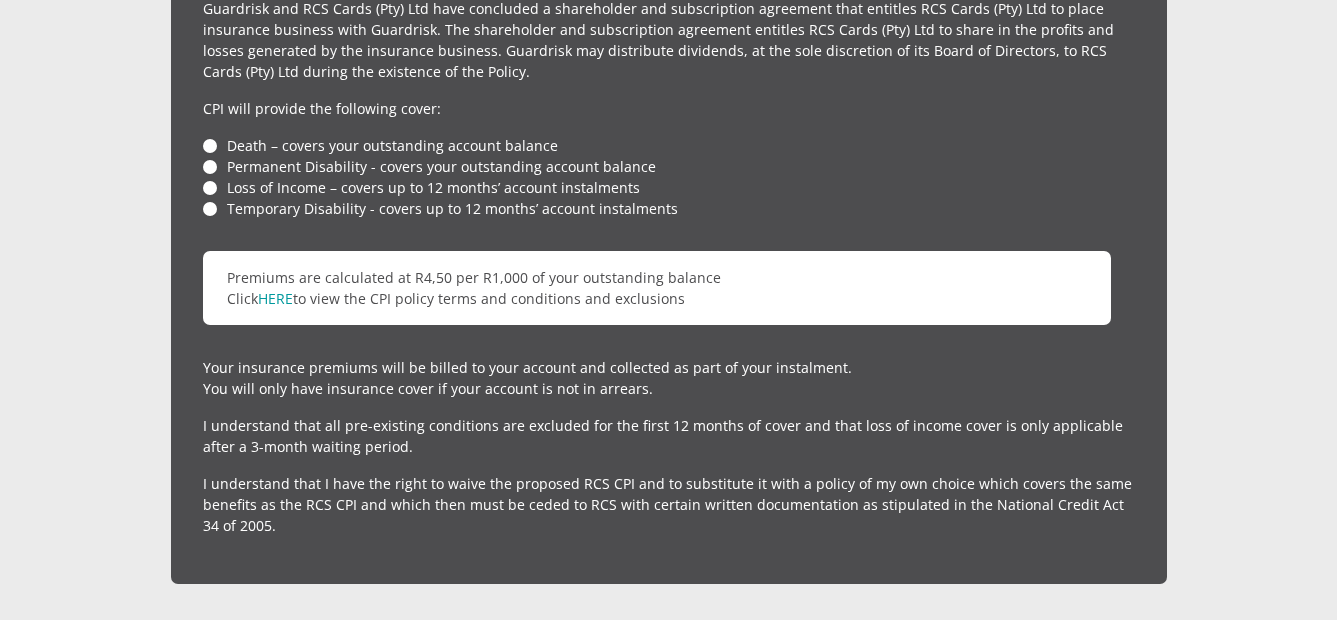 scroll, scrollTop: 4959, scrollLeft: 0, axis: vertical 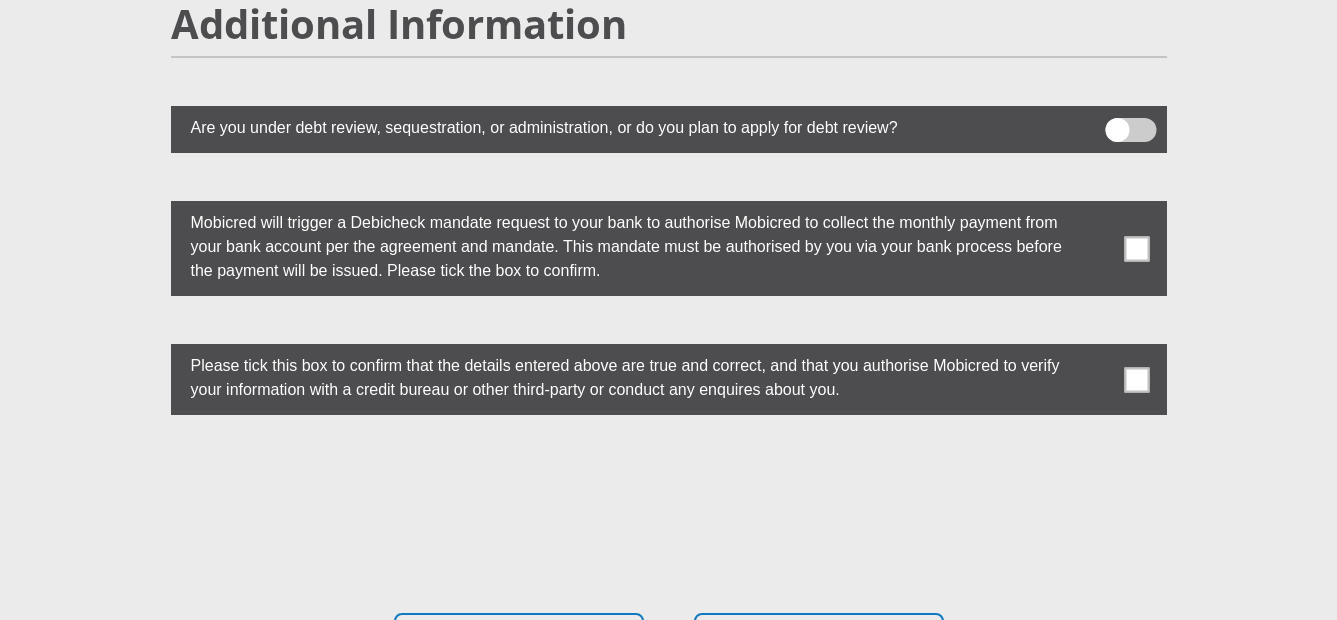 click at bounding box center [1130, 130] 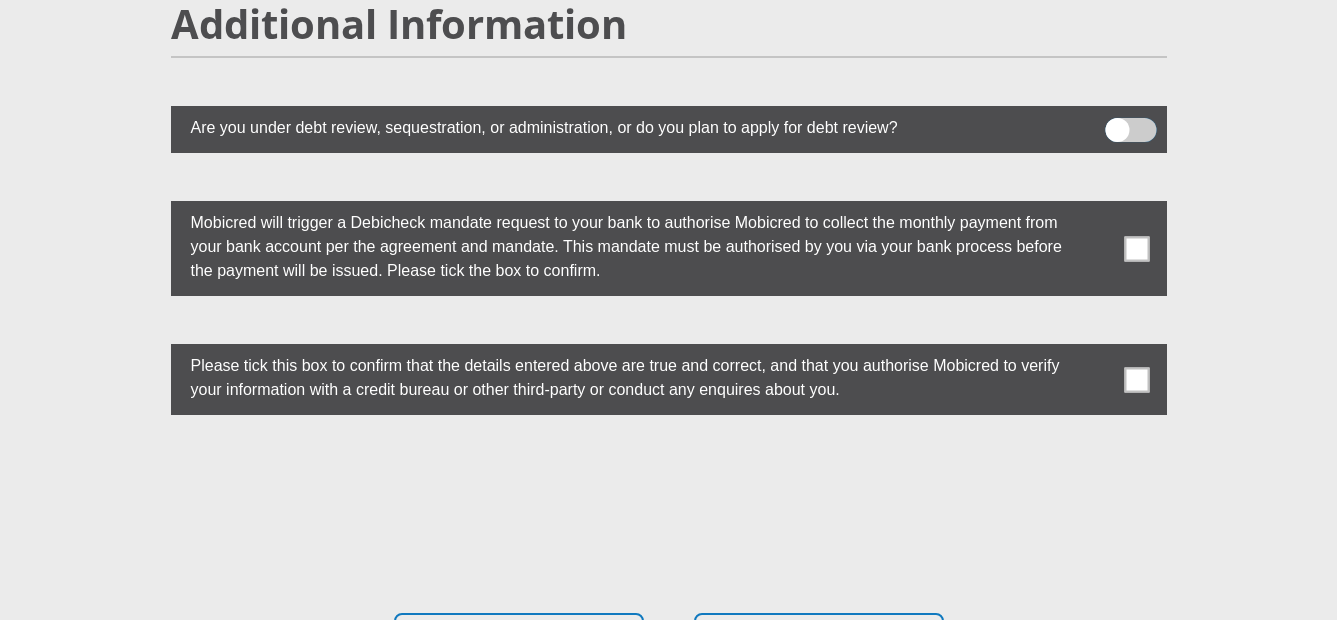 click at bounding box center [1117, 123] 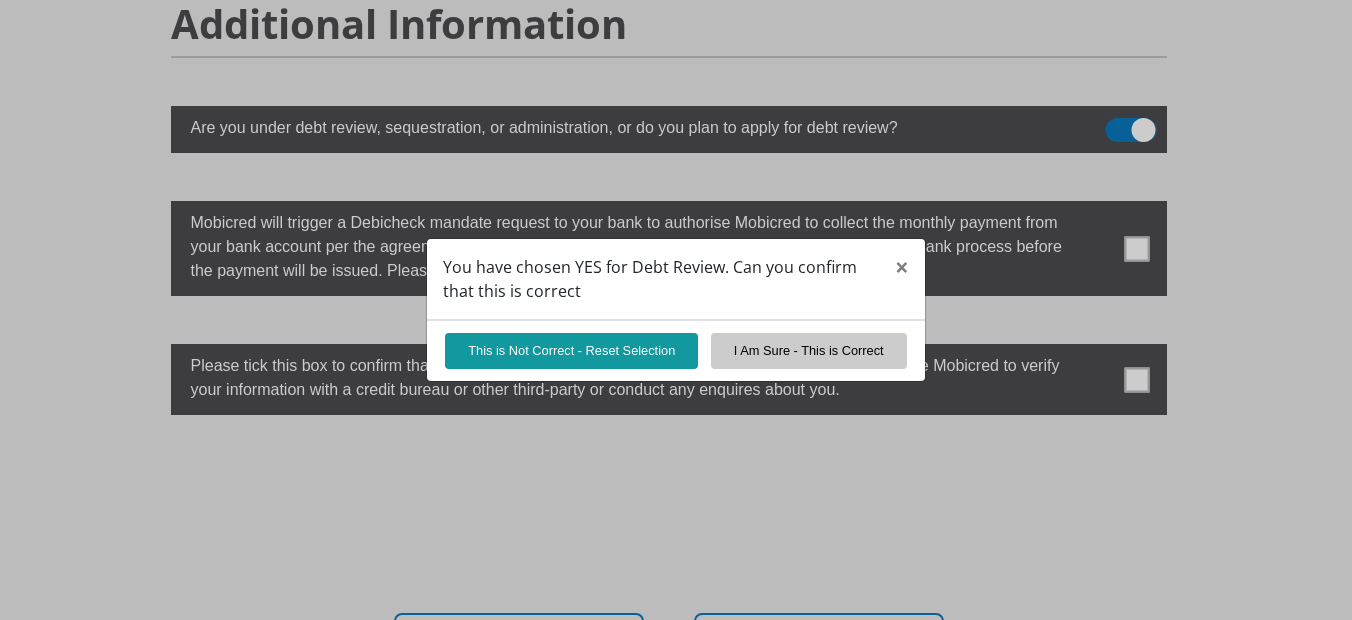 click on "You have chosen YES for Debt Review.
Can you confirm that this is correct
×
This is Not Correct - Reset Selection
I Am Sure - This is Correct" at bounding box center [676, 310] 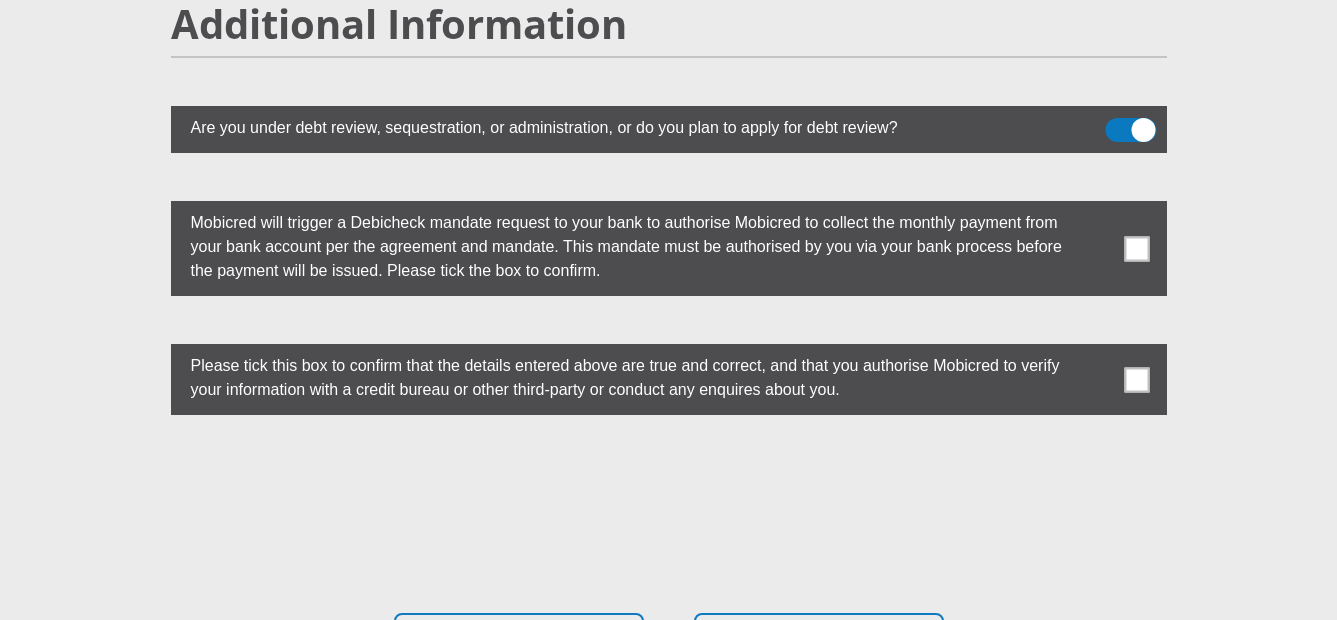 click at bounding box center (1130, 130) 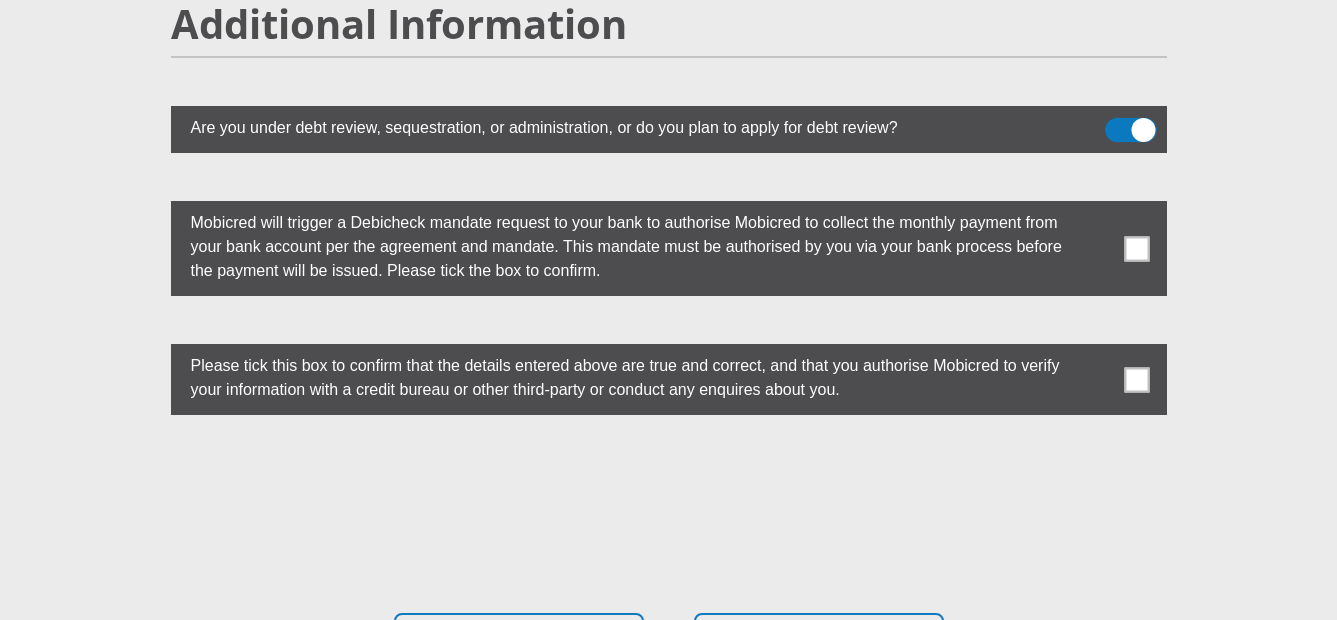 click at bounding box center [1117, 123] 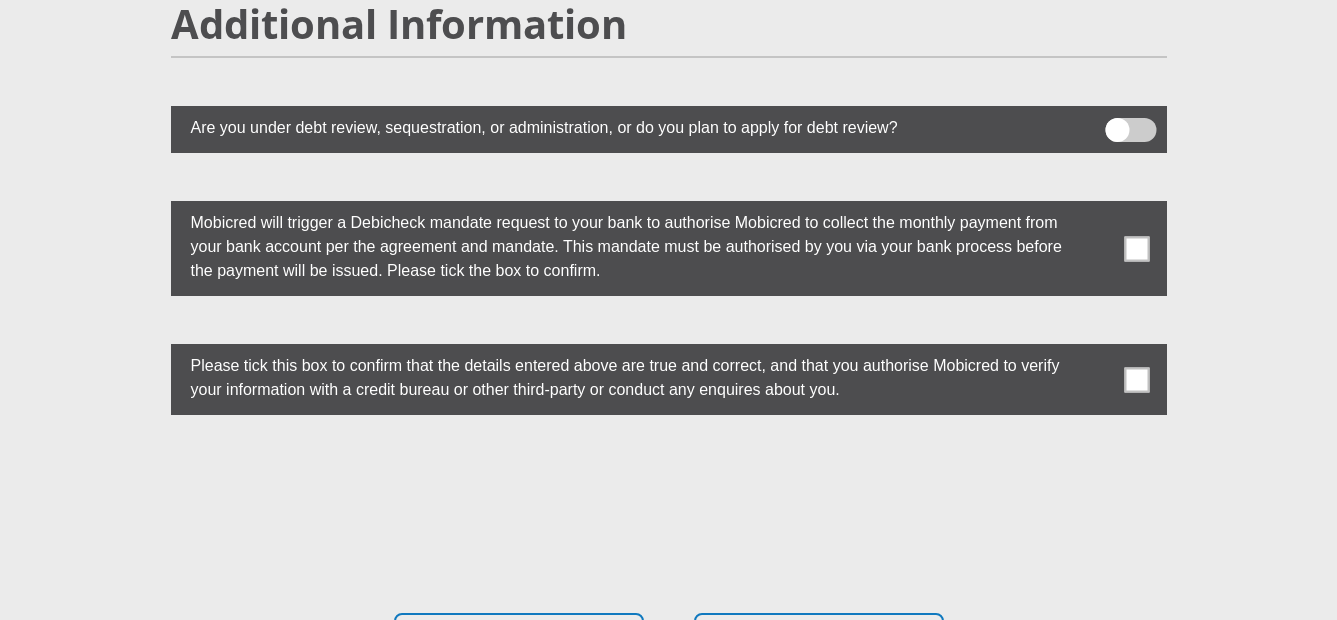 click at bounding box center (1130, 130) 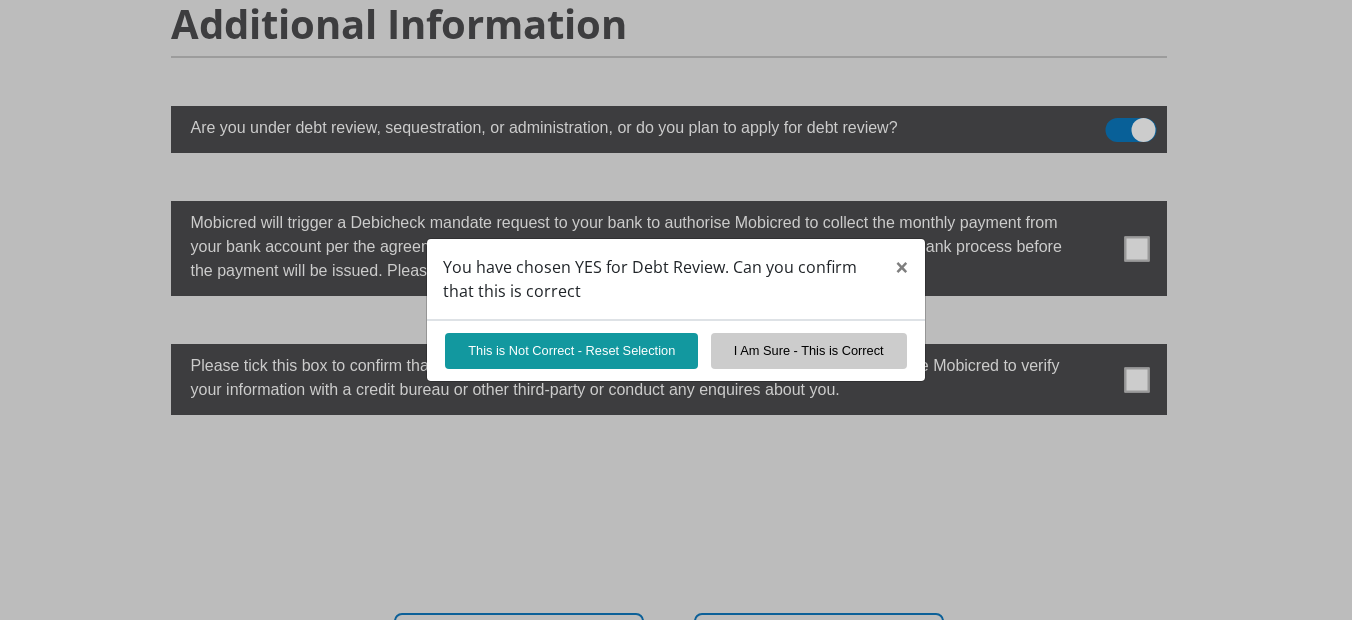 drag, startPoint x: 1137, startPoint y: 81, endPoint x: 1059, endPoint y: 100, distance: 80.280754 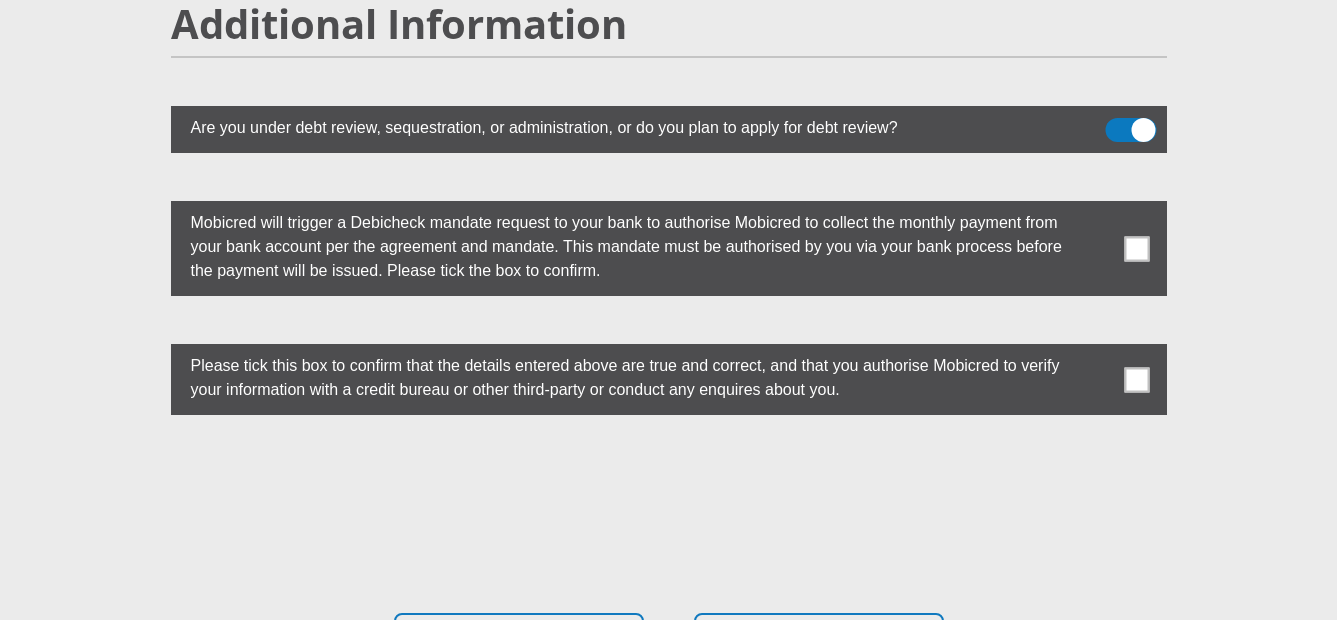 click at bounding box center [1130, 130] 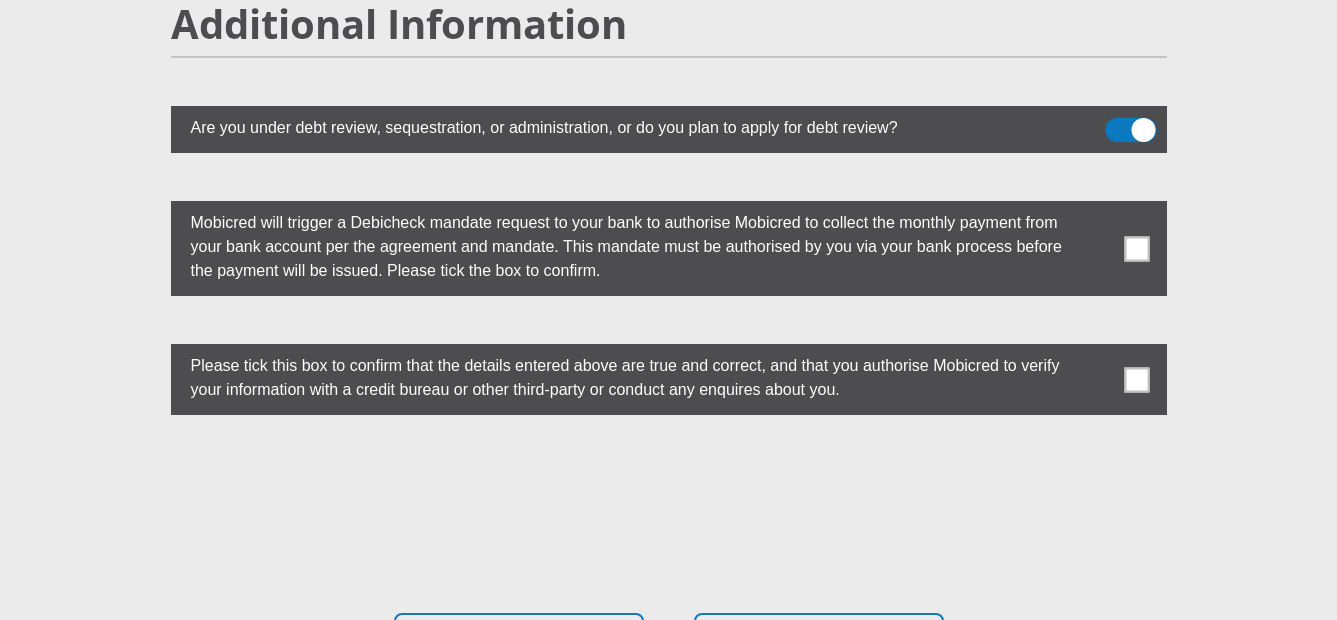 click at bounding box center [1117, 123] 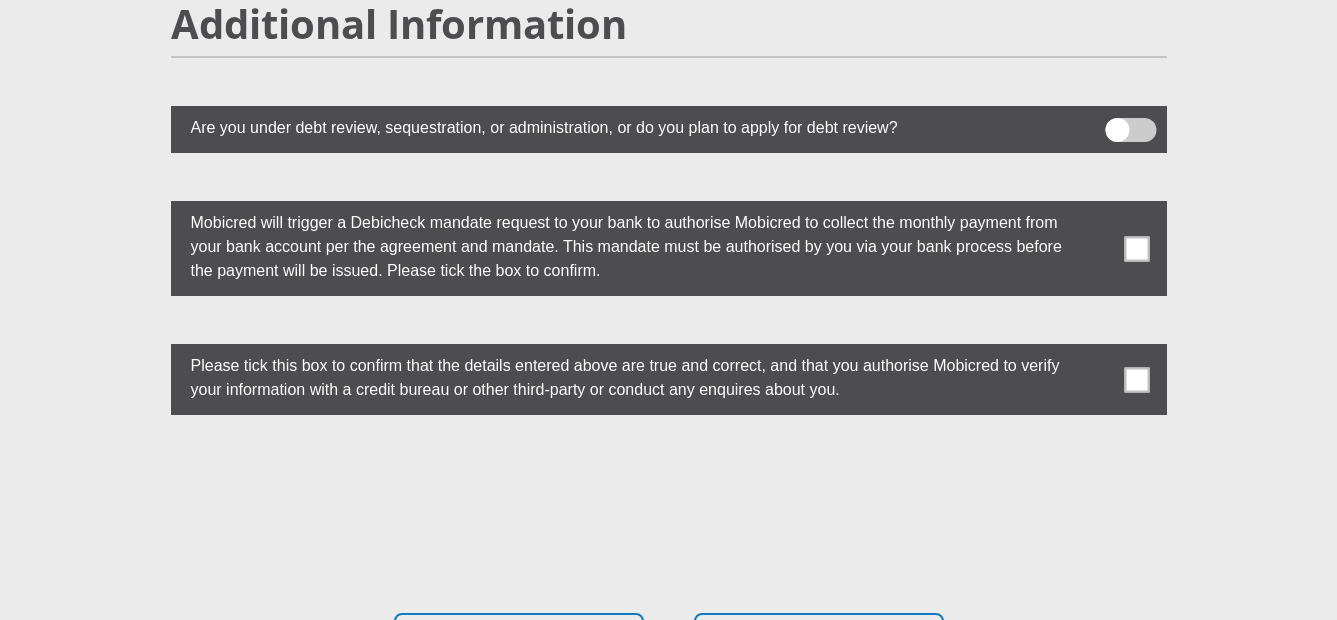 click at bounding box center [1136, 248] 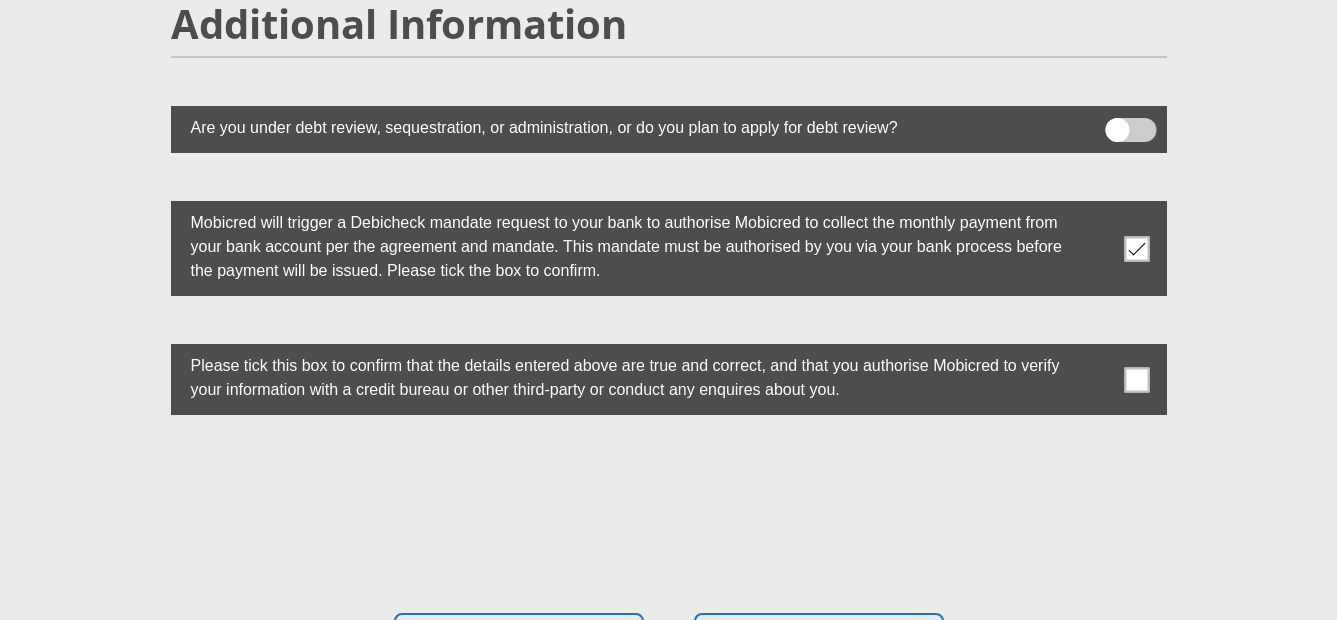 click at bounding box center (1136, 379) 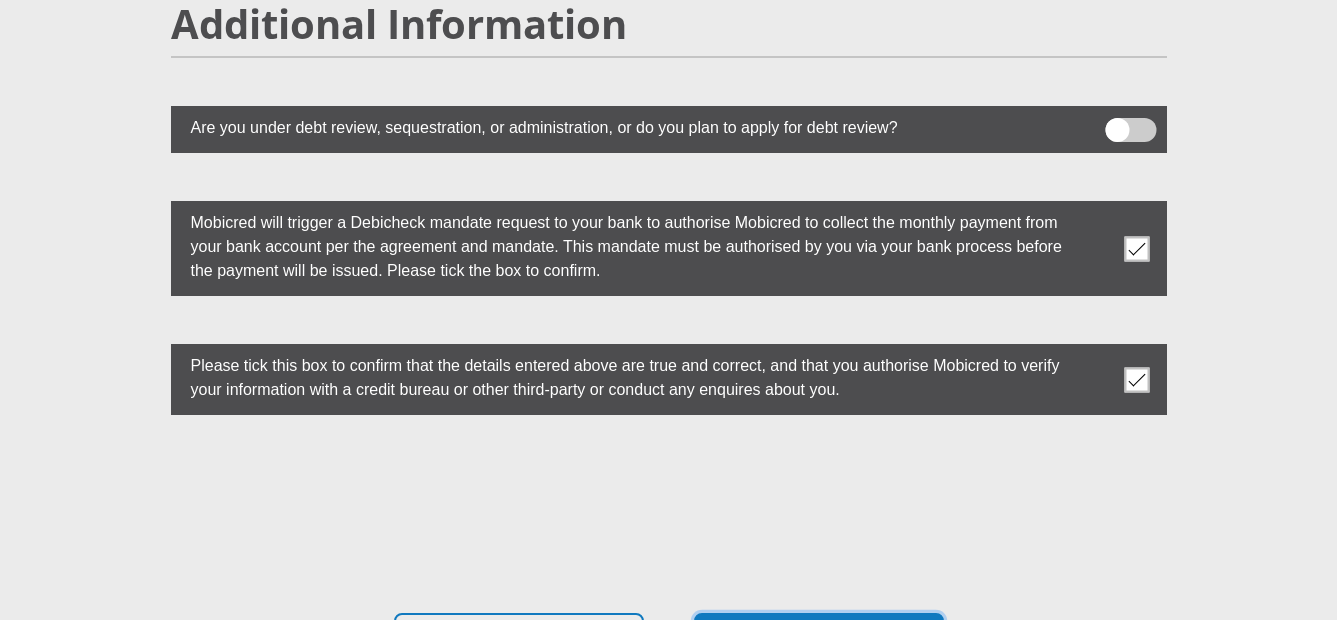 click on "Proceed" at bounding box center [819, 644] 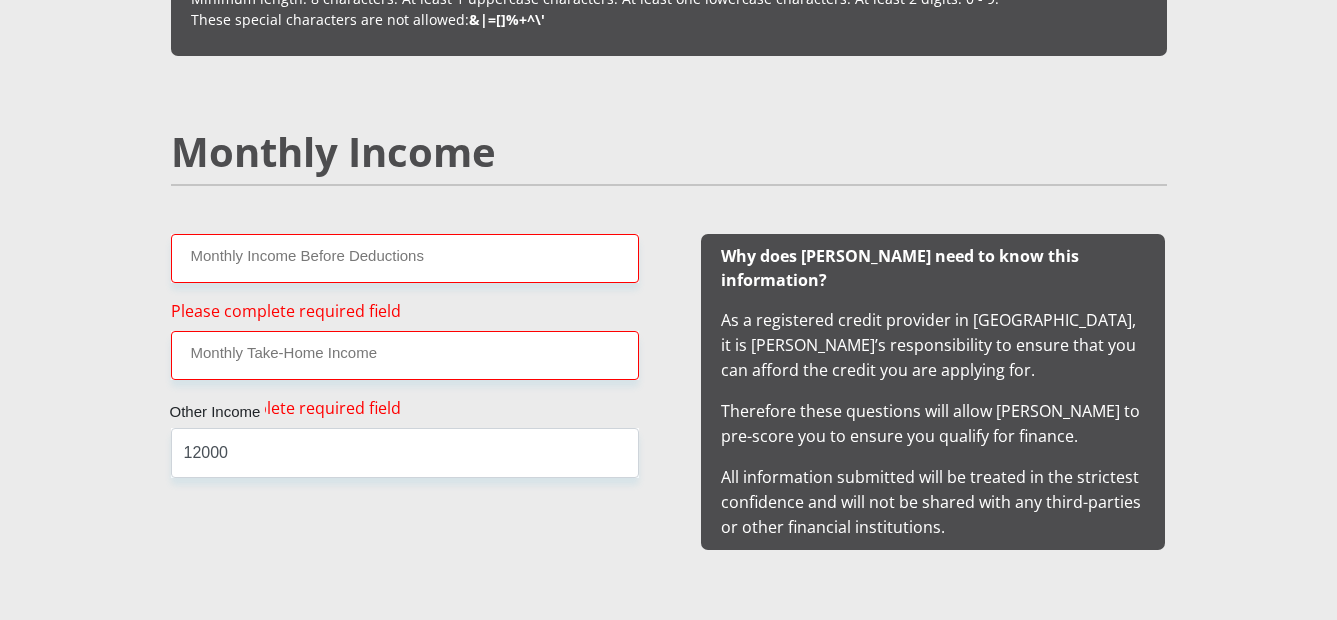 scroll, scrollTop: 1805, scrollLeft: 0, axis: vertical 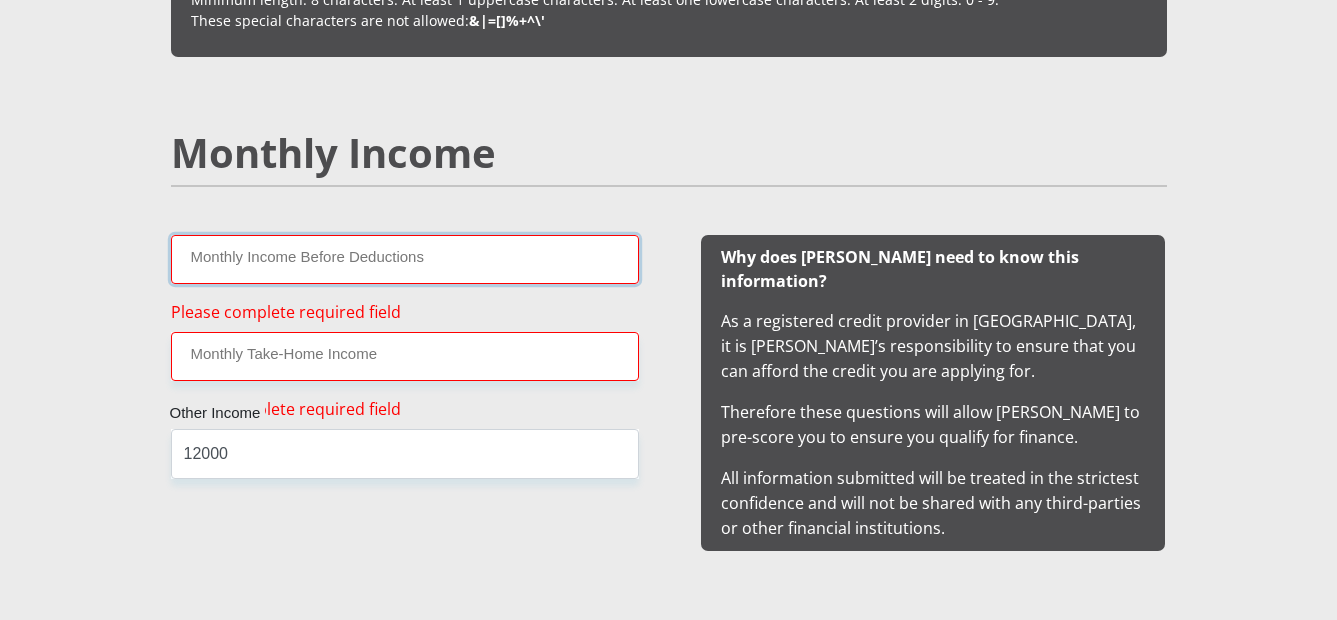 click on "Monthly Income Before Deductions" at bounding box center [405, 259] 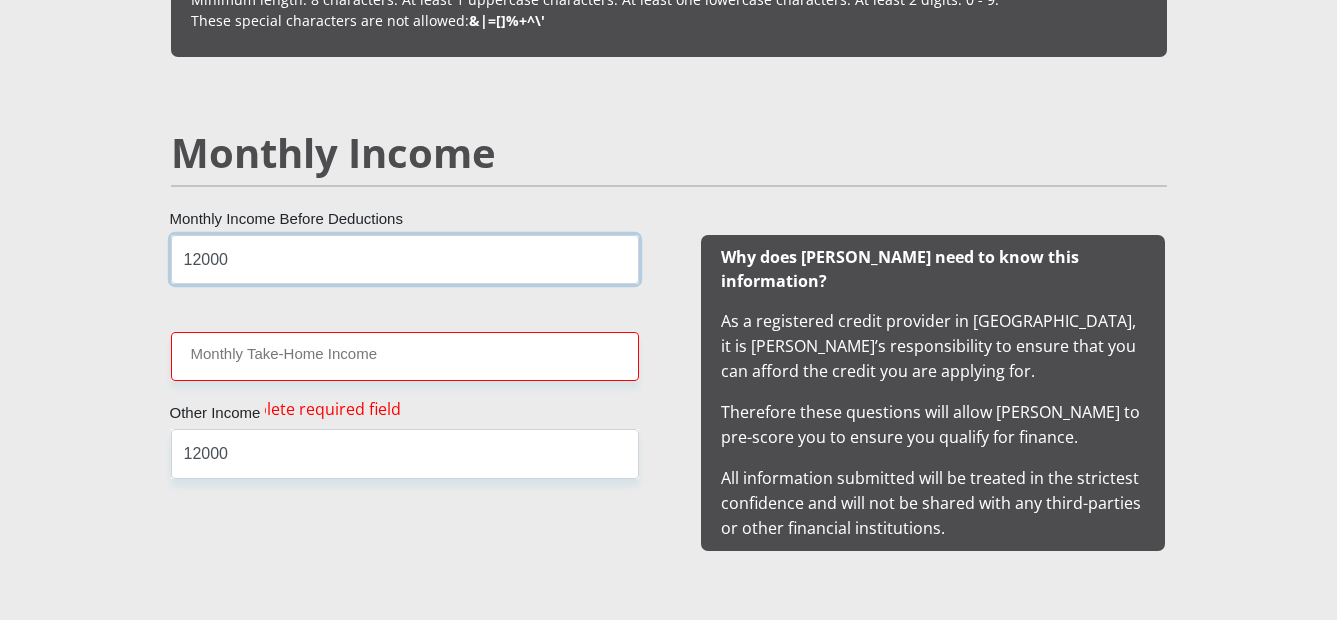 type on "12000" 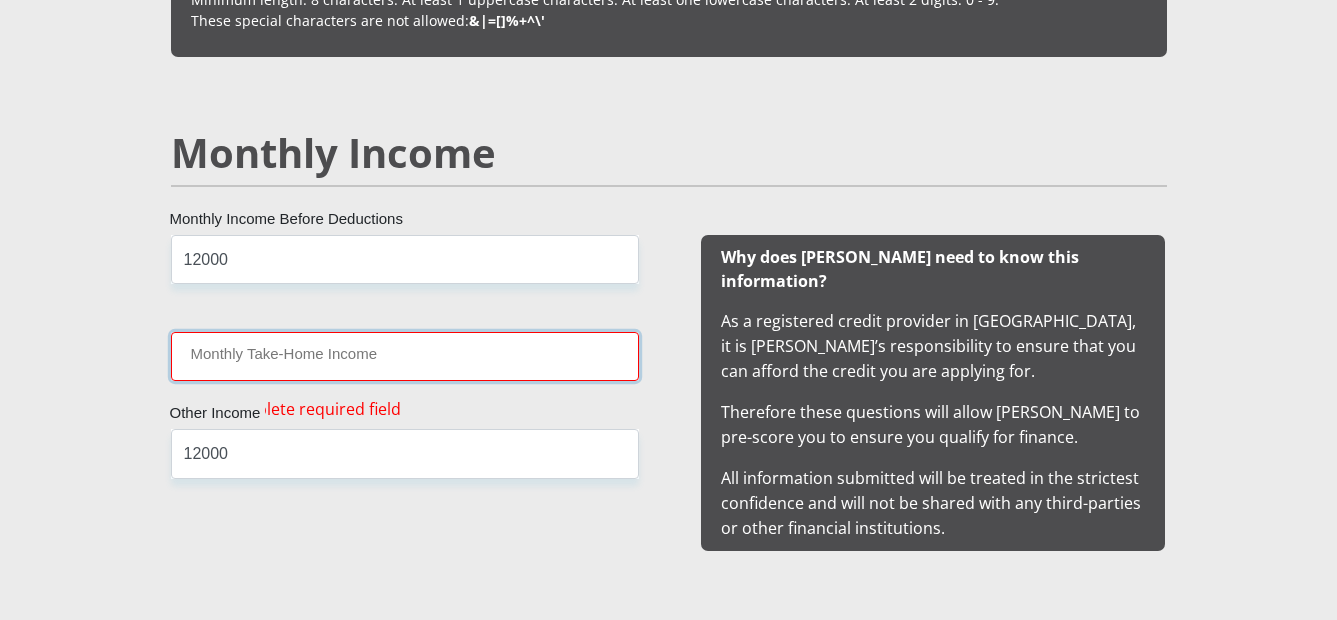 click on "Monthly Take-Home Income" at bounding box center [405, 356] 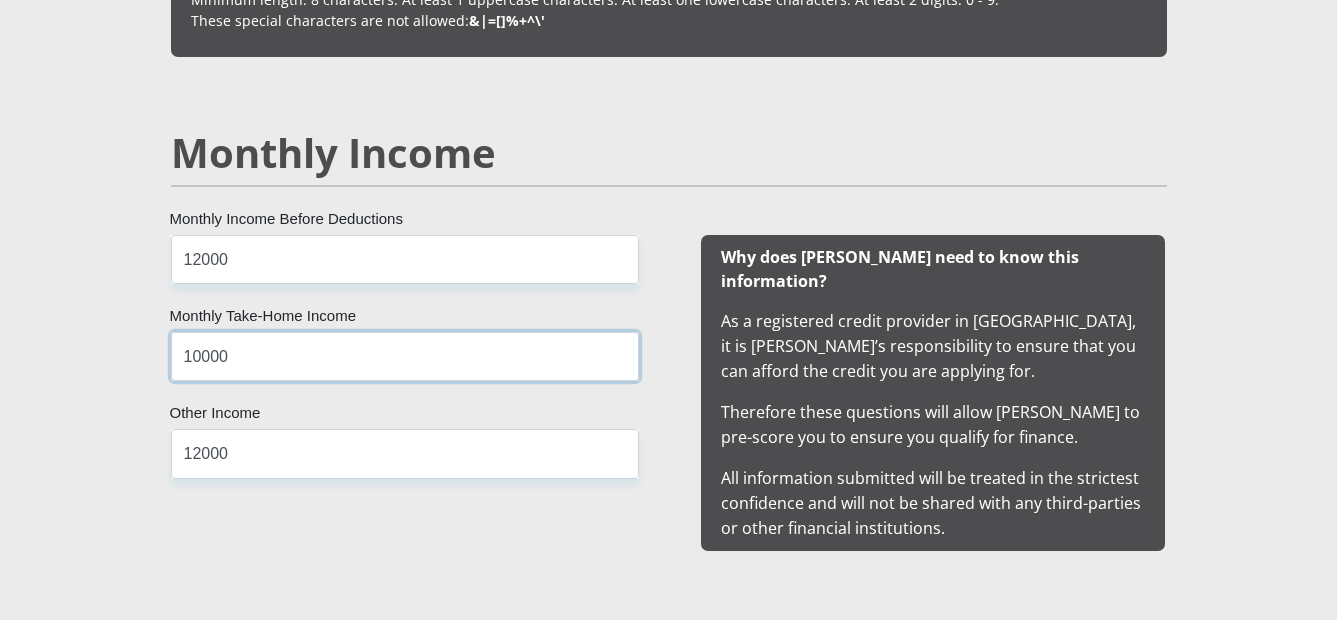 type on "10000" 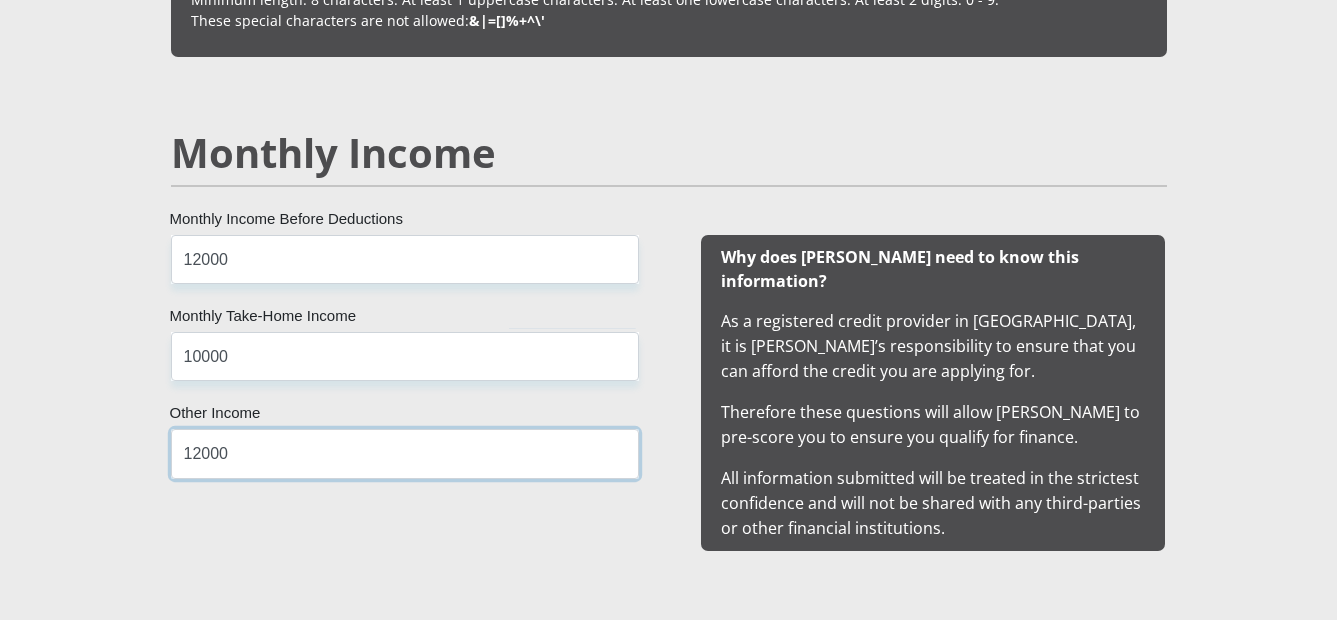 drag, startPoint x: 187, startPoint y: 454, endPoint x: 289, endPoint y: 454, distance: 102 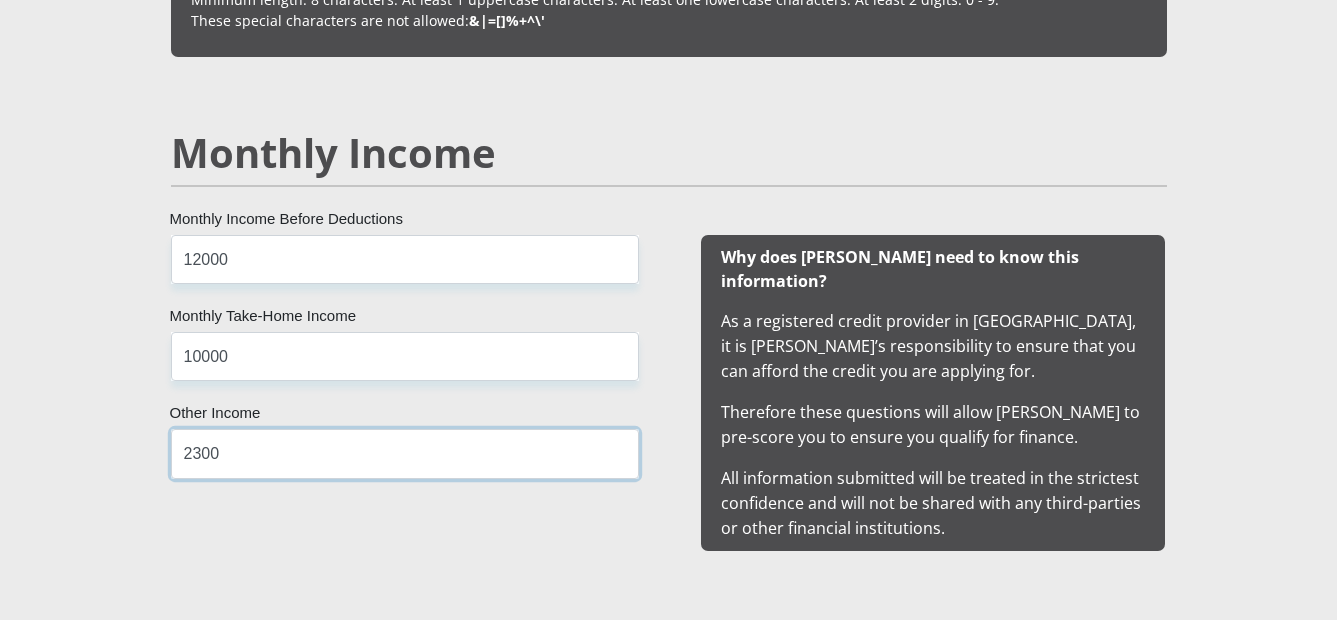 type on "2300" 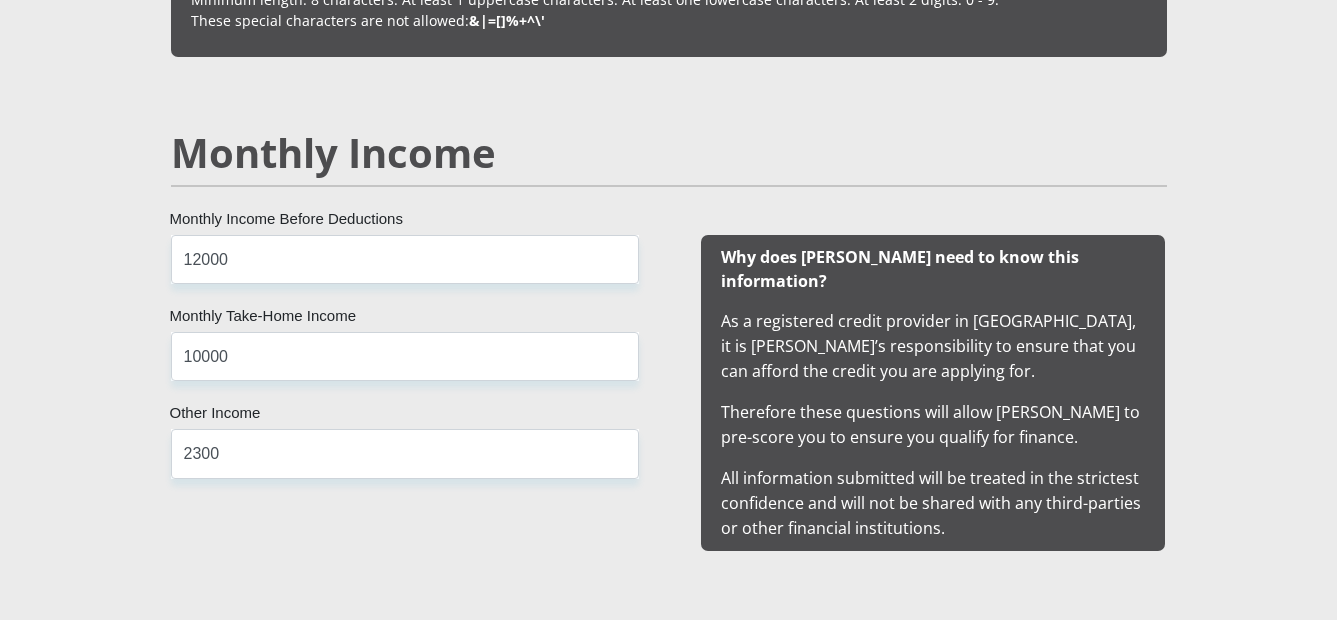 click on "Mr
Ms
Mrs
Dr
[PERSON_NAME]
Title
[PERSON_NAME]
First Name
[PERSON_NAME]
5203095123084
South African ID Number
Please input valid ID number
[GEOGRAPHIC_DATA]
[GEOGRAPHIC_DATA]
[GEOGRAPHIC_DATA]
[GEOGRAPHIC_DATA]
[GEOGRAPHIC_DATA]
[GEOGRAPHIC_DATA] [GEOGRAPHIC_DATA]
[GEOGRAPHIC_DATA]
[GEOGRAPHIC_DATA]
[GEOGRAPHIC_DATA]
[GEOGRAPHIC_DATA]
[GEOGRAPHIC_DATA]
[GEOGRAPHIC_DATA]
[GEOGRAPHIC_DATA]  [GEOGRAPHIC_DATA]" at bounding box center (669, 1397) 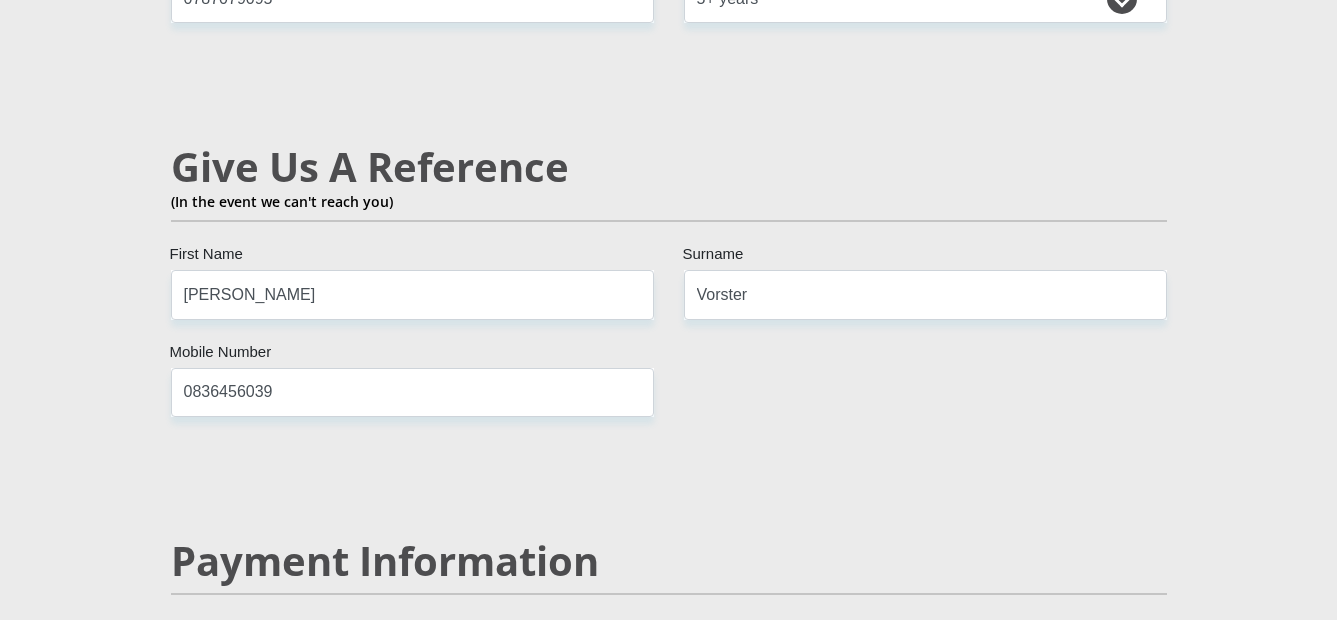 scroll, scrollTop: 3973, scrollLeft: 0, axis: vertical 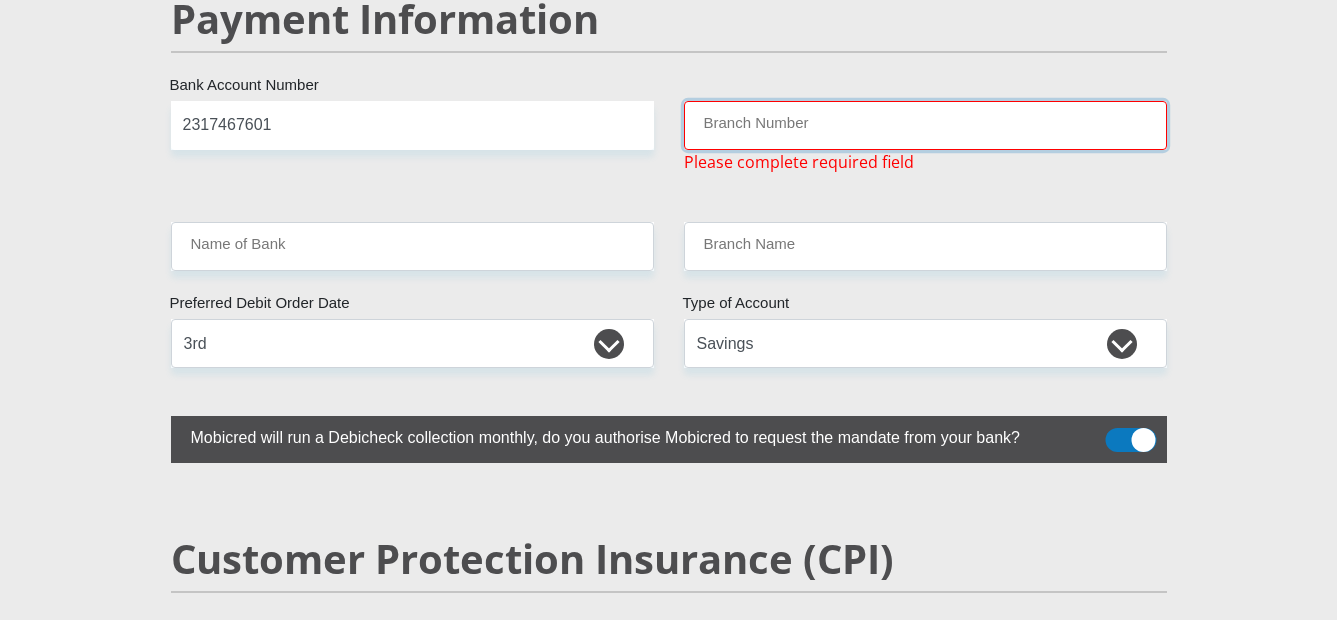 click on "Branch Number" at bounding box center (925, 125) 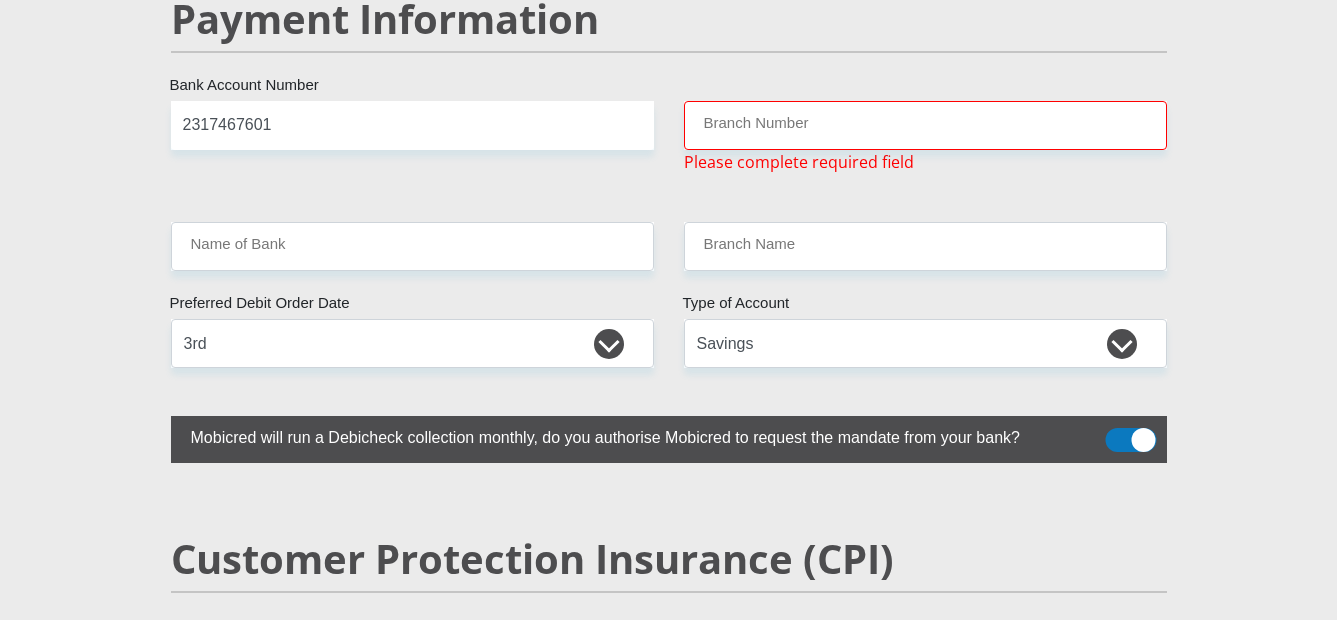 scroll, scrollTop: 5679, scrollLeft: 0, axis: vertical 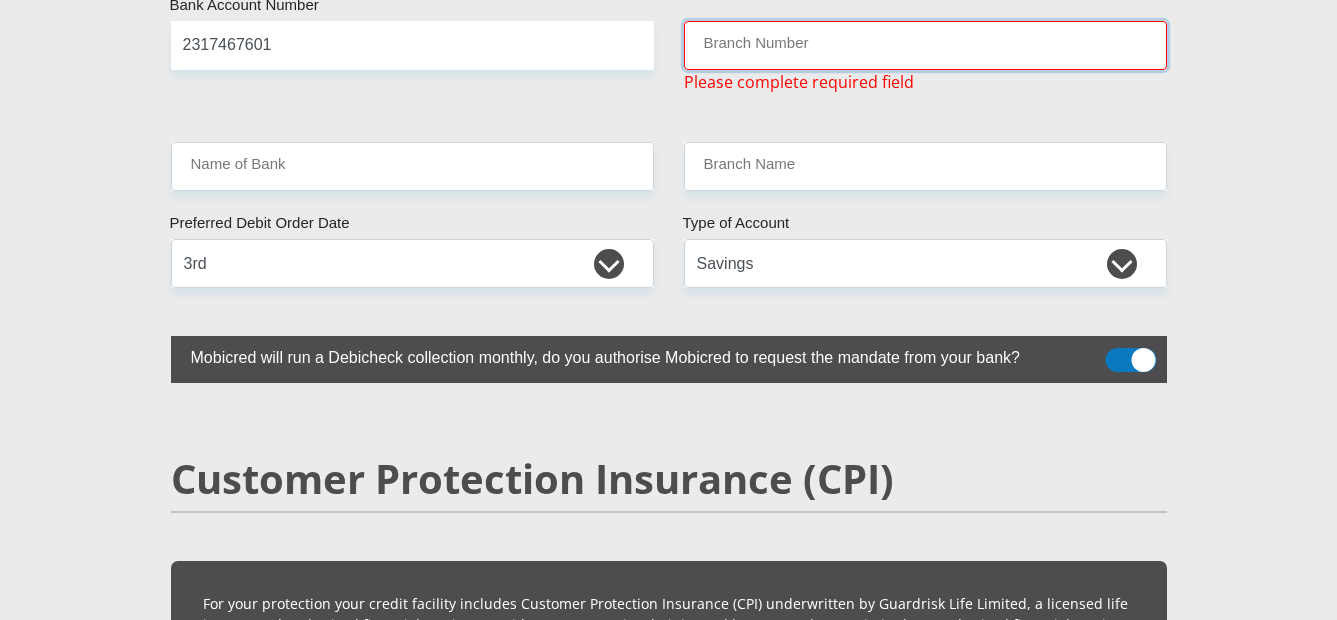 click on "Branch Number" at bounding box center [925, 45] 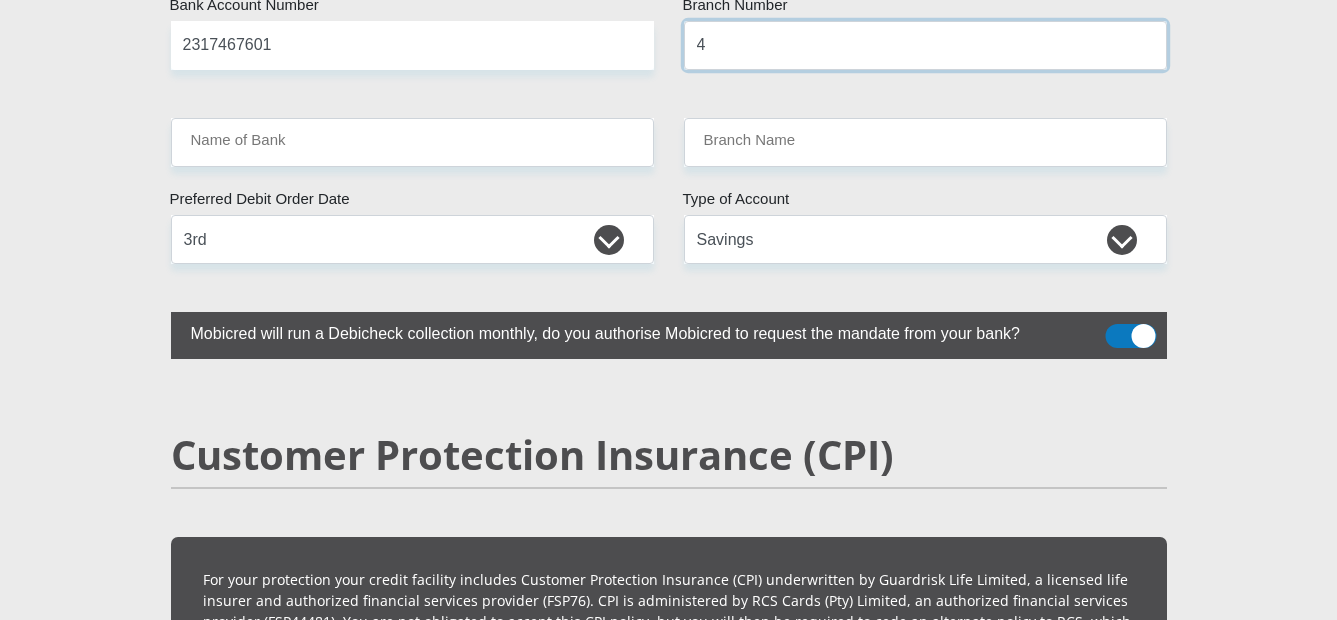 scroll, scrollTop: 4042, scrollLeft: 0, axis: vertical 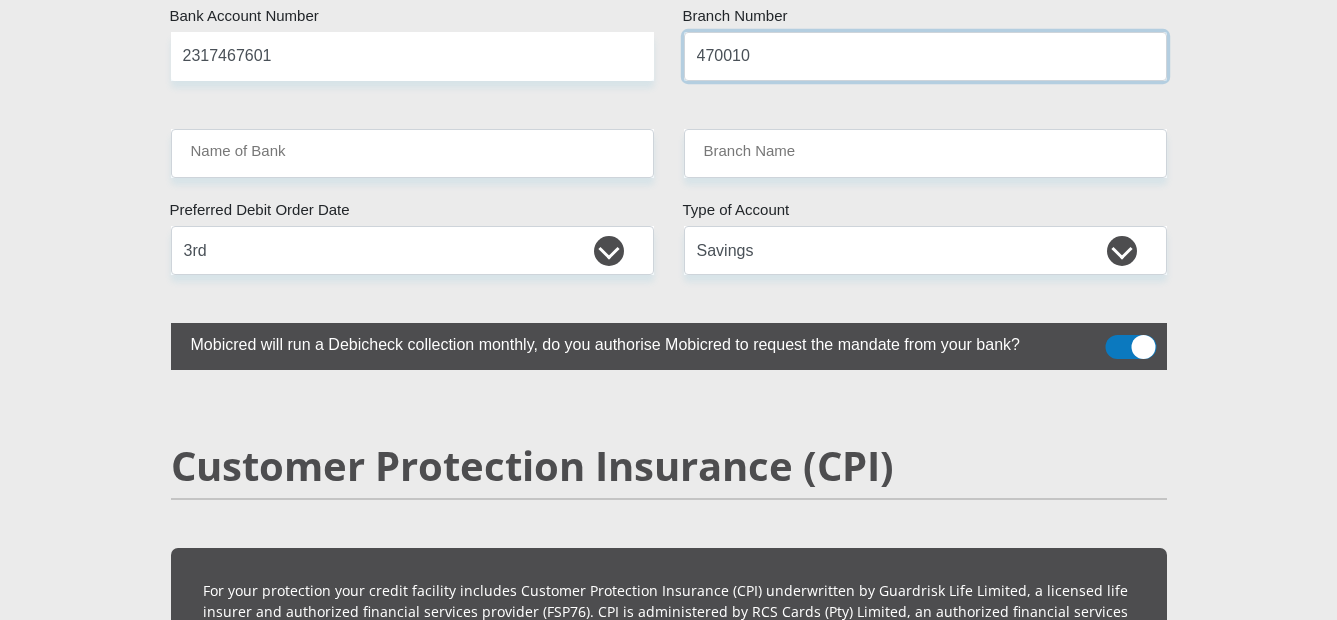 type on "470010" 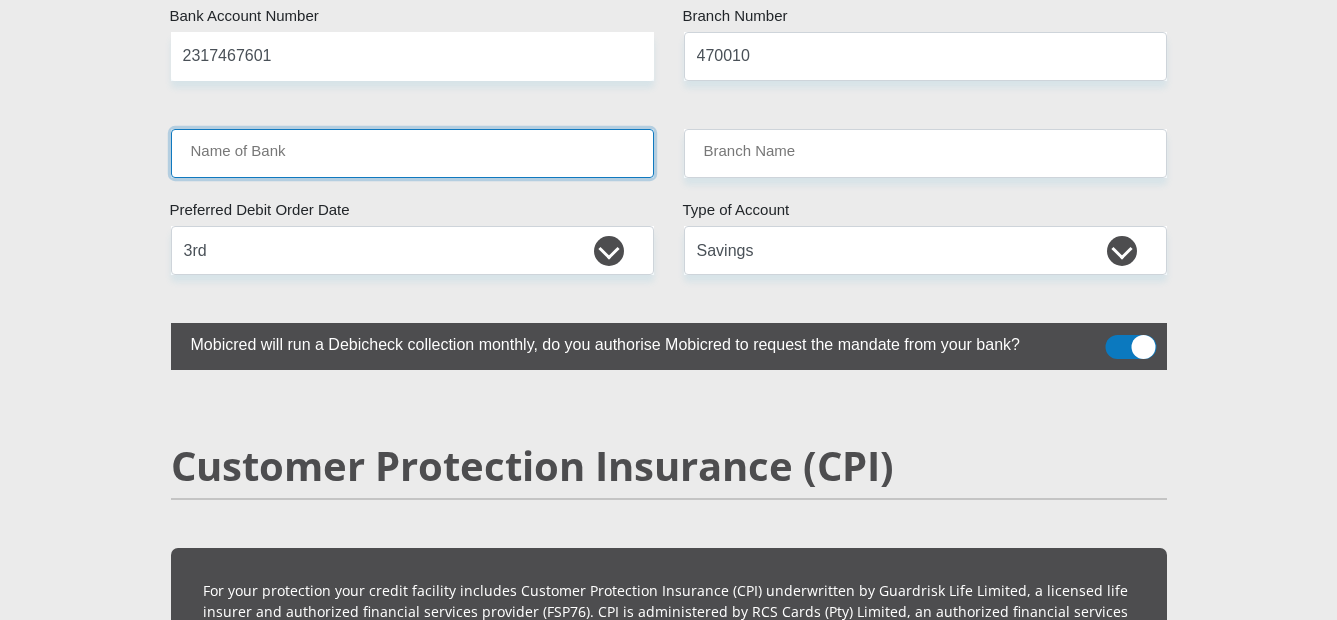 click on "Name of Bank" at bounding box center [412, 153] 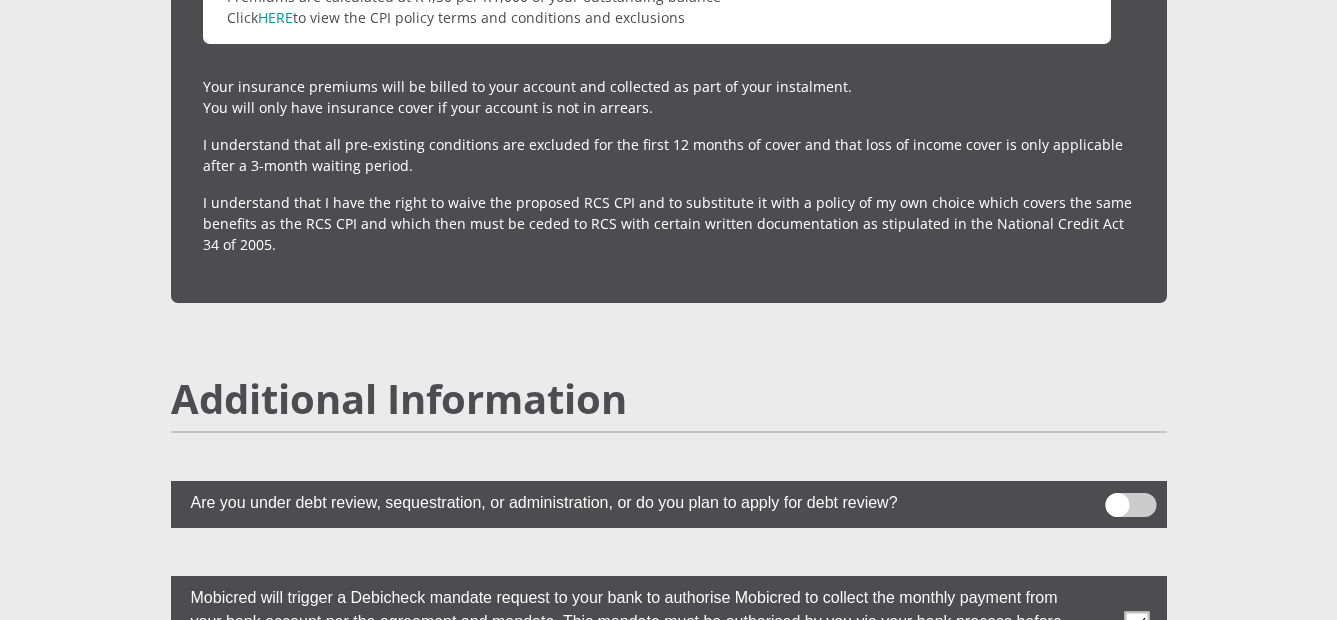 scroll, scrollTop: 5668, scrollLeft: 0, axis: vertical 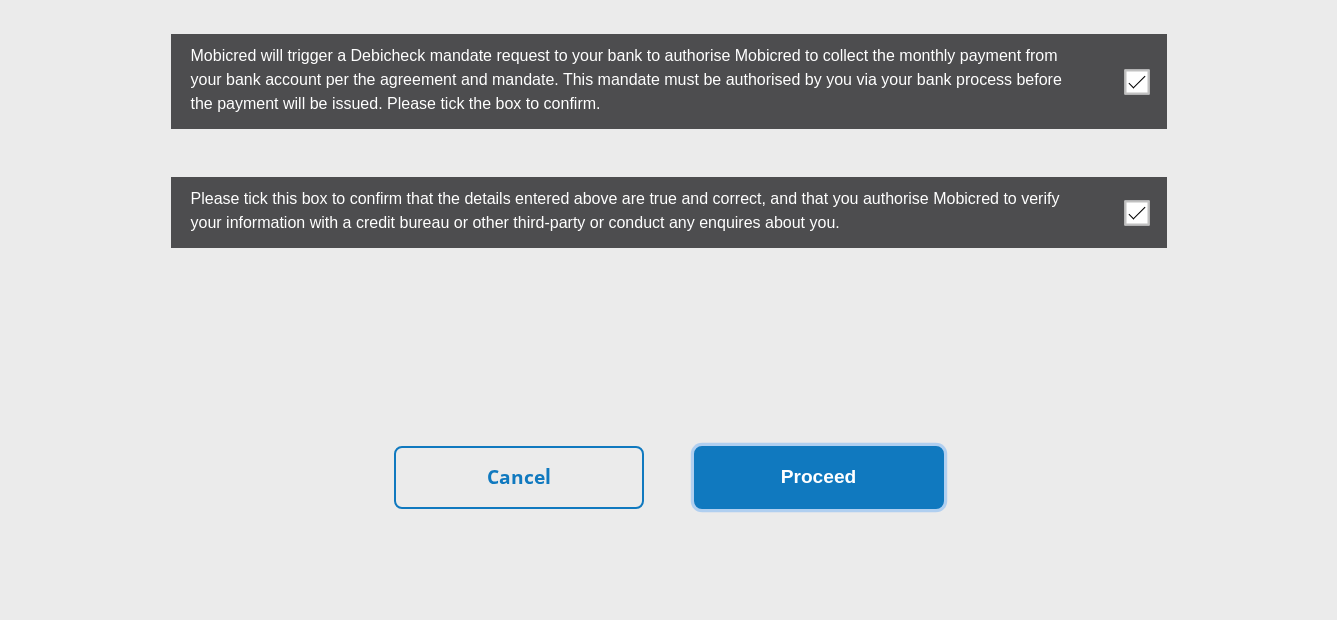 click on "Proceed" at bounding box center [819, 477] 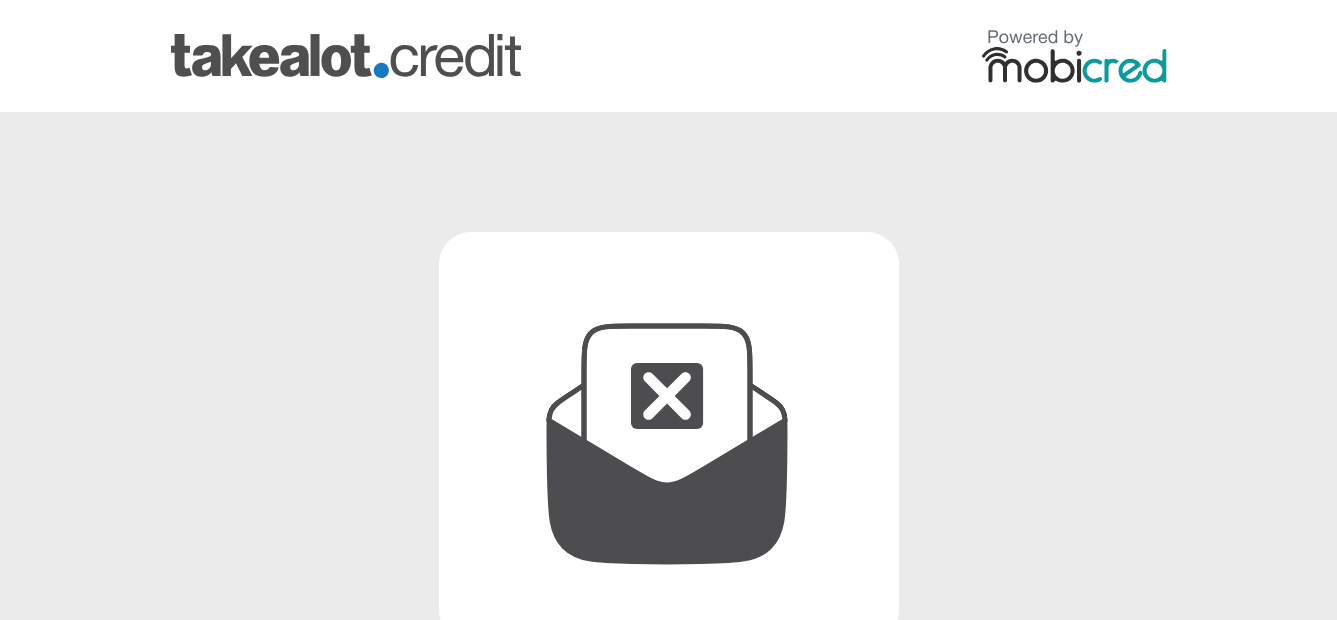 scroll, scrollTop: 0, scrollLeft: 0, axis: both 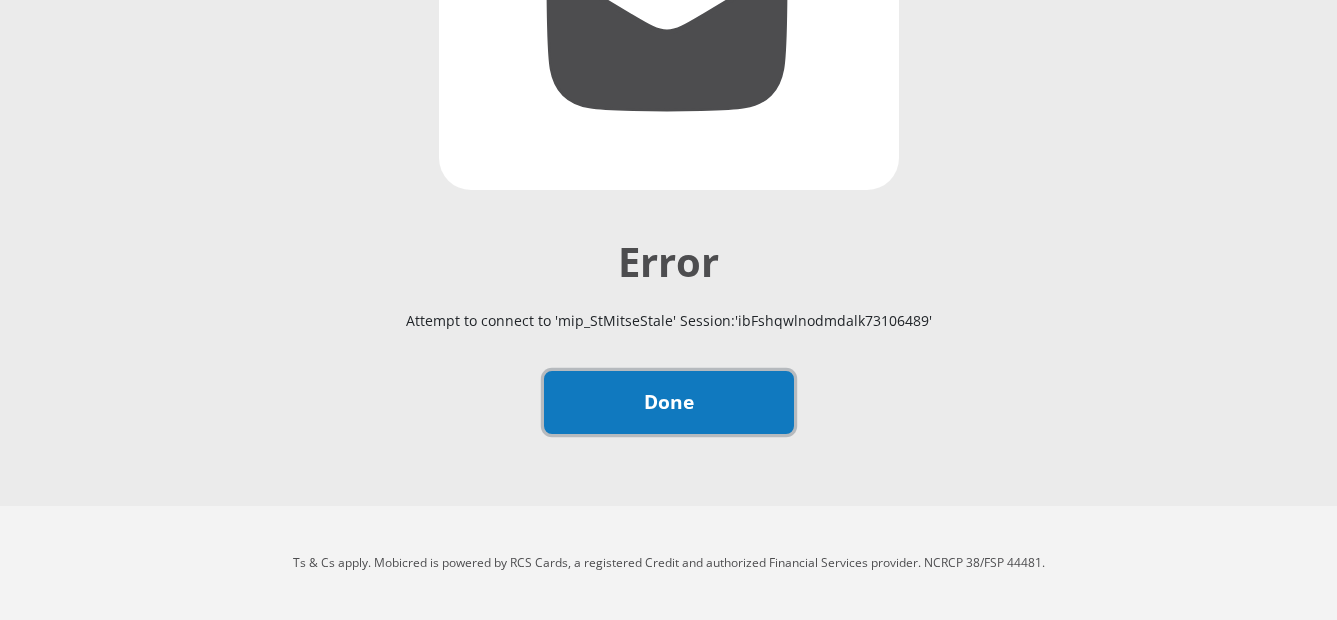 click on "Done" at bounding box center [669, 402] 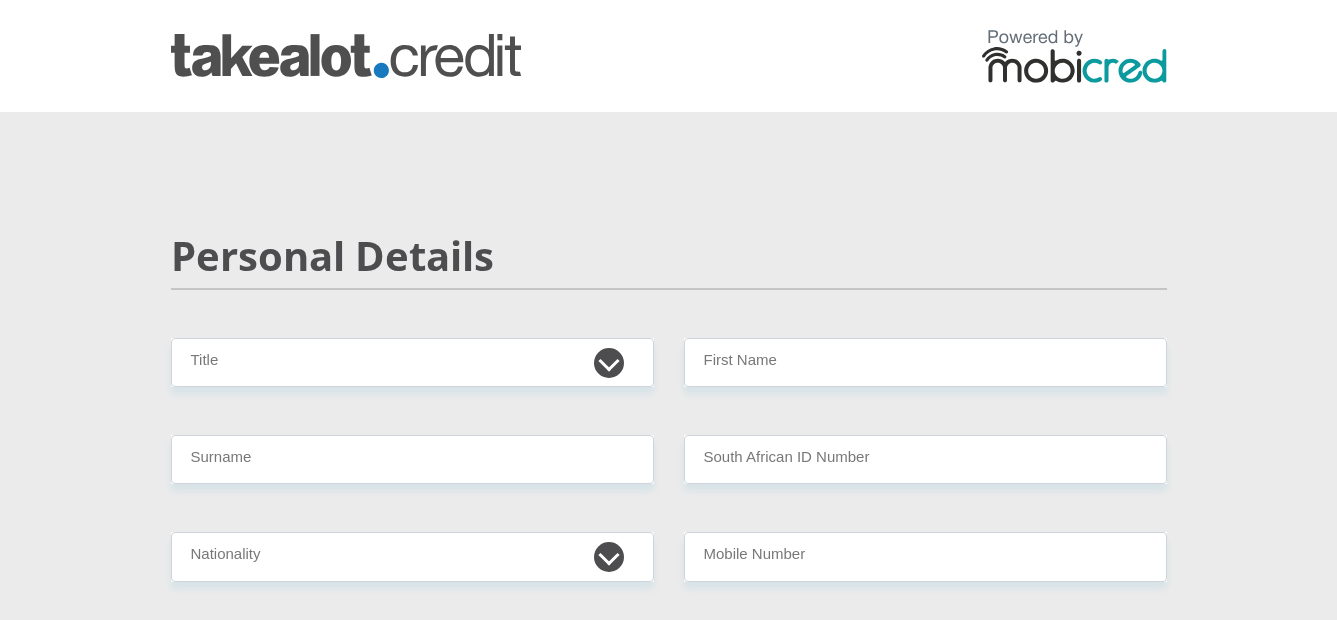 scroll, scrollTop: 0, scrollLeft: 0, axis: both 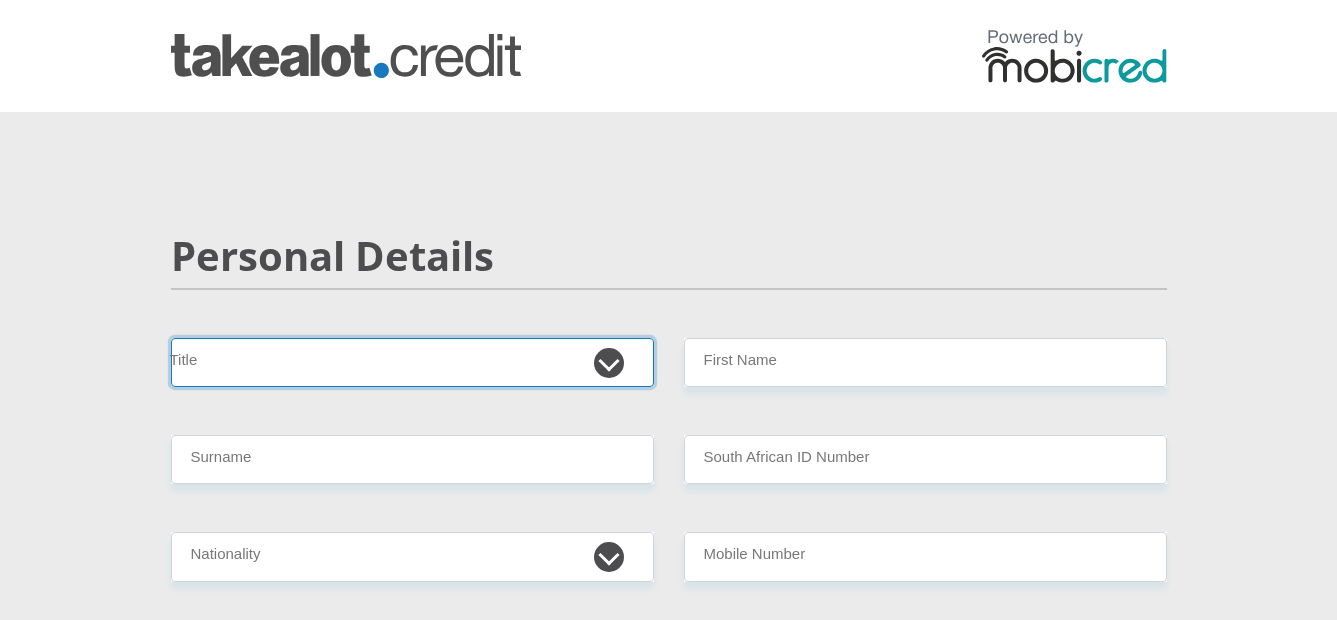 click on "Mr
Ms
Mrs
Dr
[PERSON_NAME]" at bounding box center (412, 362) 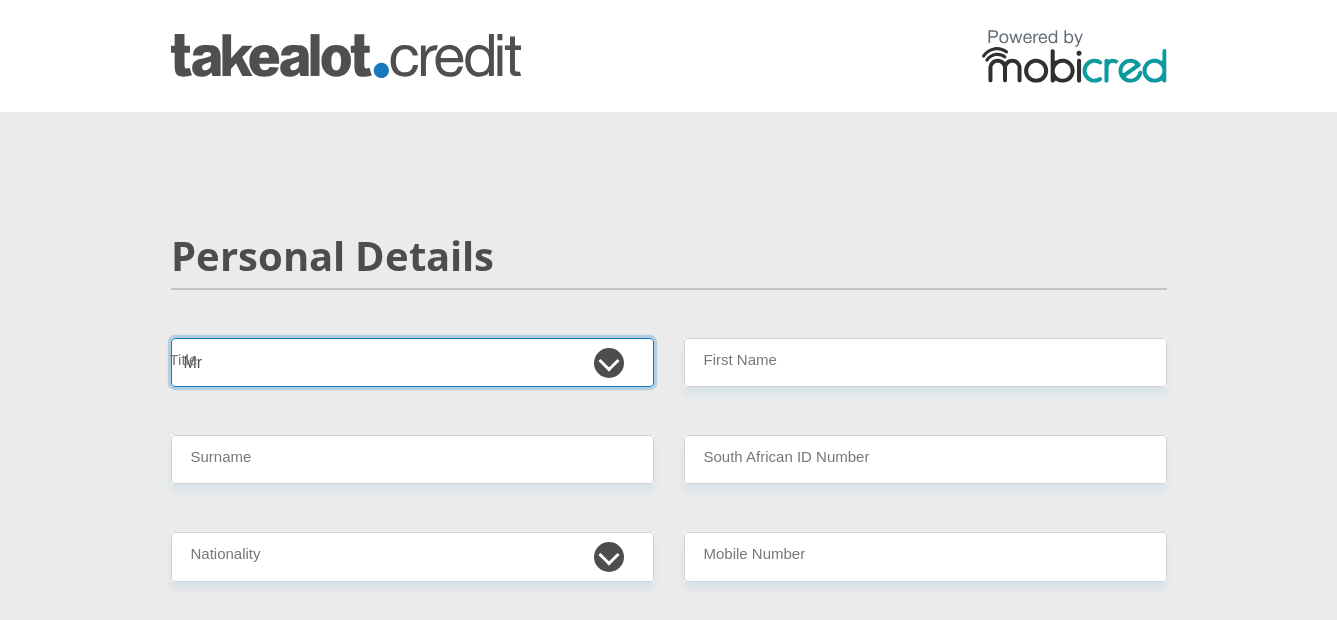 click on "Mr
Ms
Mrs
Dr
[PERSON_NAME]" at bounding box center [412, 362] 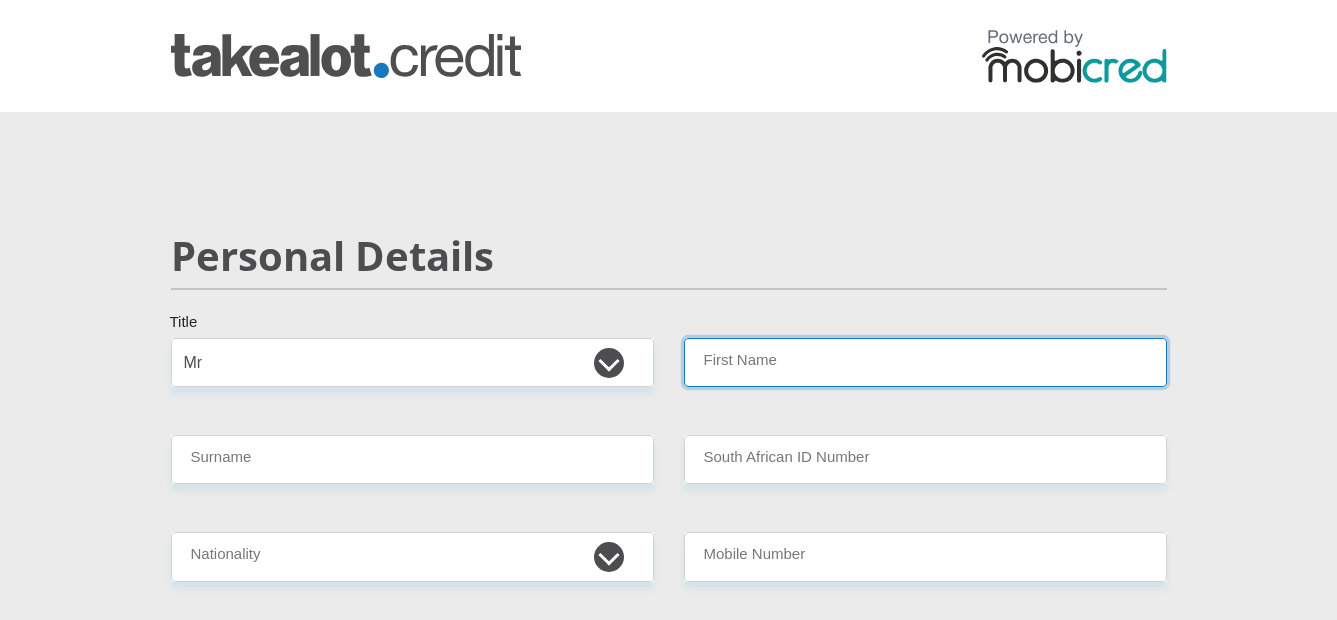 click on "First Name" at bounding box center [925, 362] 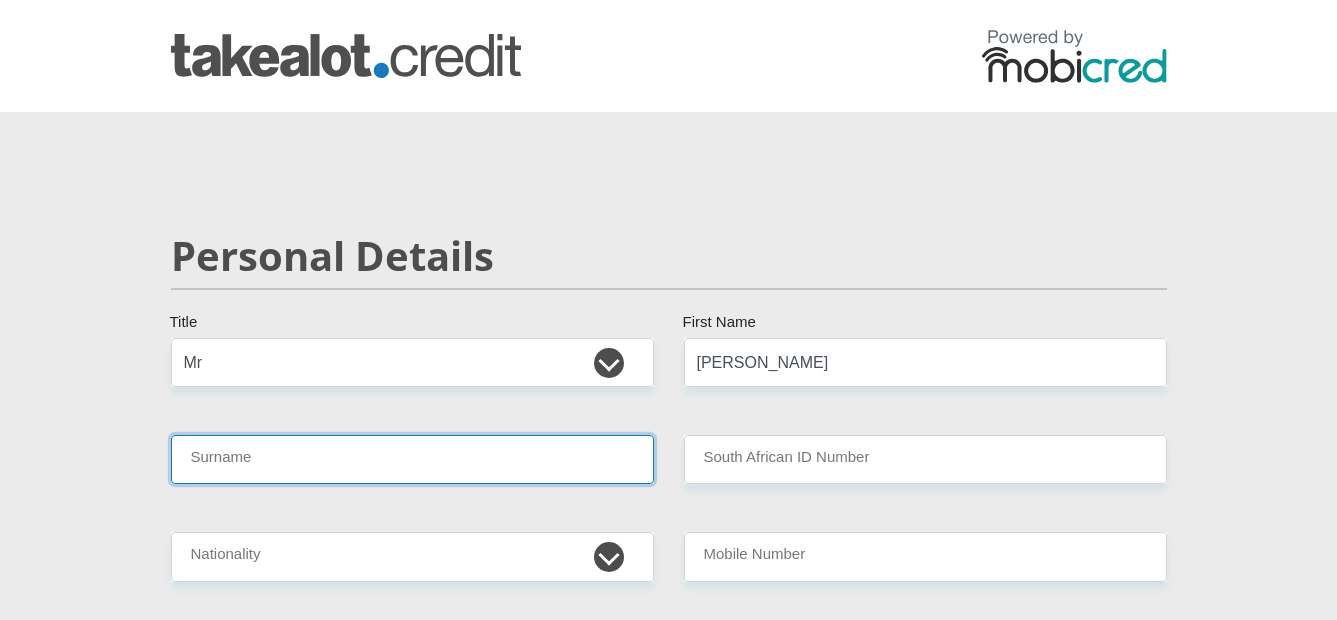 type on "[PERSON_NAME]" 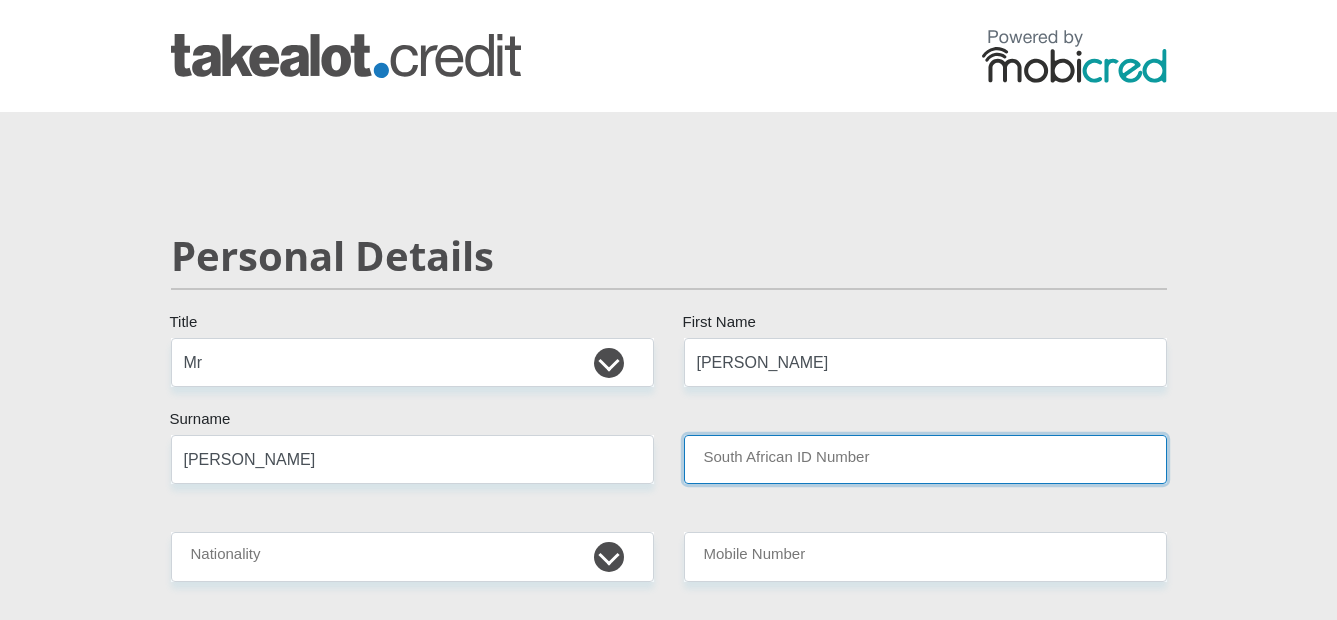 type on "PRIVATE" 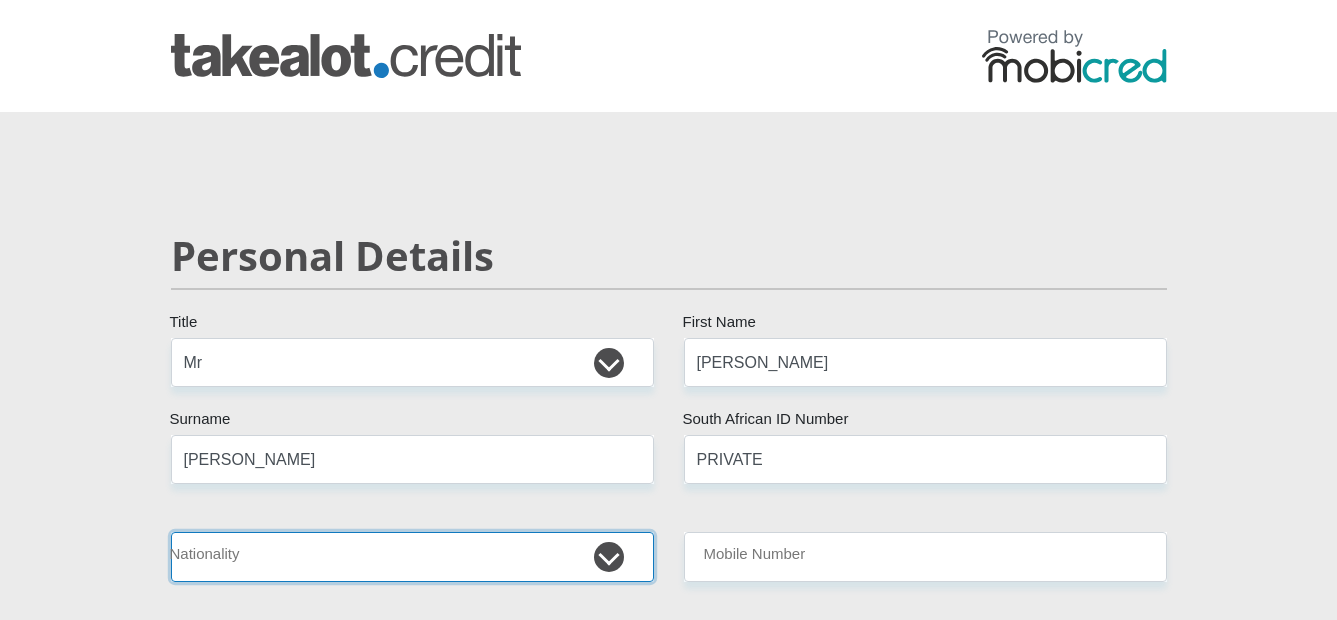 select on "ZAF" 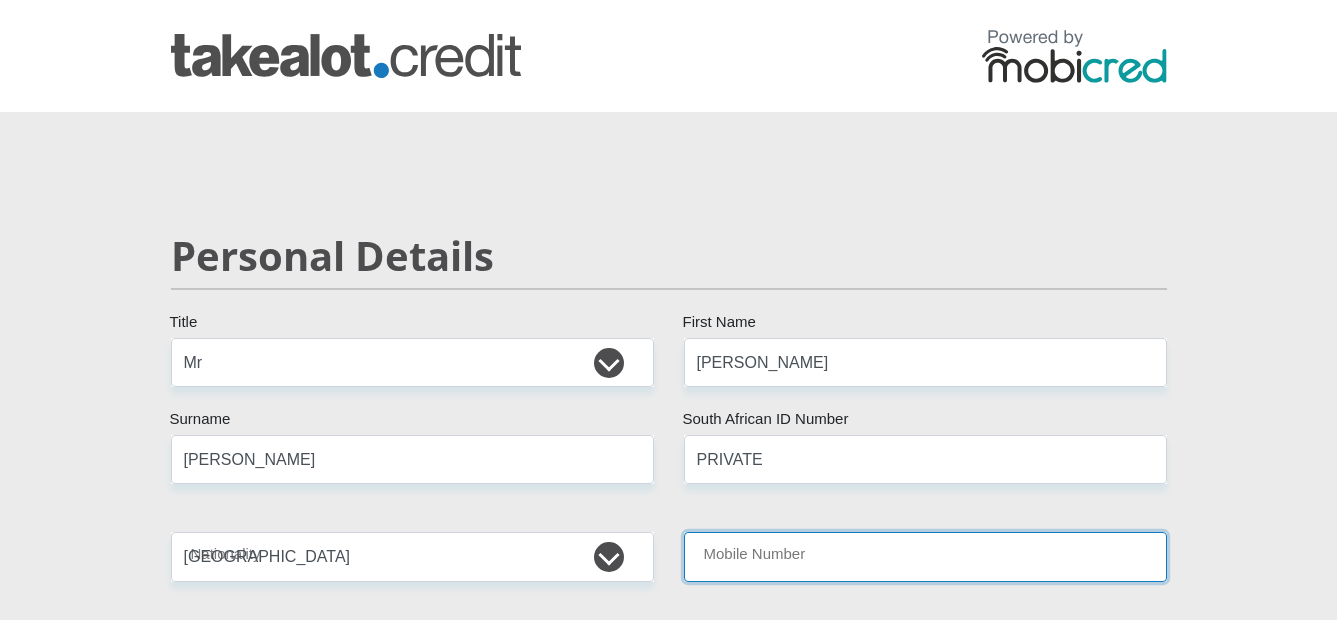 type on "0787079095" 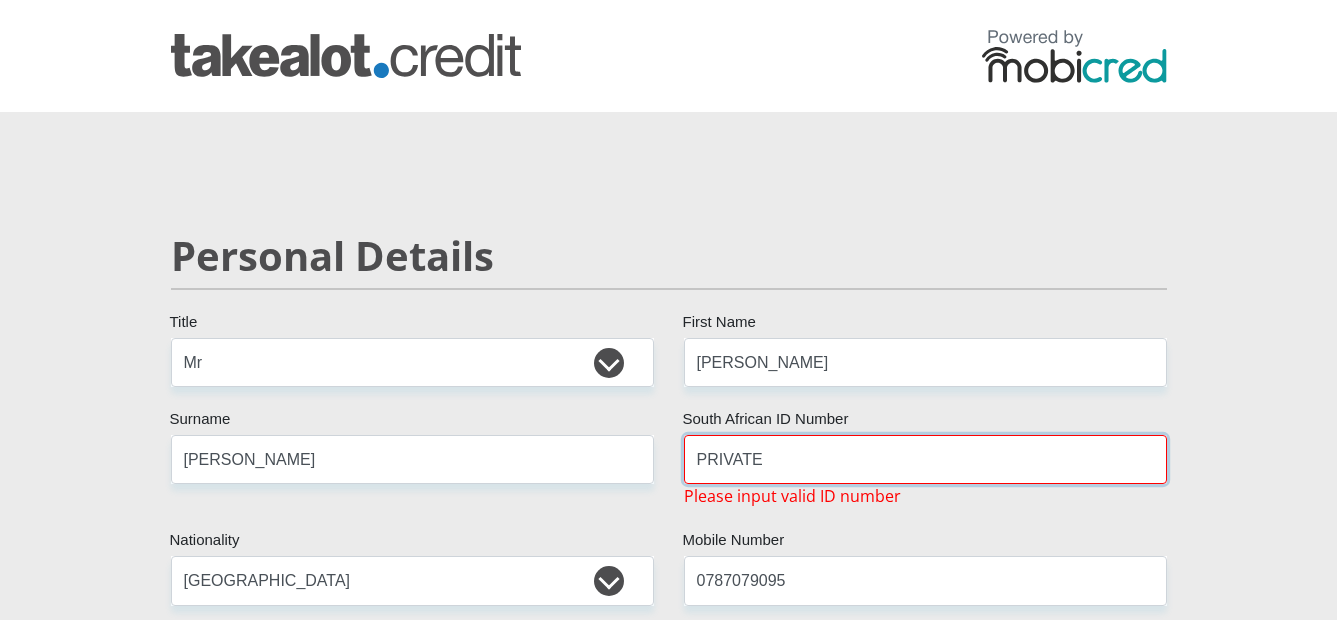 click on "PRIVATE" at bounding box center (925, 459) 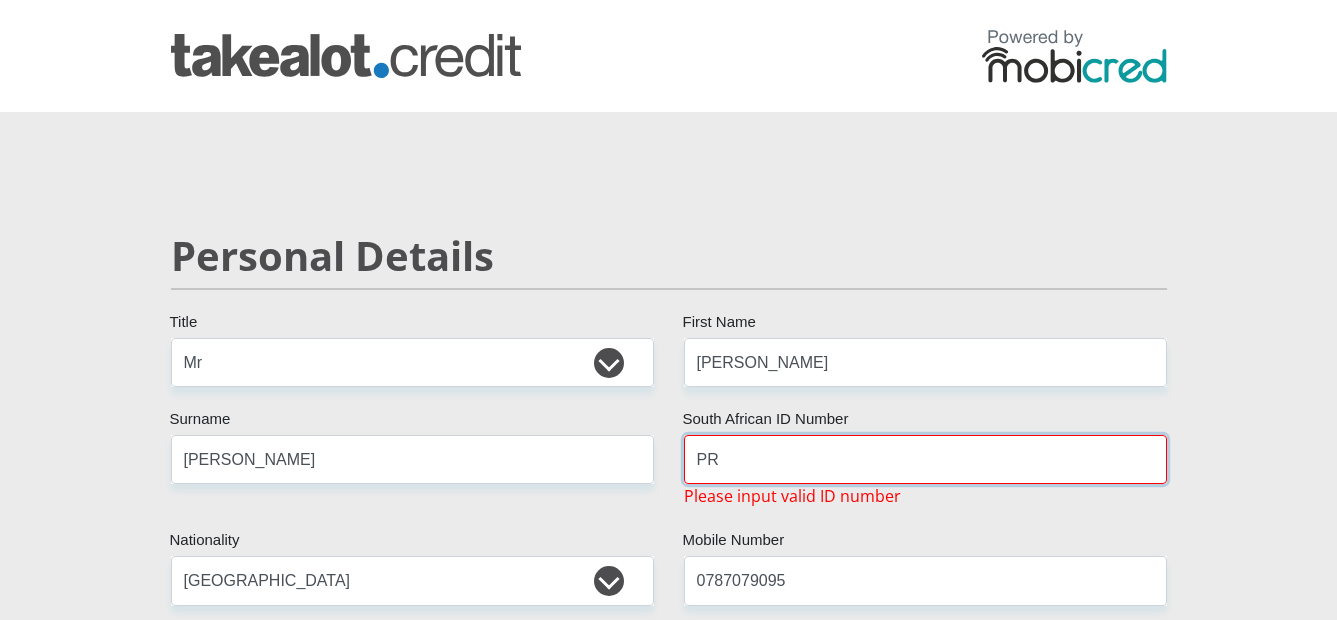 type on "P" 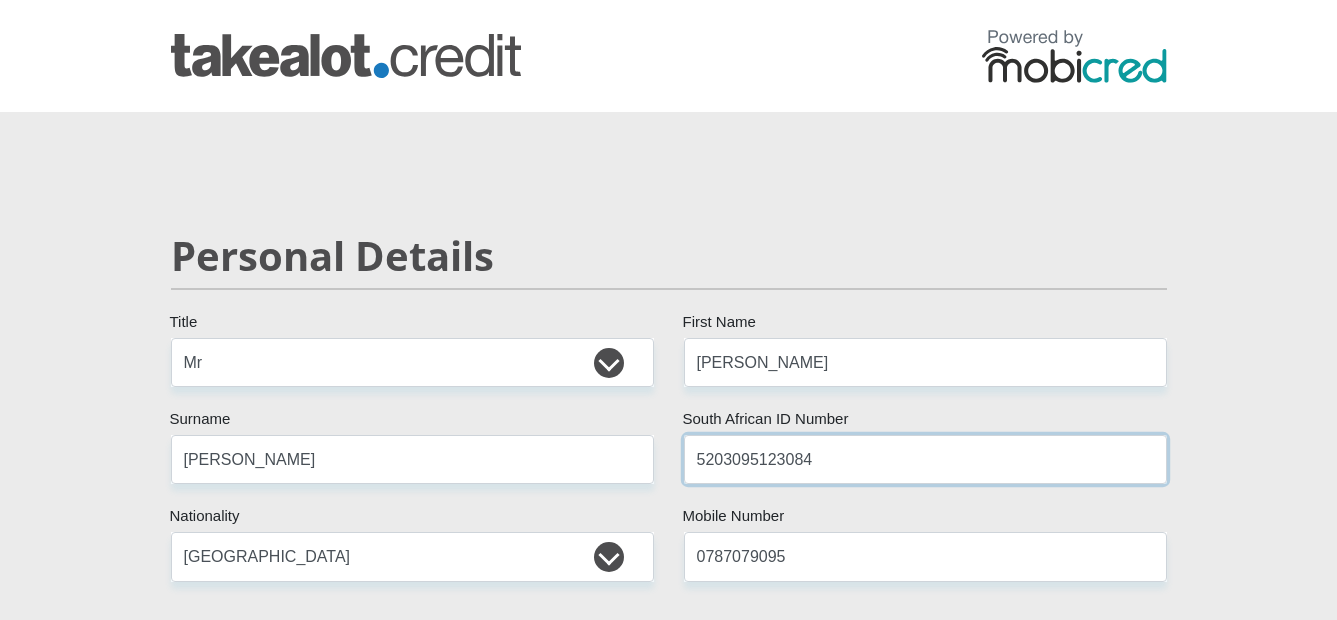 scroll, scrollTop: 542, scrollLeft: 0, axis: vertical 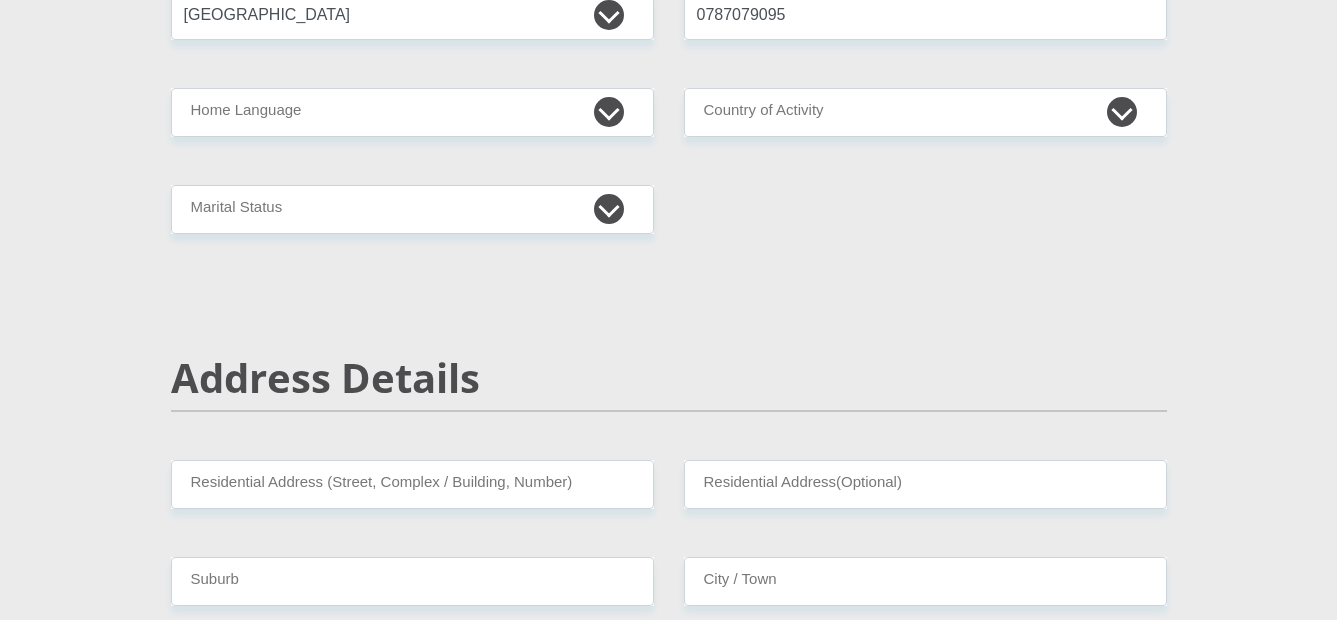 type on "5203095123084" 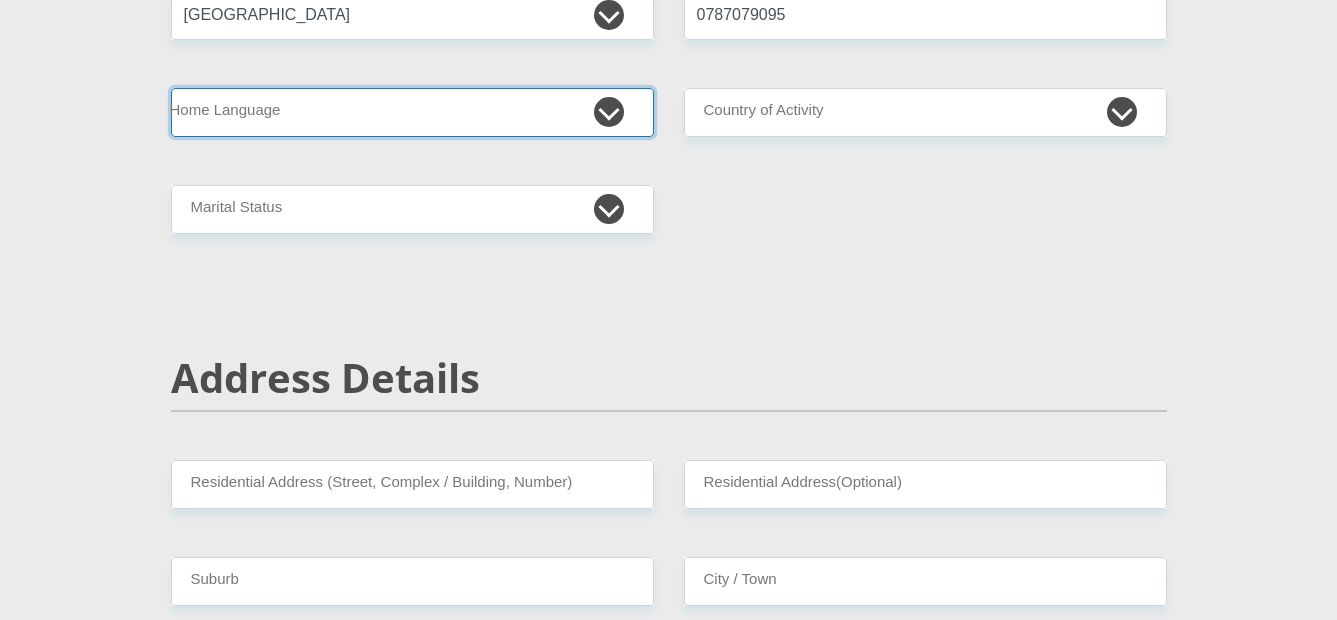 click on "Afrikaans
English
Sepedi
South Ndebele
Southern Sotho
Swati
Tsonga
Tswana
Venda
Xhosa
Zulu
Other" at bounding box center [412, 112] 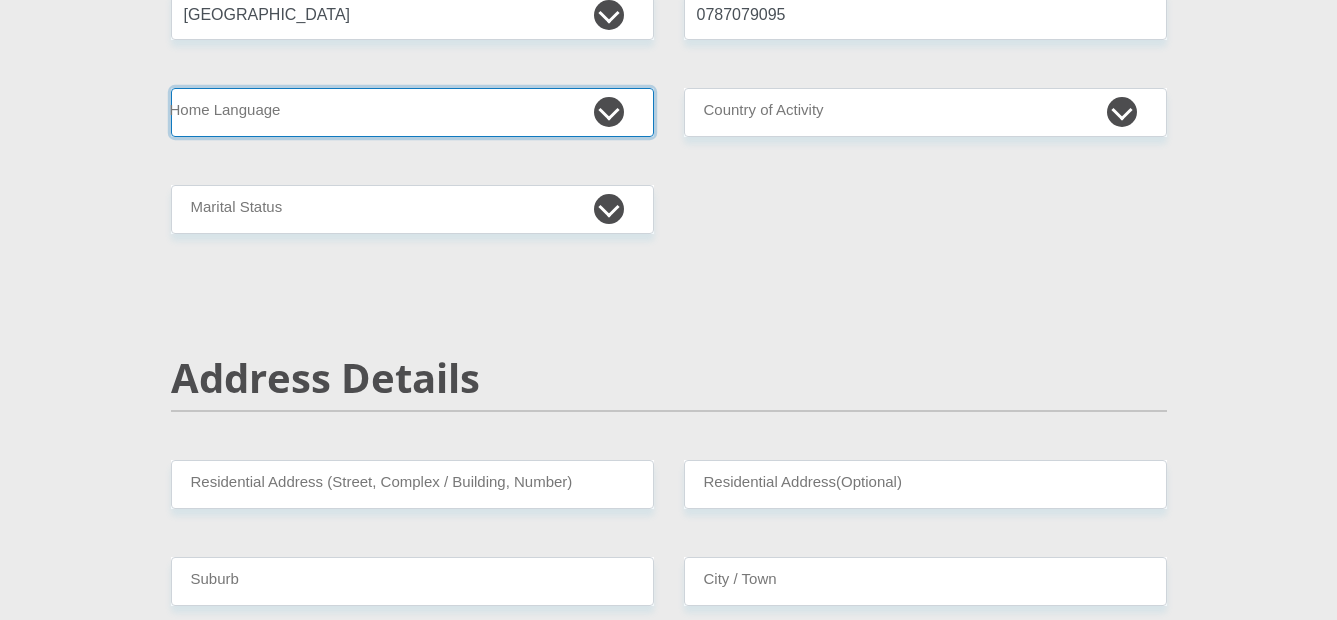 select on "afr" 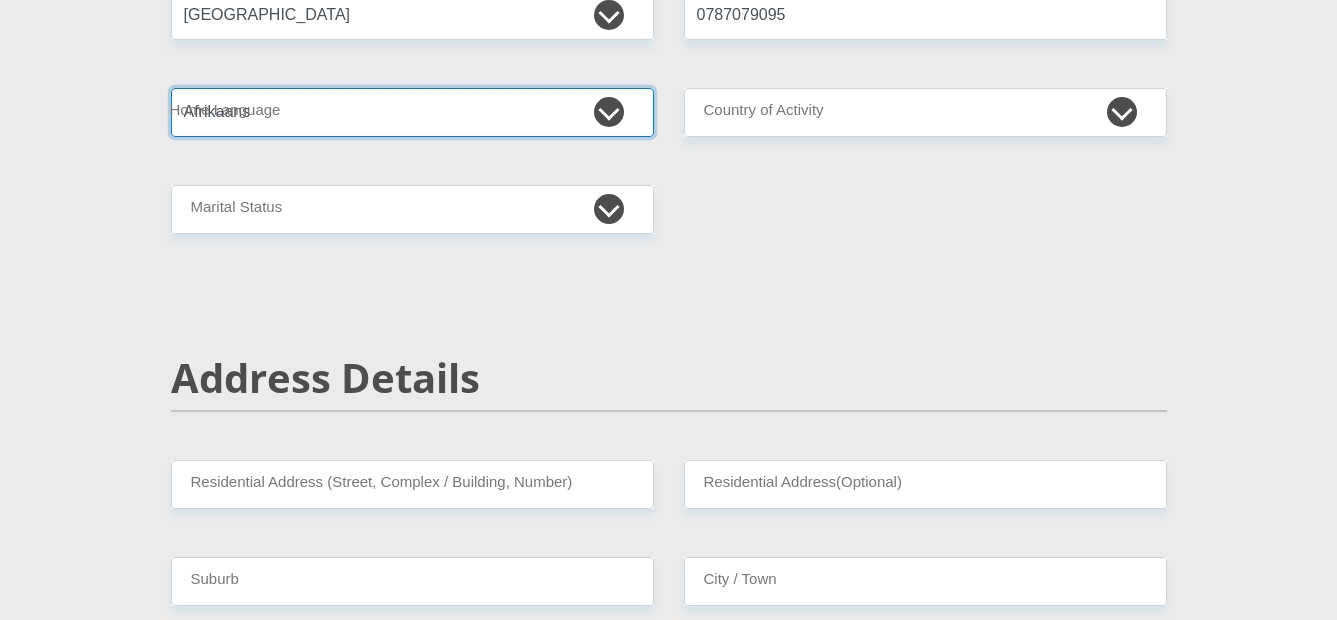 click on "Afrikaans
English
Sepedi
South Ndebele
Southern Sotho
Swati
Tsonga
Tswana
Venda
Xhosa
Zulu
Other" at bounding box center [412, 112] 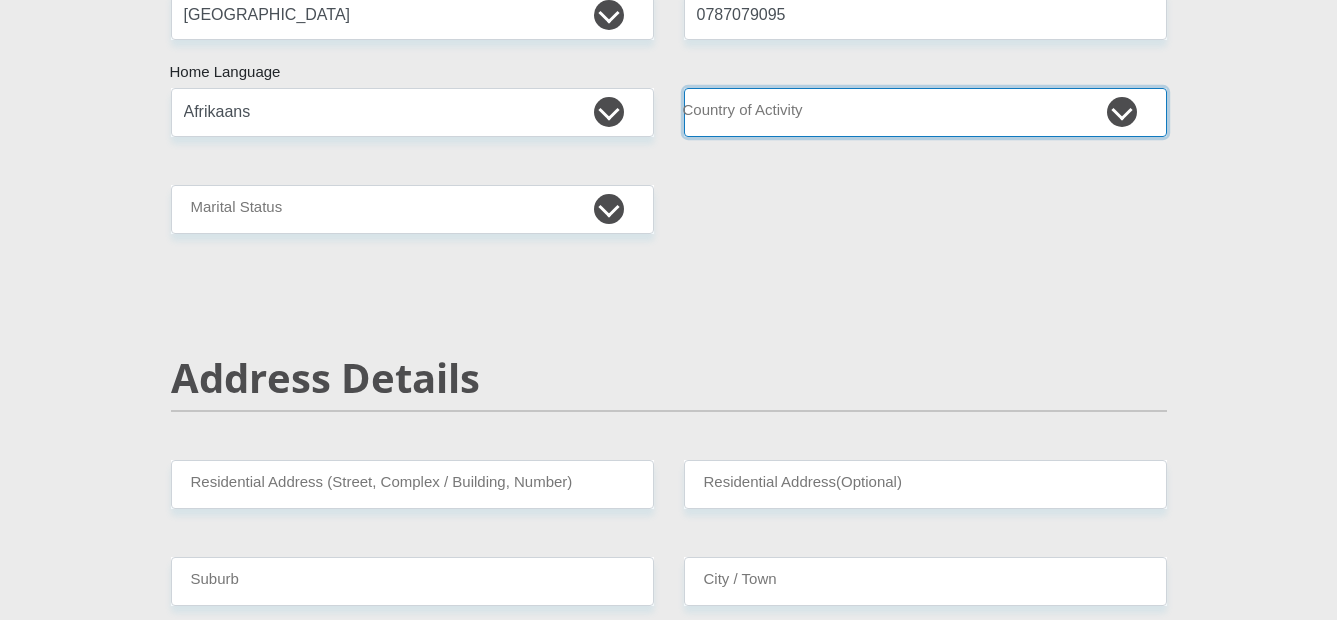 click on "[GEOGRAPHIC_DATA]
[GEOGRAPHIC_DATA]
[GEOGRAPHIC_DATA]
[GEOGRAPHIC_DATA]
[GEOGRAPHIC_DATA]
[GEOGRAPHIC_DATA] [GEOGRAPHIC_DATA]
[GEOGRAPHIC_DATA]
[GEOGRAPHIC_DATA]
[GEOGRAPHIC_DATA]
[GEOGRAPHIC_DATA]
[GEOGRAPHIC_DATA]
[GEOGRAPHIC_DATA]
[GEOGRAPHIC_DATA]
[GEOGRAPHIC_DATA]
[GEOGRAPHIC_DATA]
[DATE][GEOGRAPHIC_DATA]
[GEOGRAPHIC_DATA]
[GEOGRAPHIC_DATA]
[GEOGRAPHIC_DATA]
[GEOGRAPHIC_DATA]" at bounding box center (925, 112) 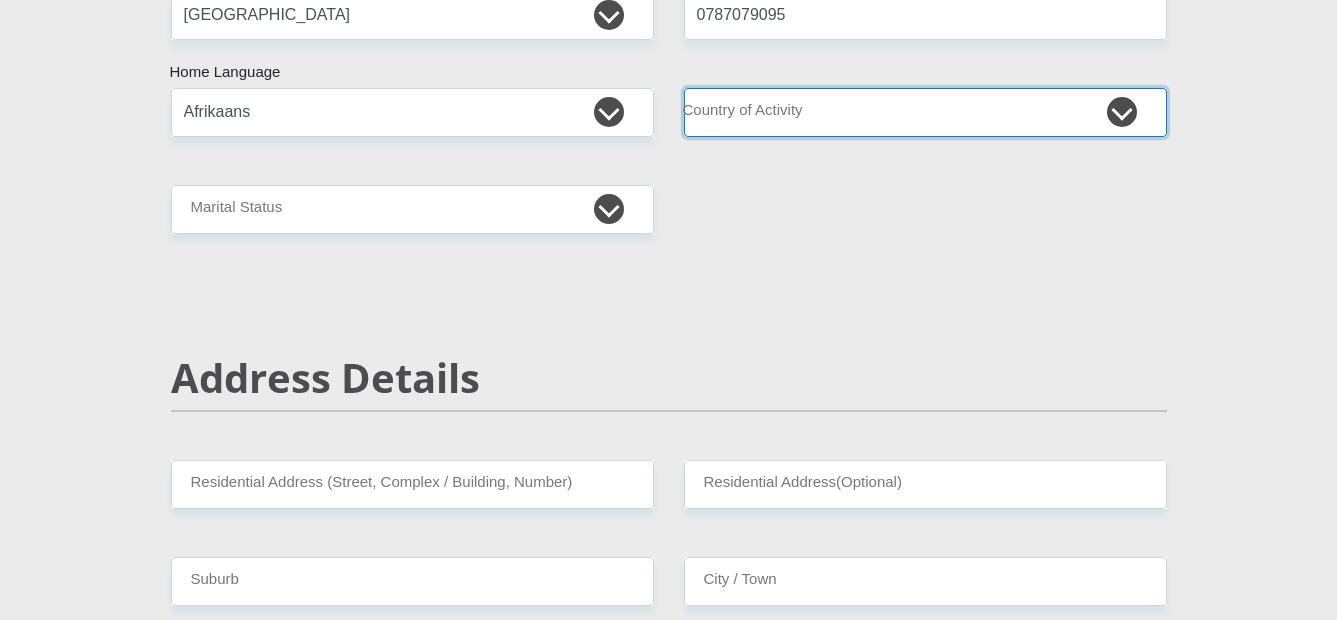 select on "ZAF" 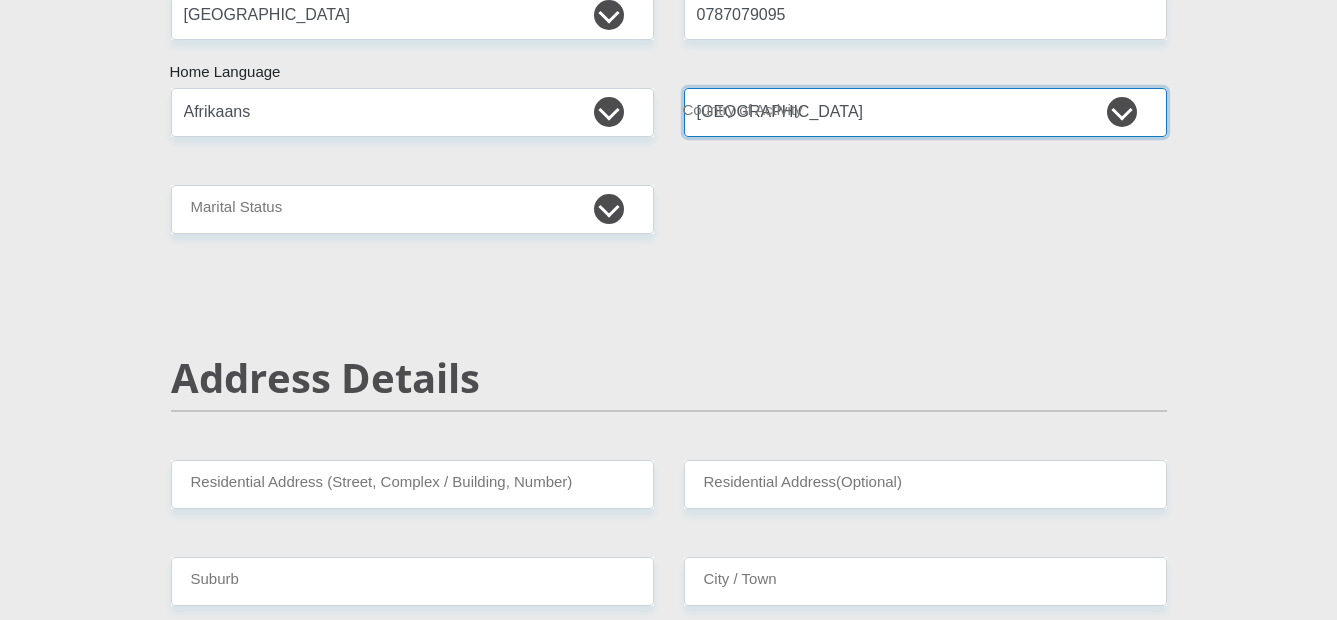 click on "[GEOGRAPHIC_DATA]
[GEOGRAPHIC_DATA]
[GEOGRAPHIC_DATA]
[GEOGRAPHIC_DATA]
[GEOGRAPHIC_DATA]
[GEOGRAPHIC_DATA] [GEOGRAPHIC_DATA]
[GEOGRAPHIC_DATA]
[GEOGRAPHIC_DATA]
[GEOGRAPHIC_DATA]
[GEOGRAPHIC_DATA]
[GEOGRAPHIC_DATA]
[GEOGRAPHIC_DATA]
[GEOGRAPHIC_DATA]
[GEOGRAPHIC_DATA]
[GEOGRAPHIC_DATA]
[DATE][GEOGRAPHIC_DATA]
[GEOGRAPHIC_DATA]
[GEOGRAPHIC_DATA]
[GEOGRAPHIC_DATA]
[GEOGRAPHIC_DATA]" at bounding box center [925, 112] 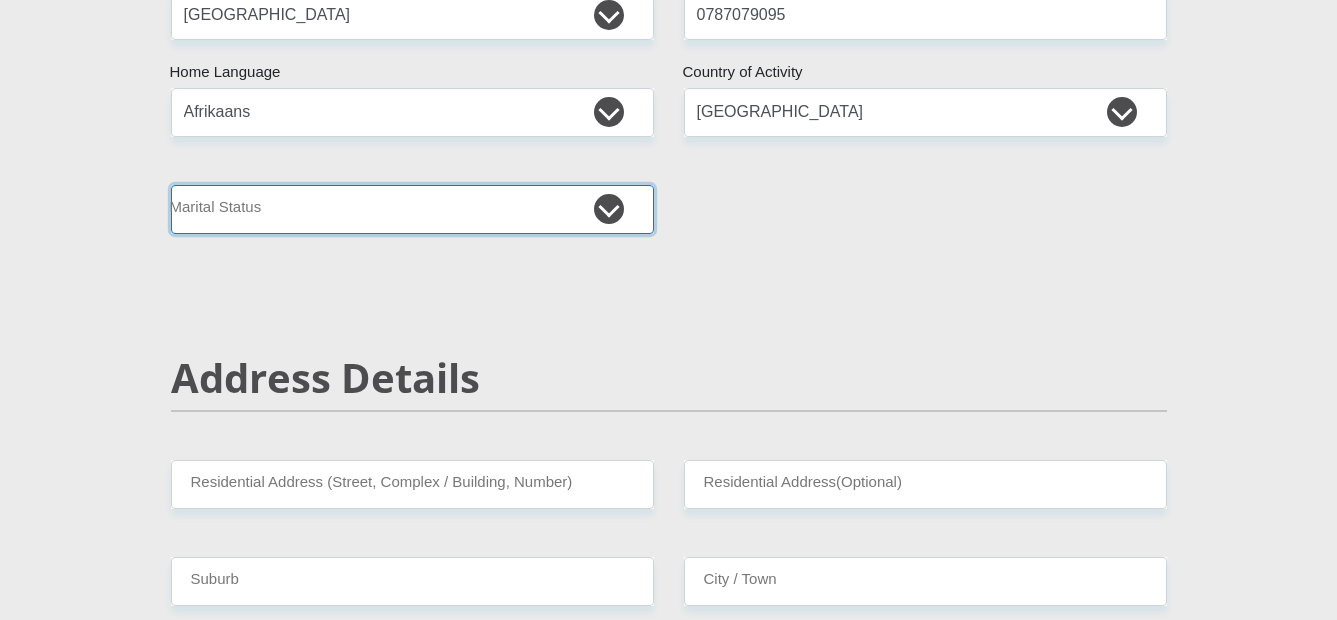 click on "Married ANC
Single
Divorced
Widowed
Married COP or Customary Law" at bounding box center (412, 209) 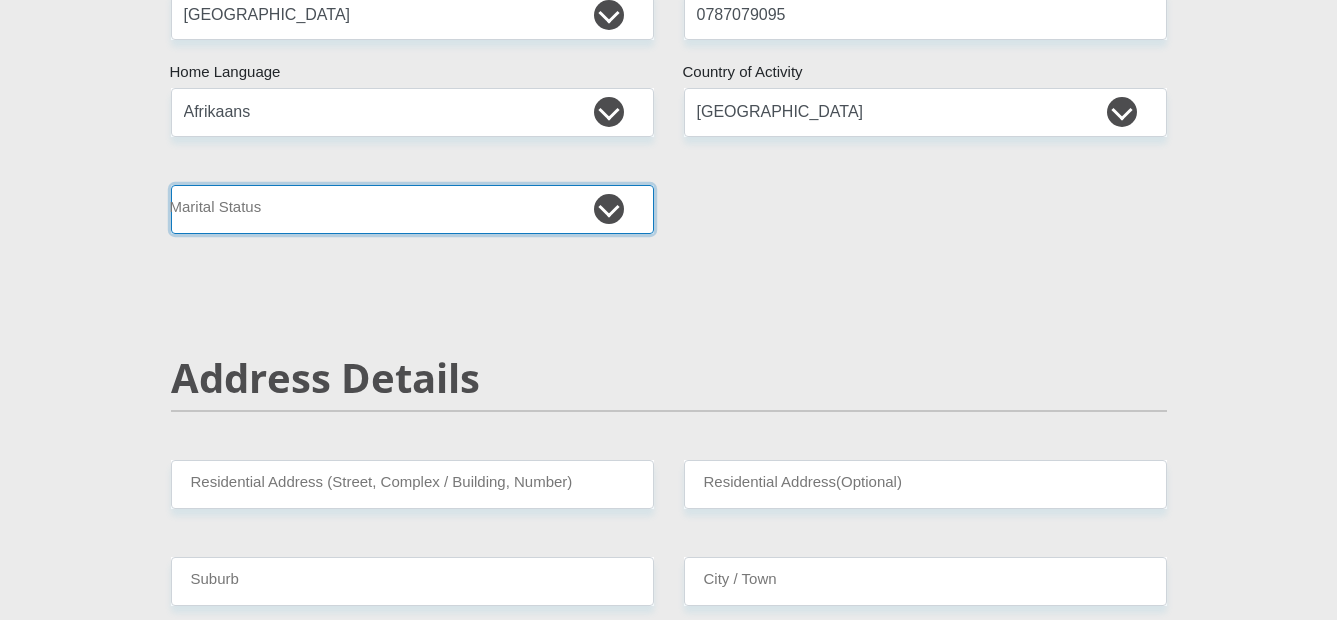 select on "4" 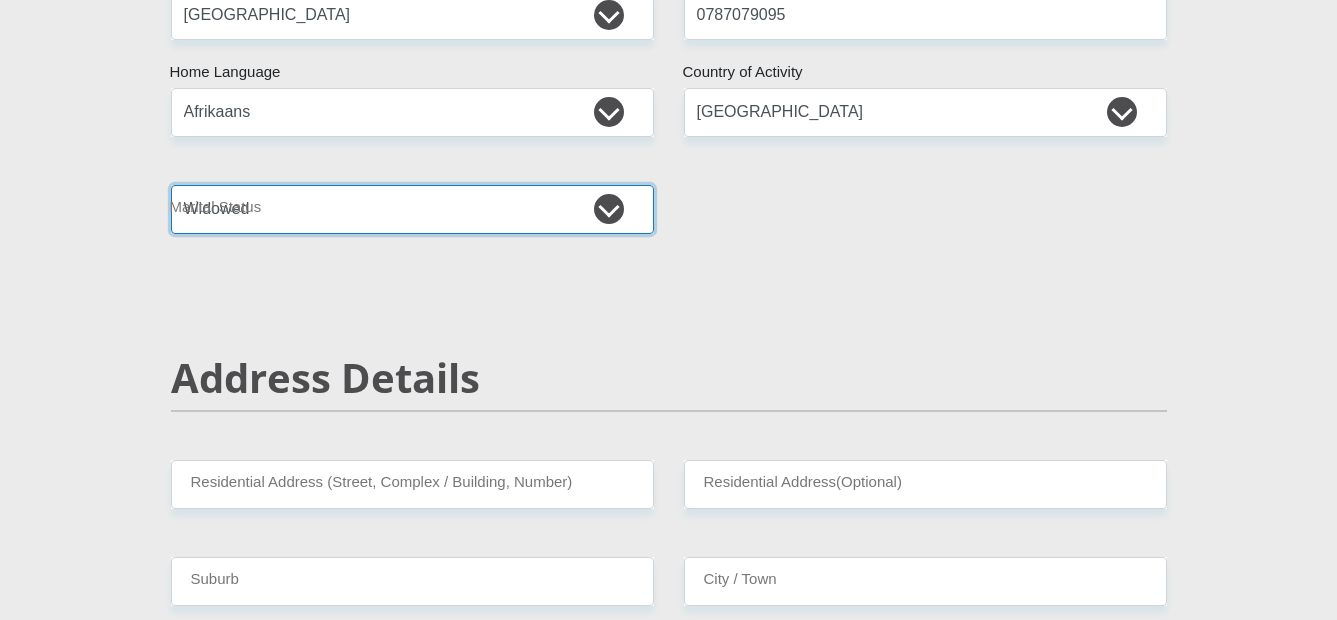 click on "Married ANC
Single
Divorced
Widowed
Married COP or Customary Law" at bounding box center [412, 209] 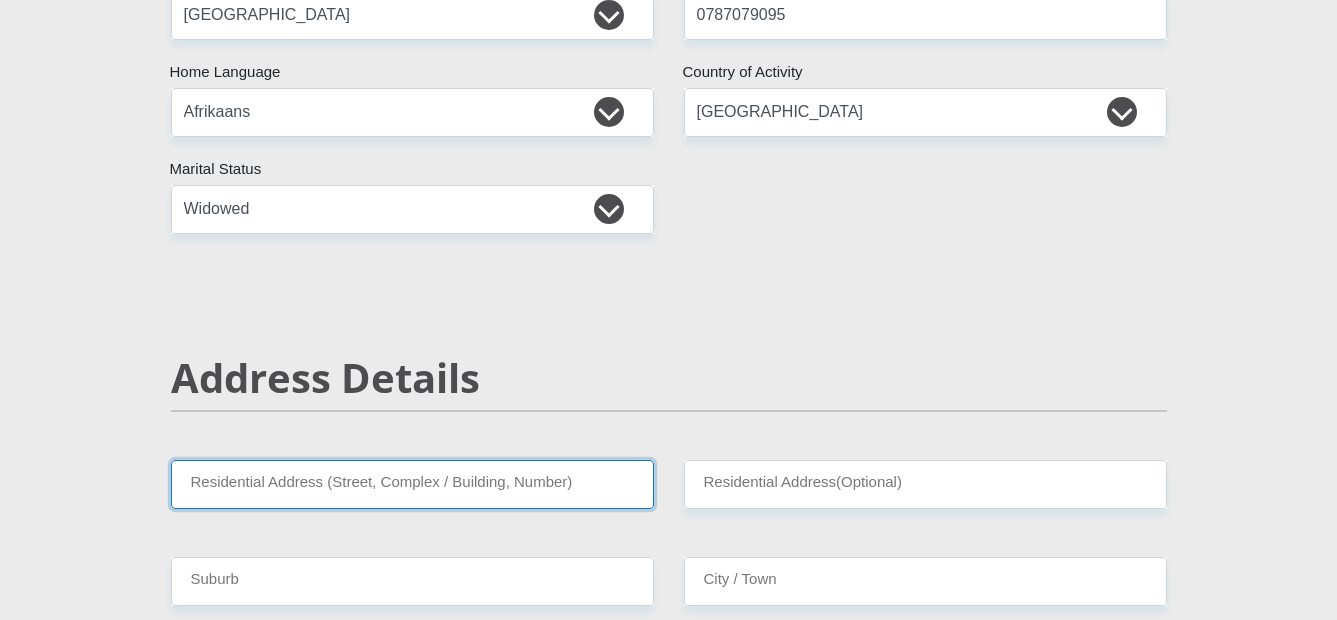 click on "Residential Address (Street, Complex / Building, Number)" at bounding box center (412, 484) 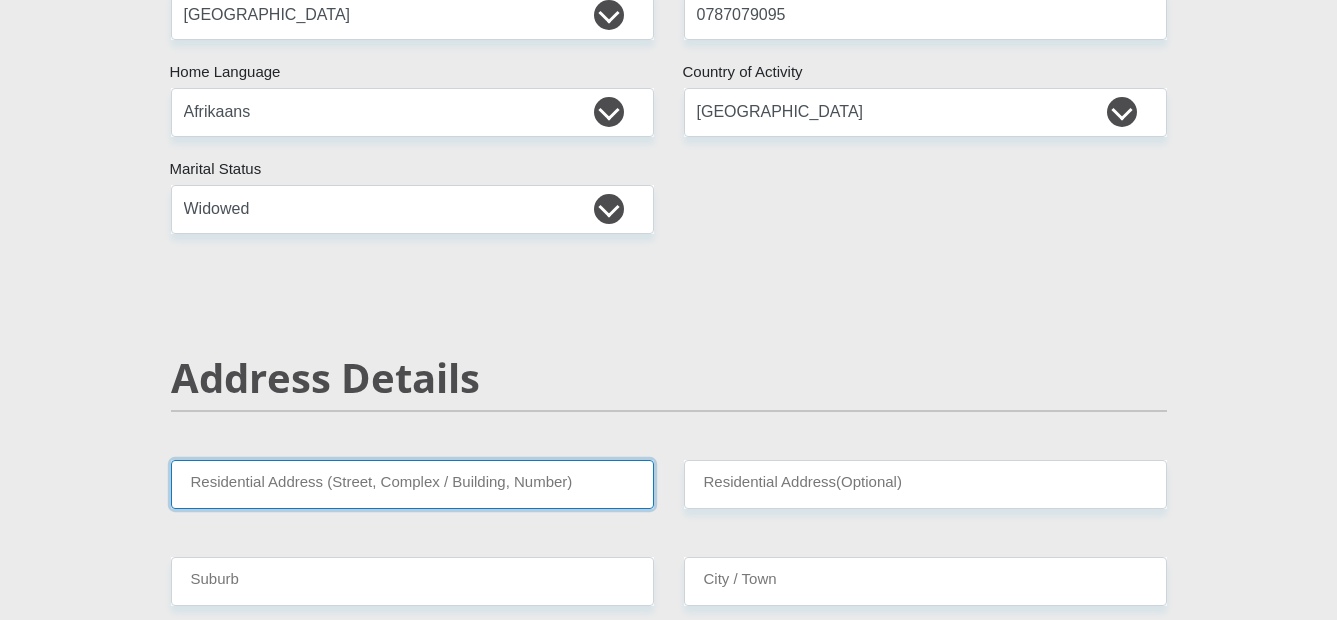 type on "8 Aloha Apartments [STREET_ADDRESS]" 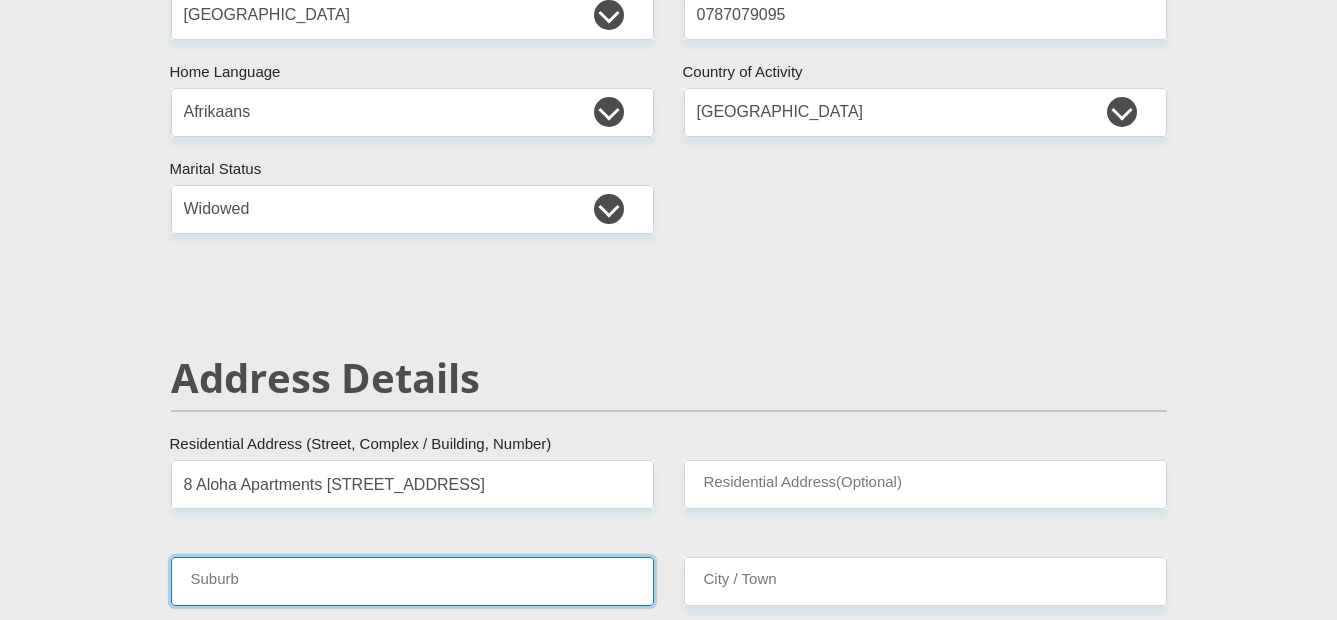 type on "Langebaan" 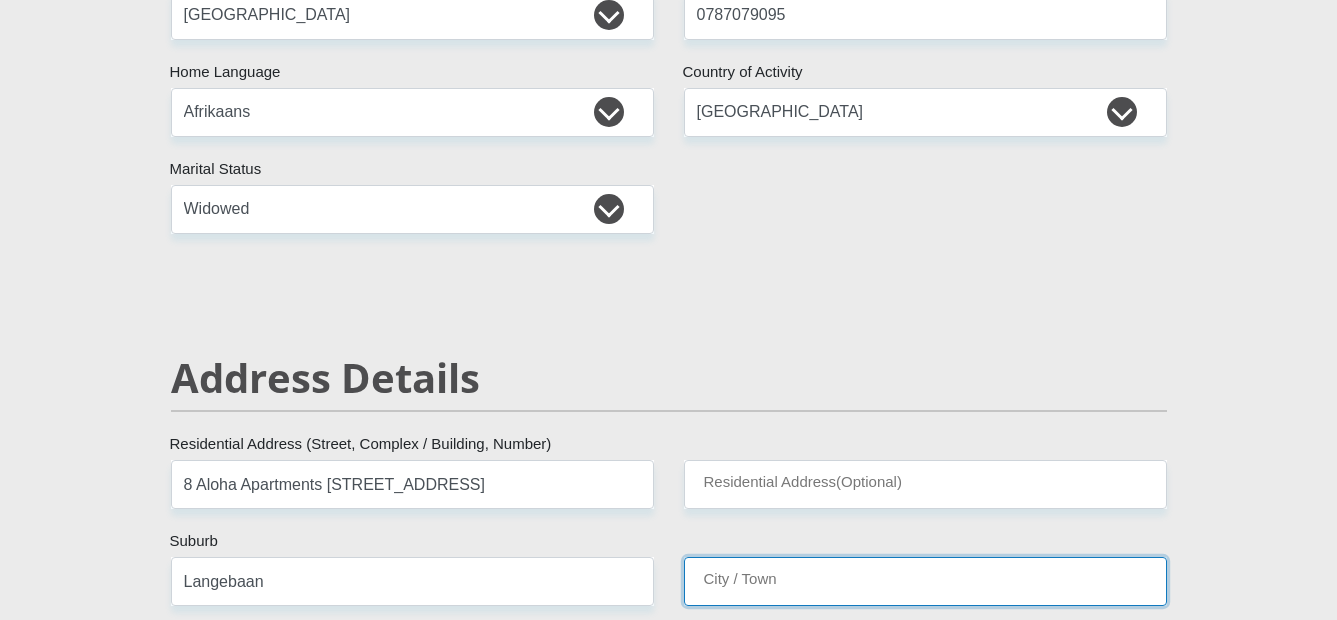type on "Langebaan" 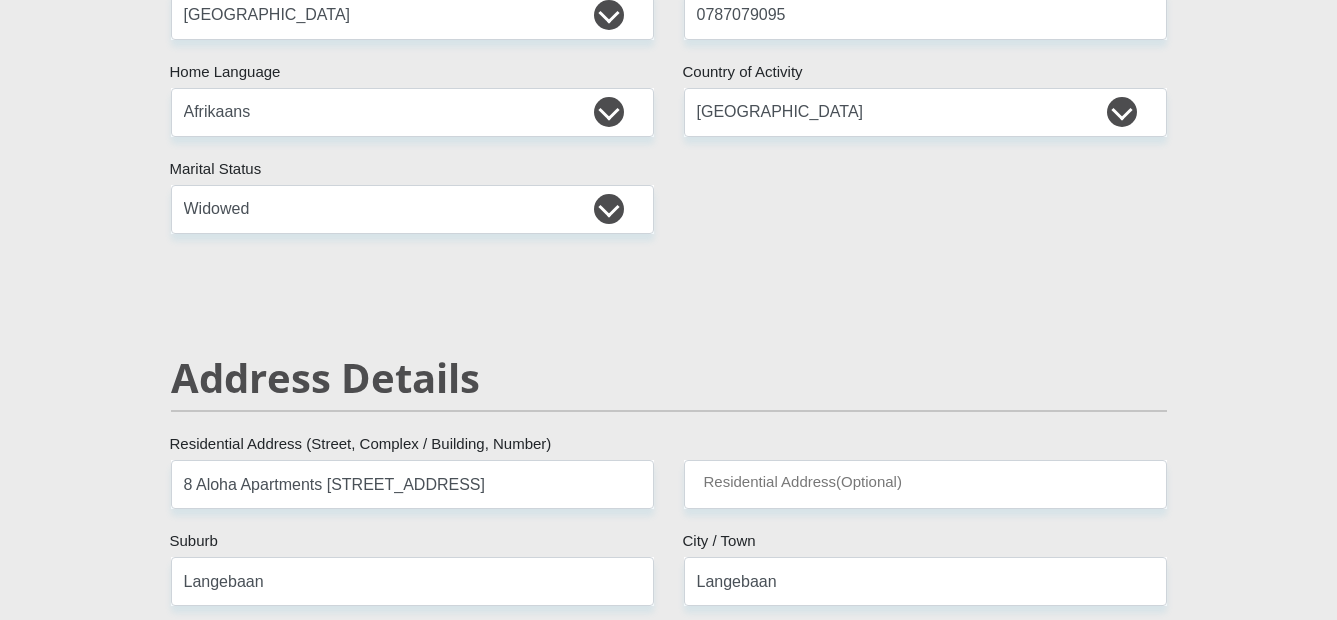 type on "7365" 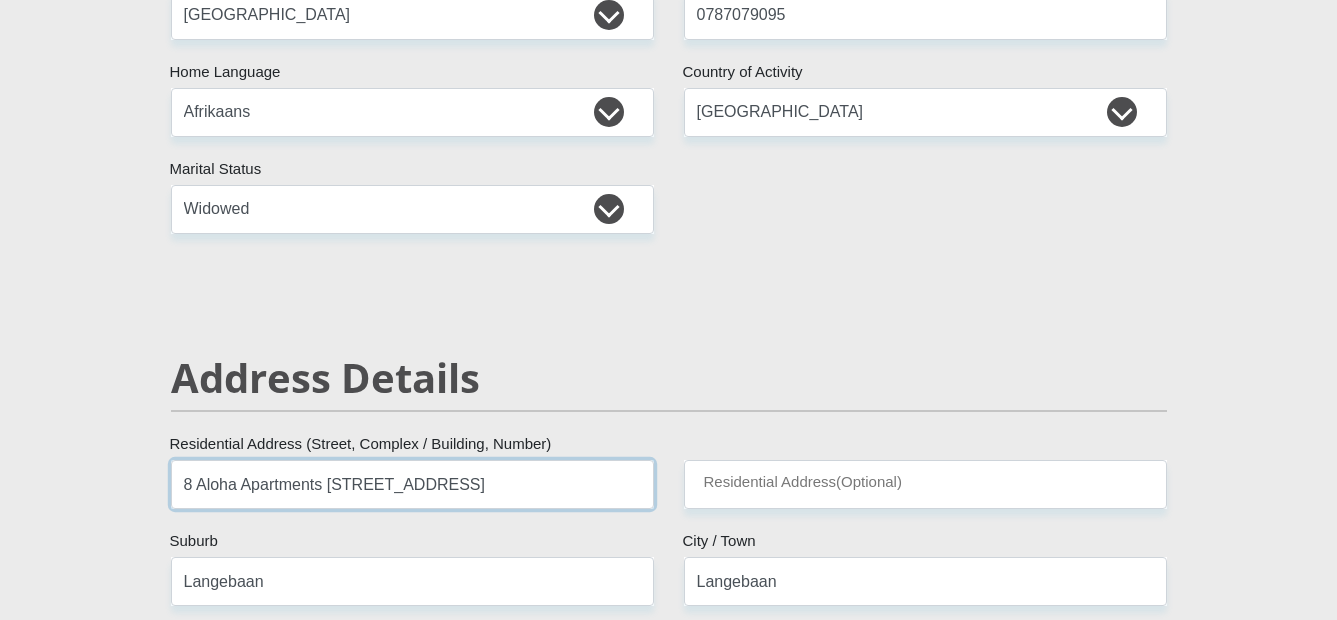 scroll, scrollTop: 1084, scrollLeft: 0, axis: vertical 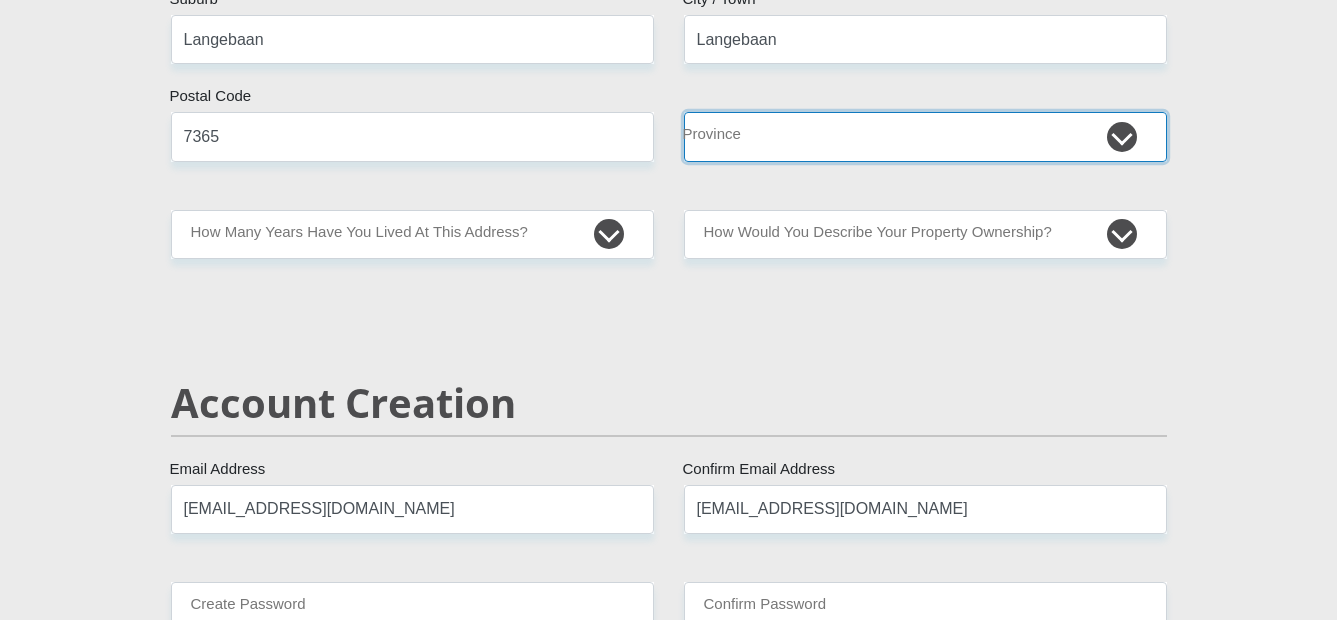 click on "Eastern Cape
Free State
[GEOGRAPHIC_DATA]
[GEOGRAPHIC_DATA][DATE]
[GEOGRAPHIC_DATA]
[GEOGRAPHIC_DATA]
[GEOGRAPHIC_DATA]
[GEOGRAPHIC_DATA]" at bounding box center [925, 136] 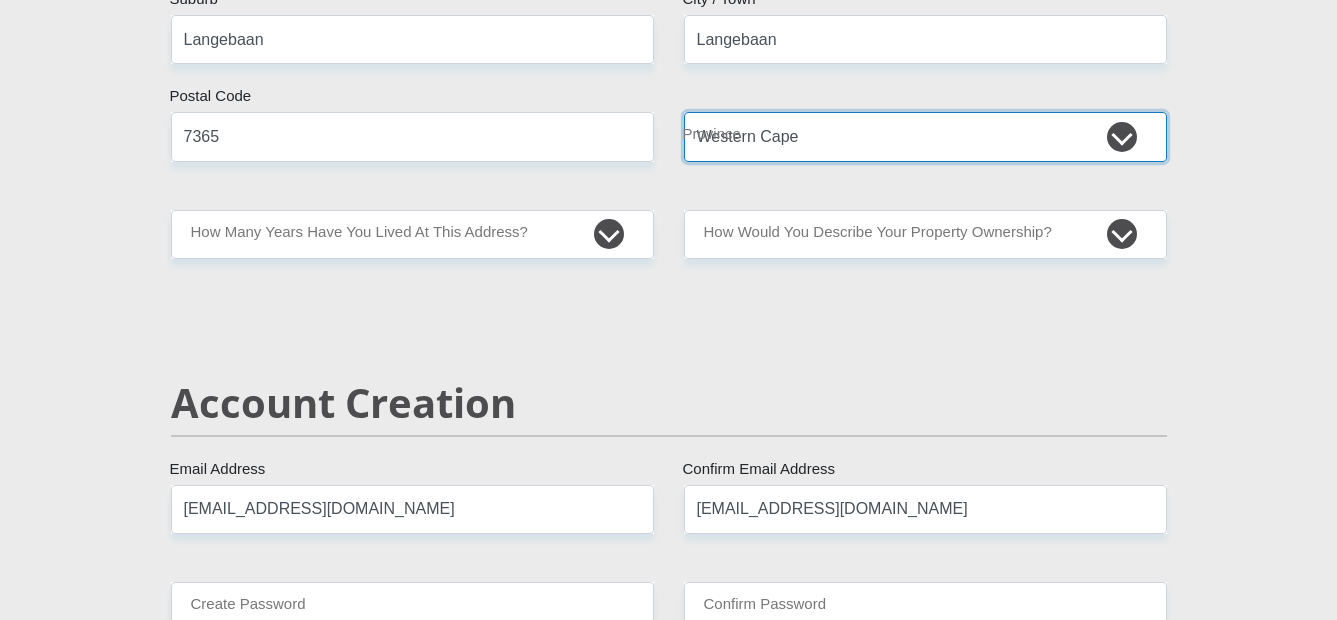 click on "Eastern Cape
Free State
[GEOGRAPHIC_DATA]
[GEOGRAPHIC_DATA][DATE]
[GEOGRAPHIC_DATA]
[GEOGRAPHIC_DATA]
[GEOGRAPHIC_DATA]
[GEOGRAPHIC_DATA]" at bounding box center [925, 136] 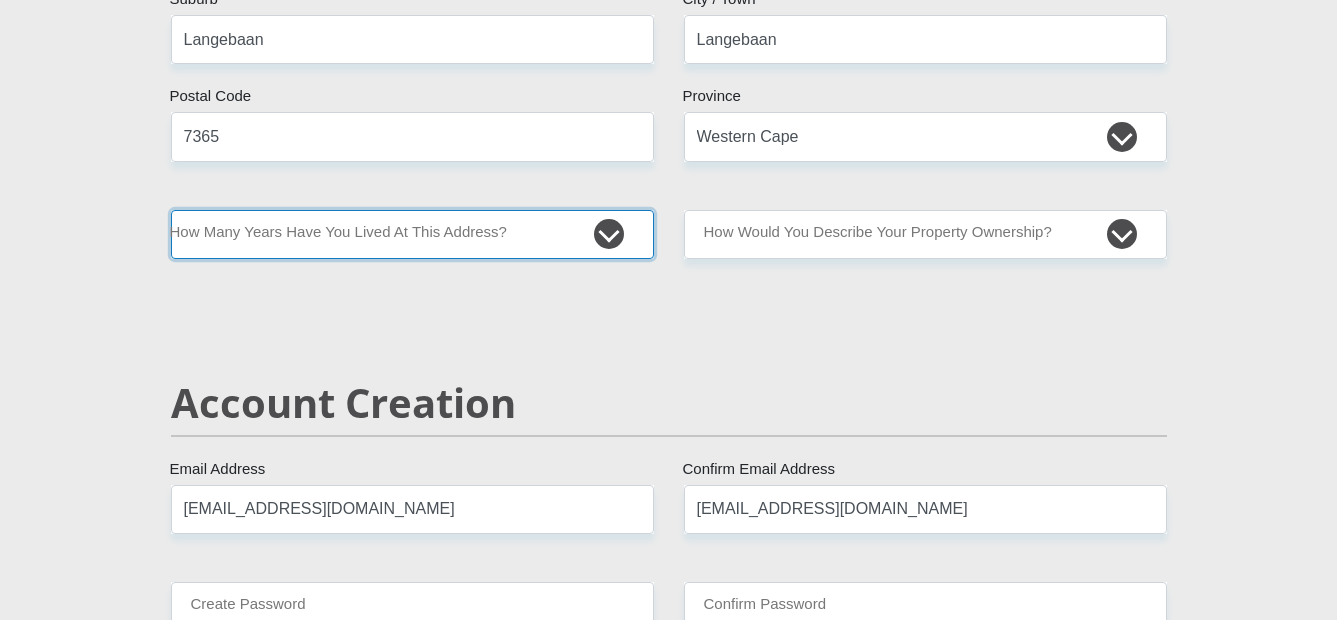 click on "less than 1 year
1-3 years
3-5 years
5+ years" at bounding box center (412, 234) 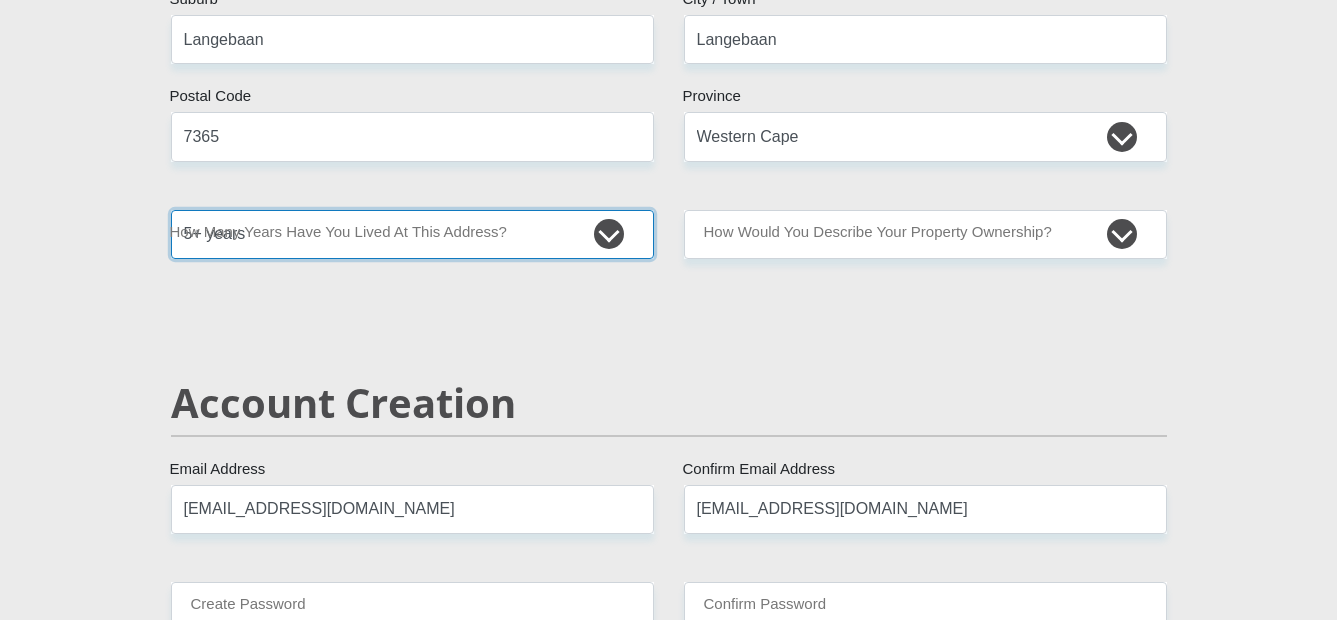 click on "less than 1 year
1-3 years
3-5 years
5+ years" at bounding box center (412, 234) 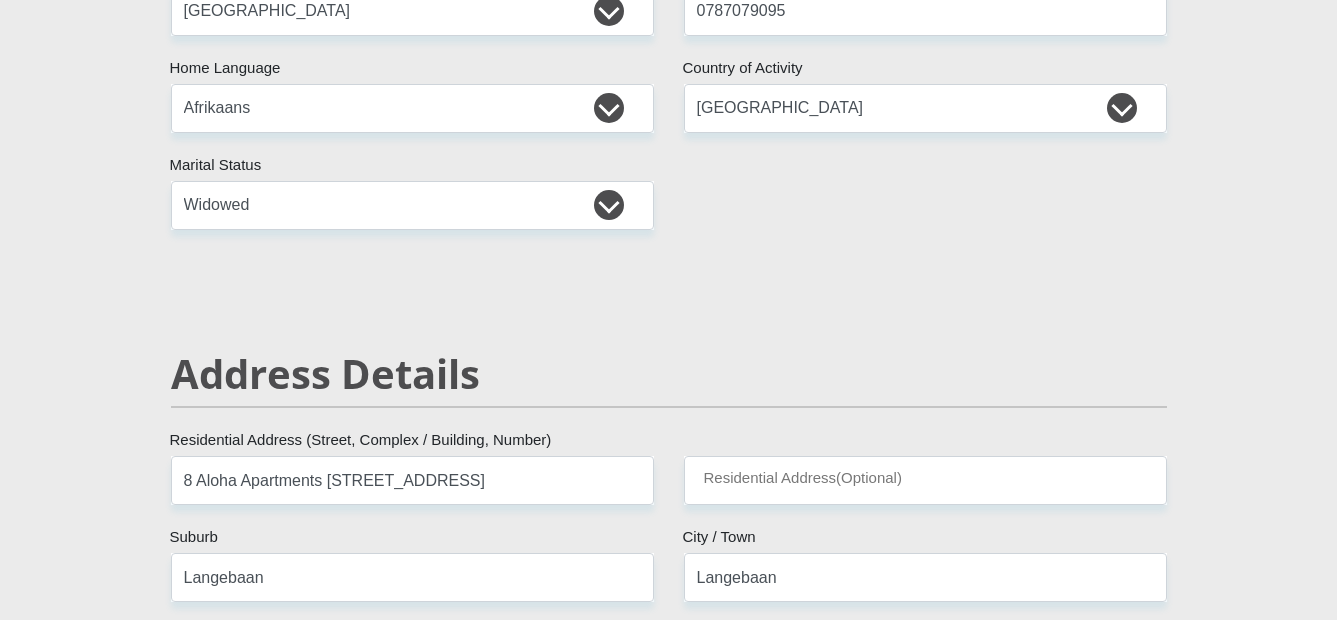 scroll, scrollTop: 542, scrollLeft: 0, axis: vertical 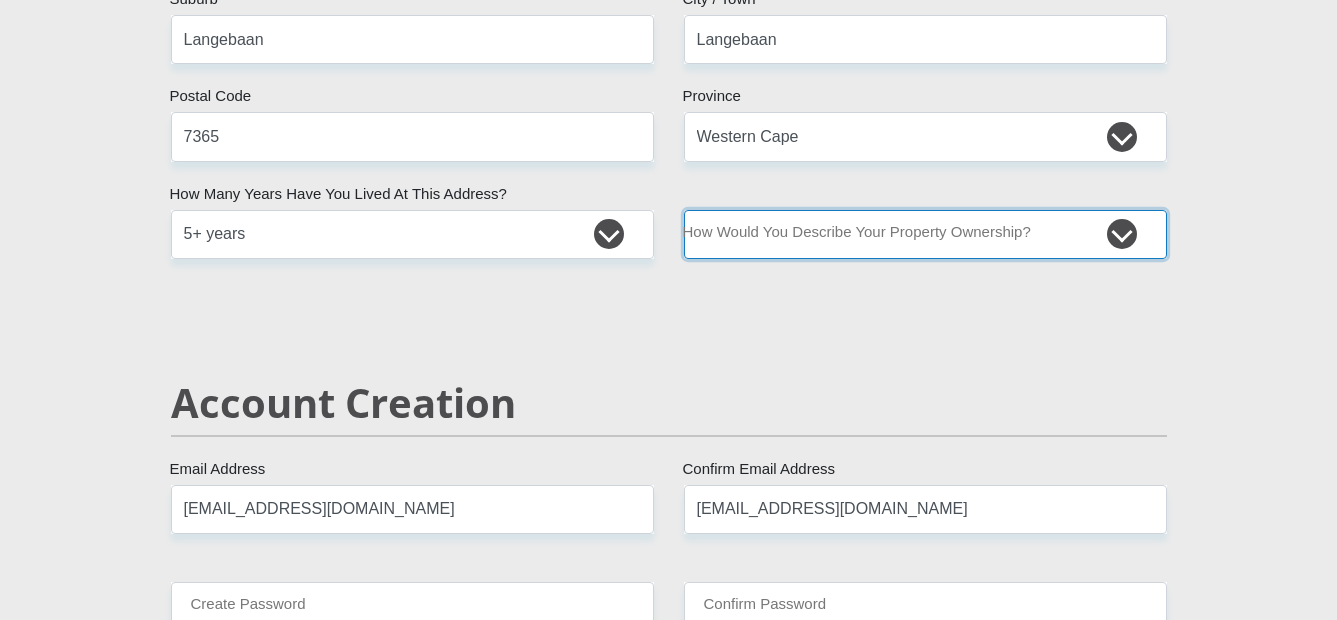 click on "Owned
Rented
Family Owned
Company Dwelling" at bounding box center [925, 234] 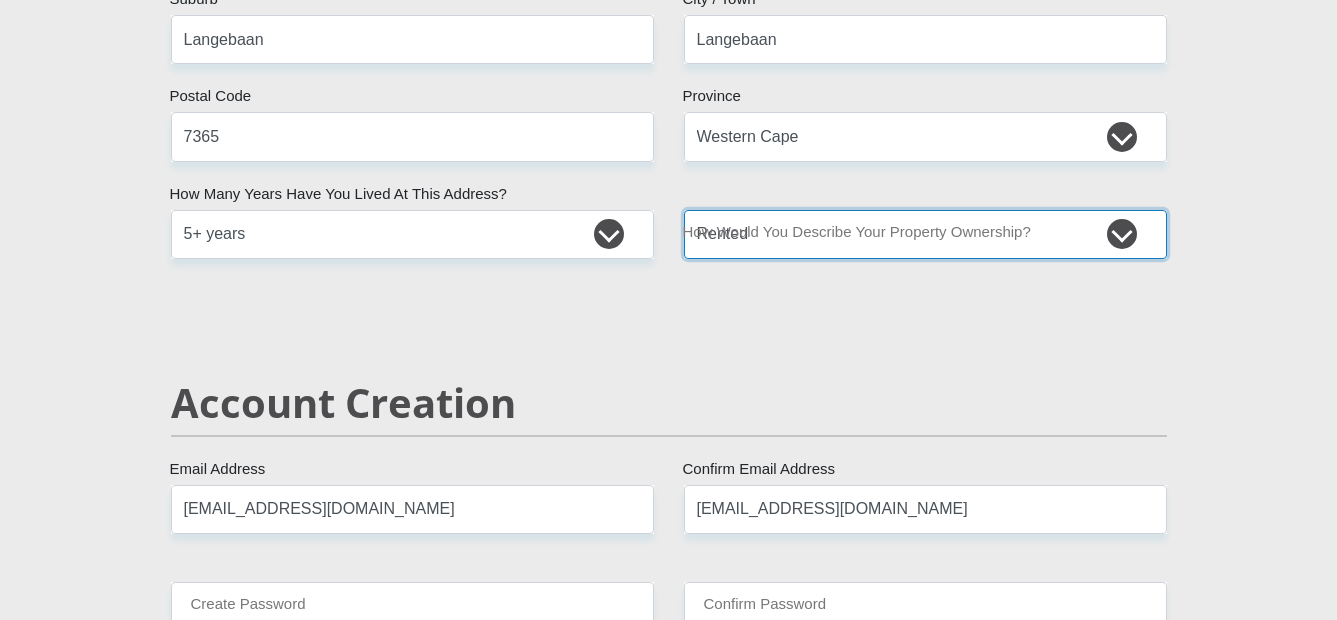 click on "Owned
Rented
Family Owned
Company Dwelling" at bounding box center [925, 234] 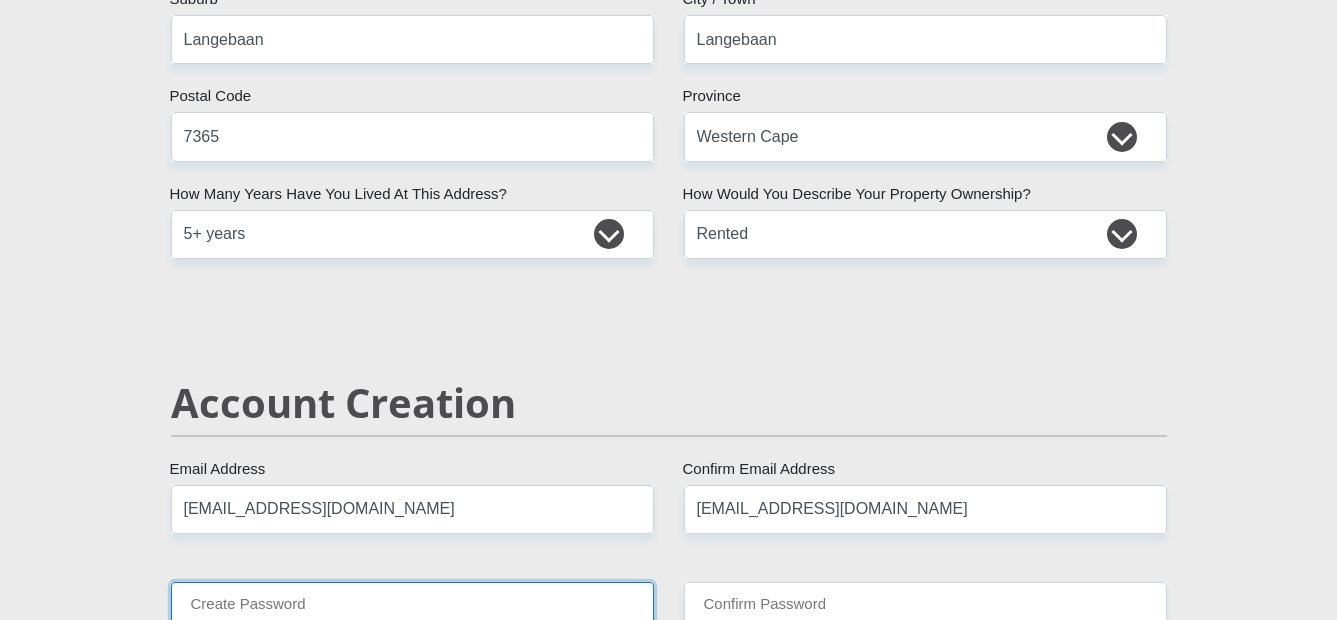 click on "Create Password" at bounding box center [412, 606] 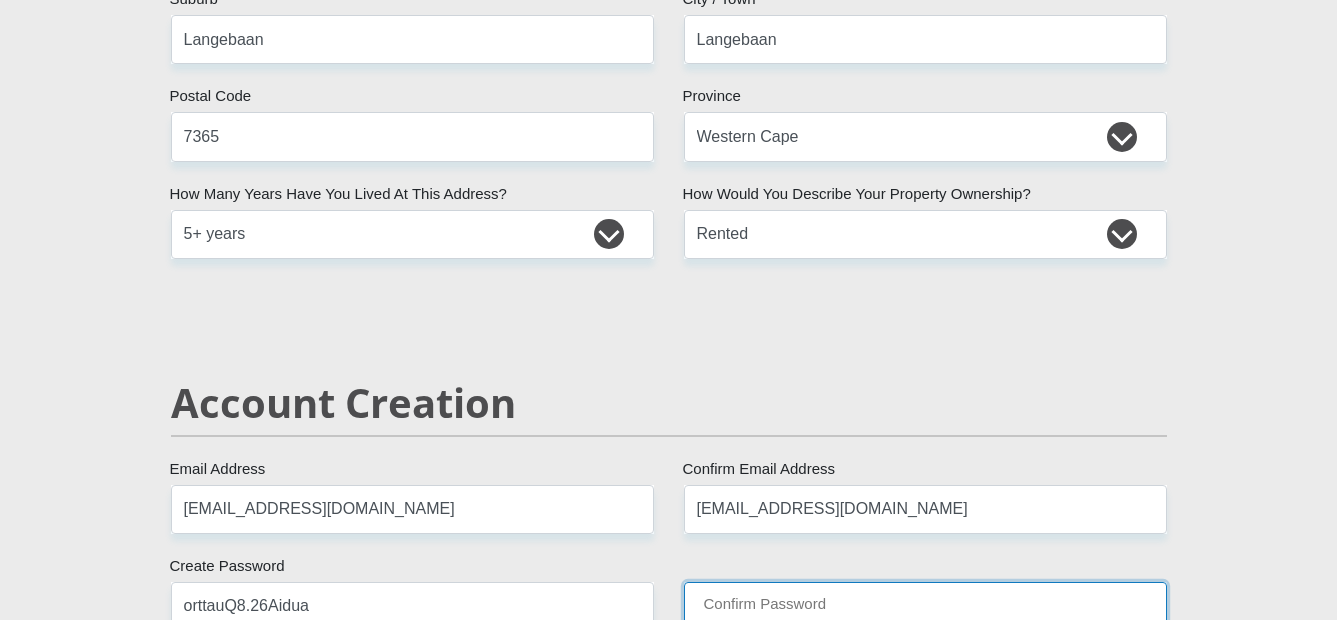 type on "orttauQ8.26Aidua" 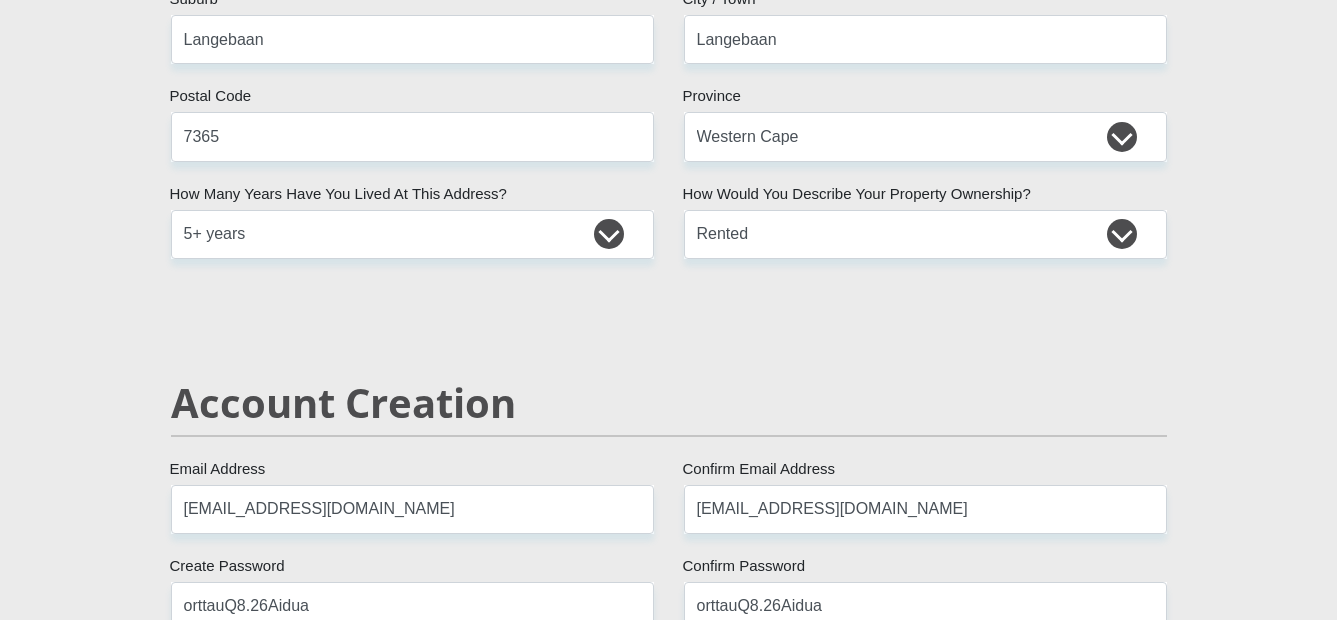 type on "12000" 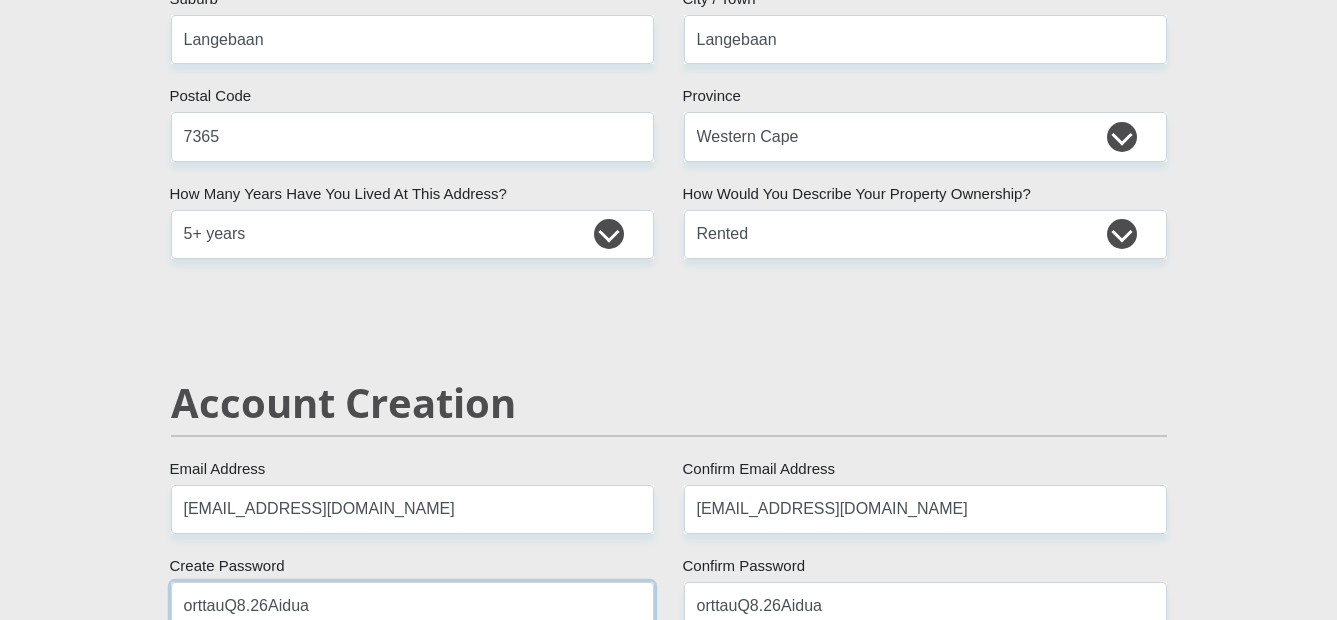 scroll, scrollTop: 1626, scrollLeft: 0, axis: vertical 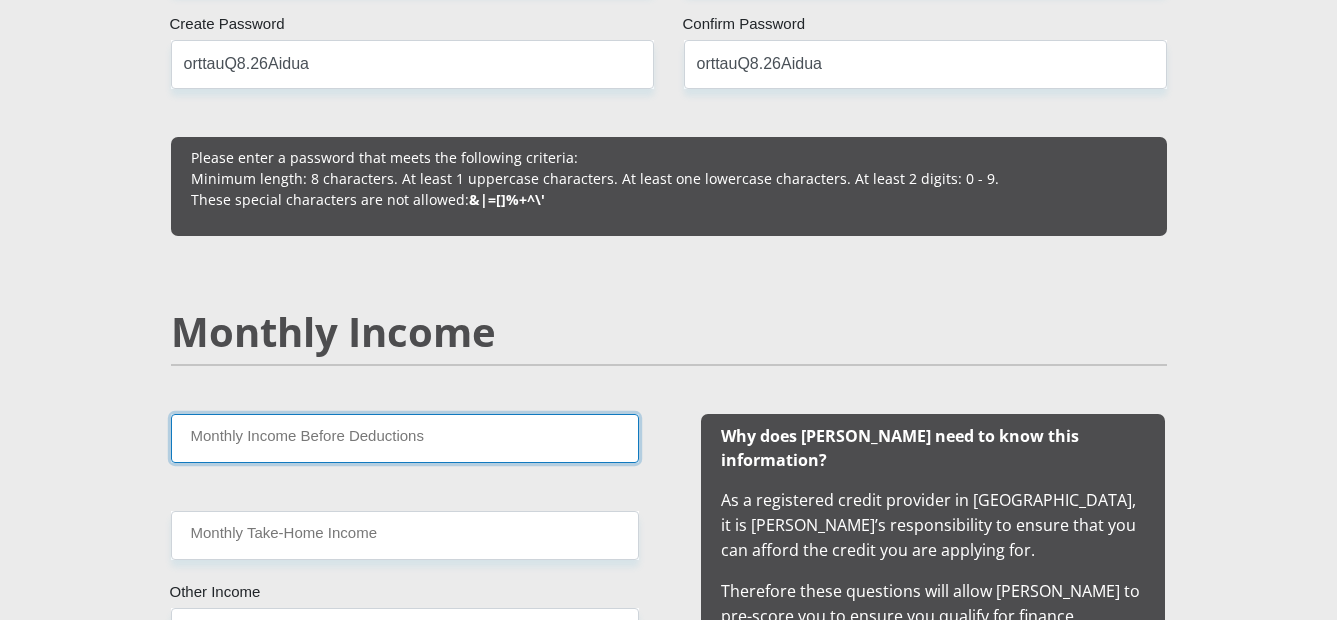click on "Monthly Income Before Deductions" at bounding box center (405, 438) 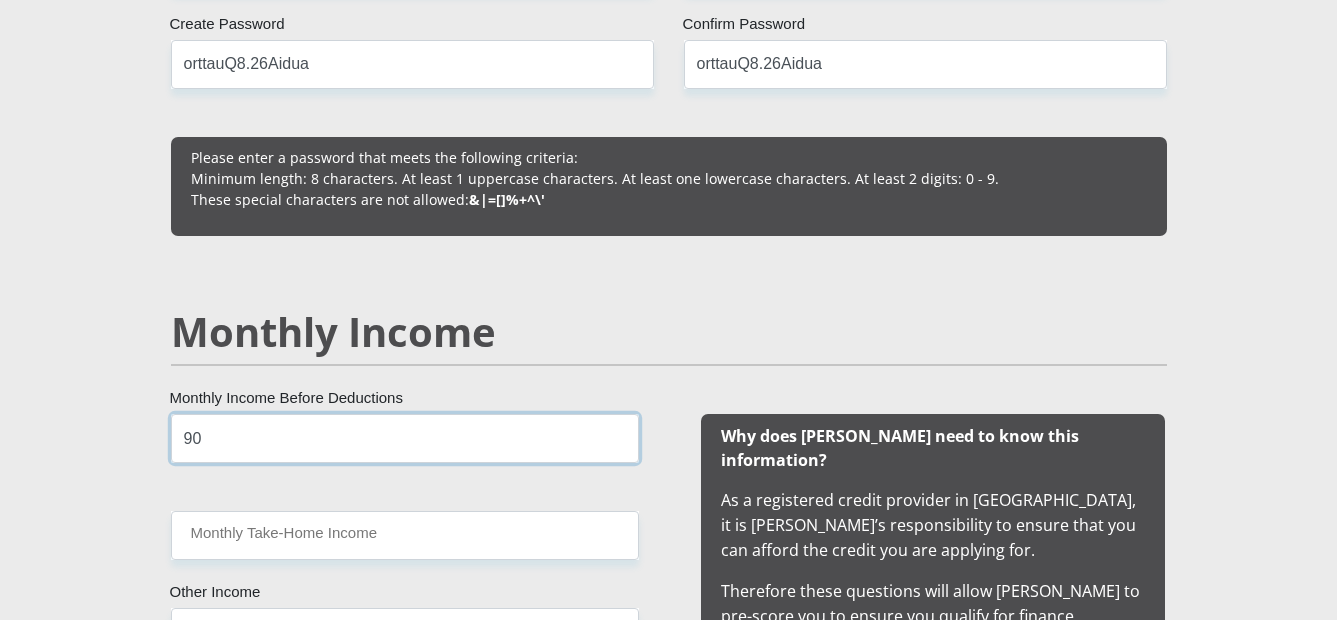 type on "9" 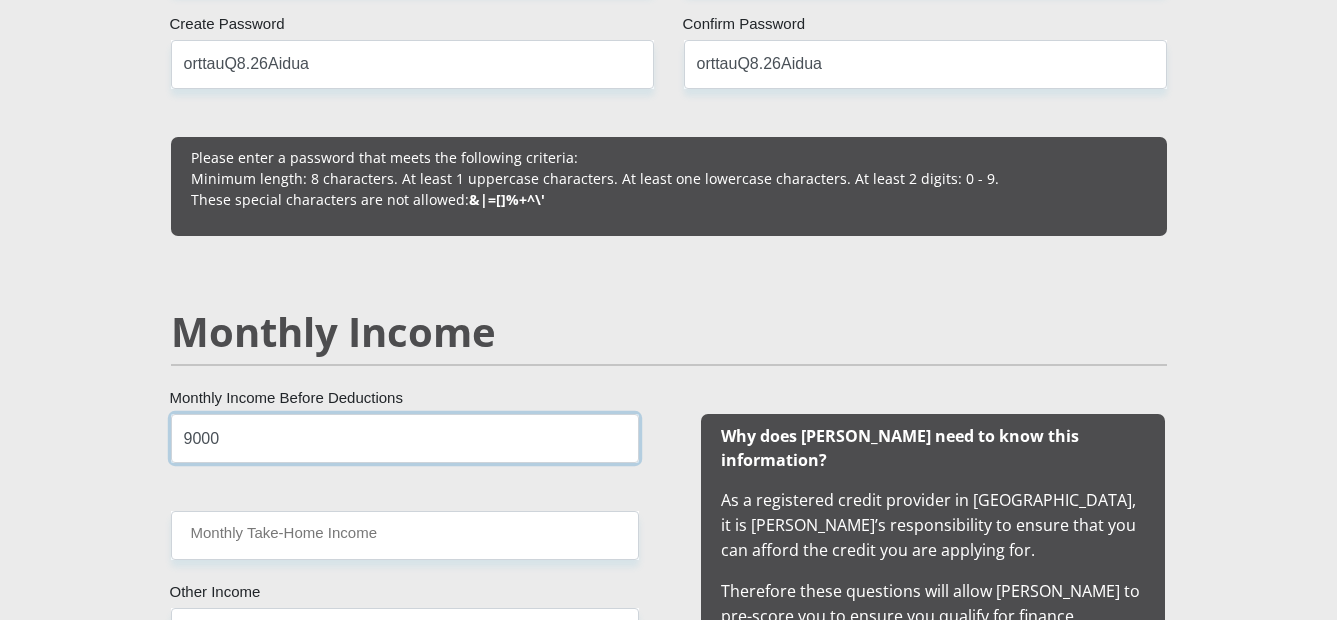 type on "9000" 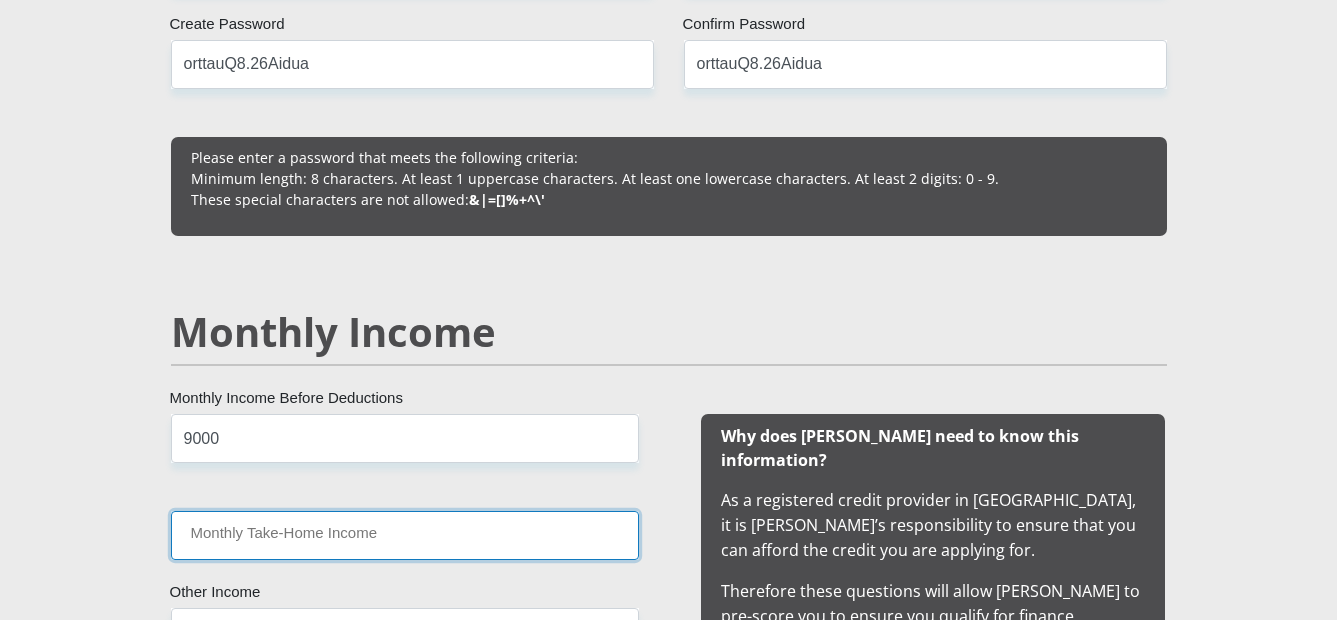 click on "Monthly Take-Home Income" at bounding box center [405, 535] 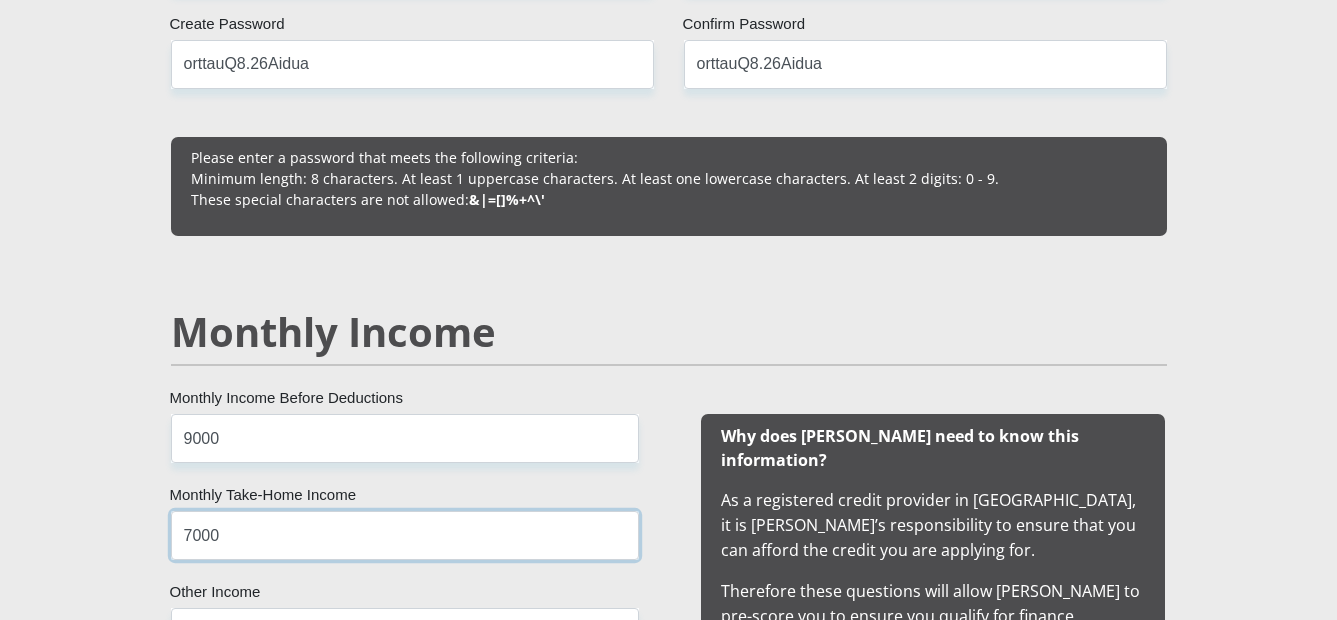 type on "7000" 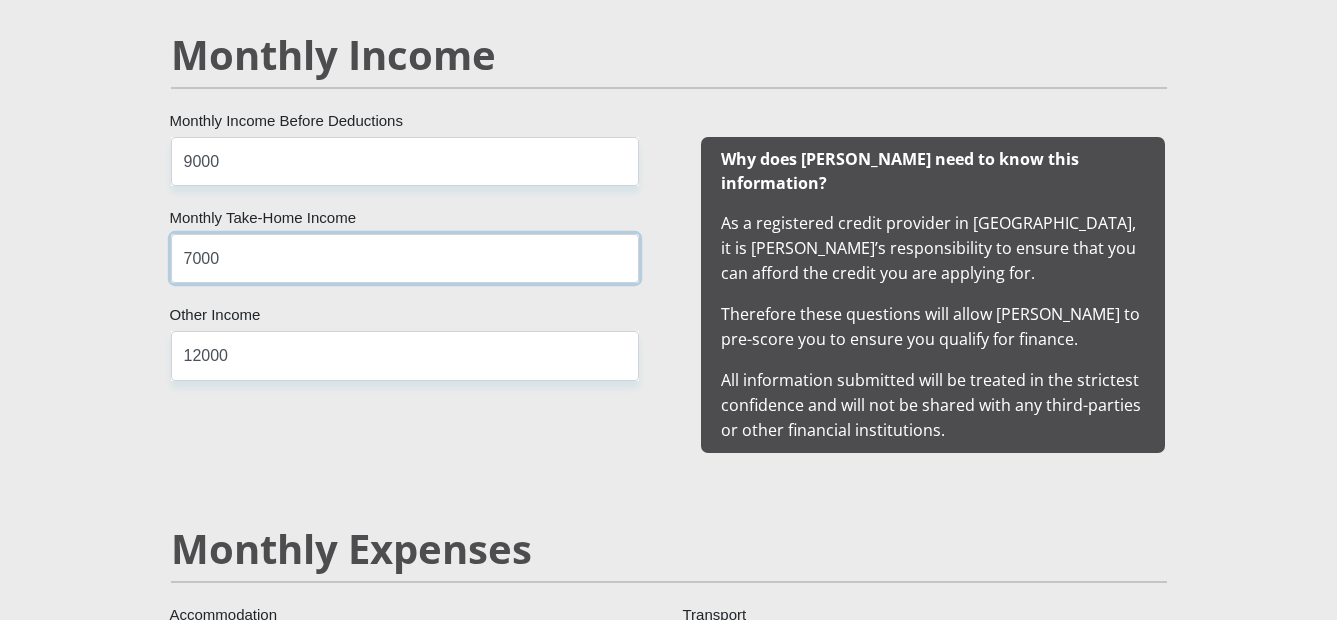 scroll, scrollTop: 1946, scrollLeft: 0, axis: vertical 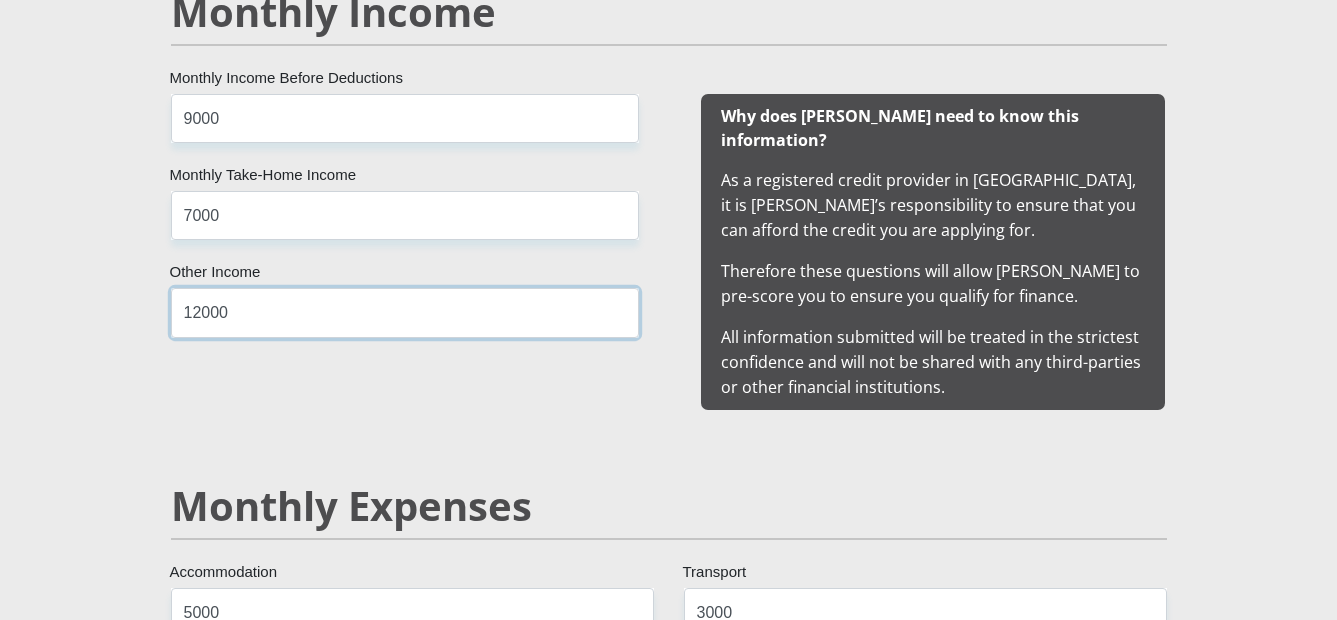 drag, startPoint x: 184, startPoint y: 314, endPoint x: 299, endPoint y: 322, distance: 115.27792 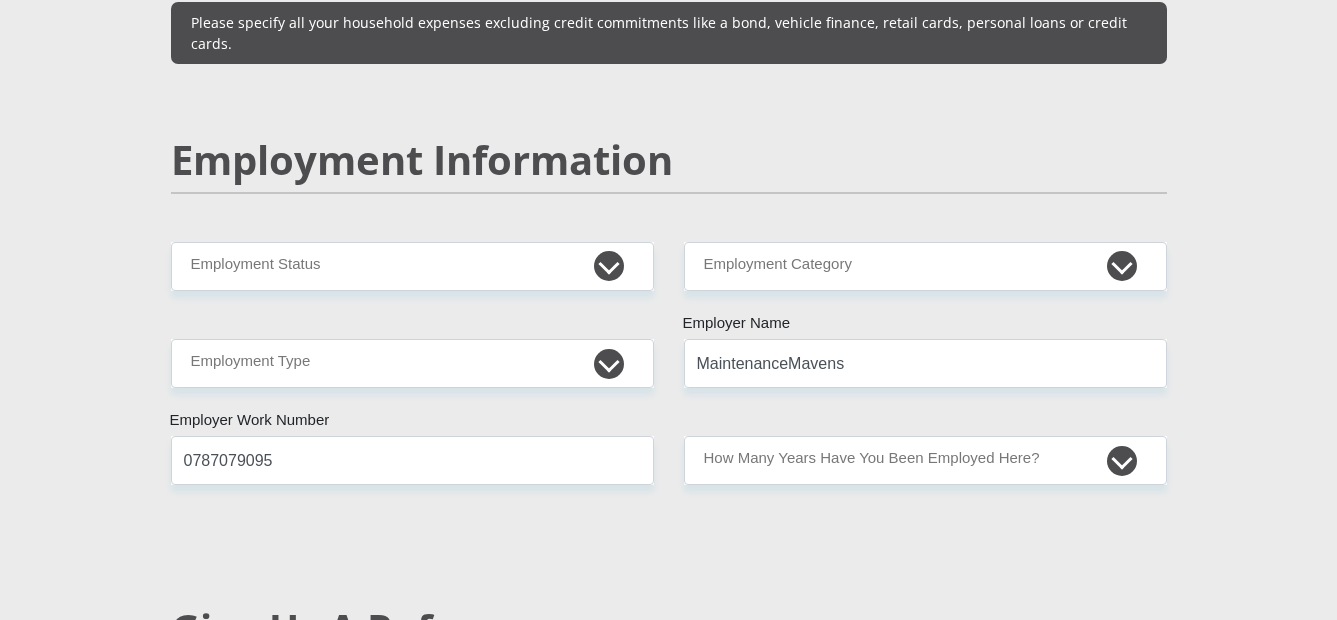 scroll, scrollTop: 3026, scrollLeft: 0, axis: vertical 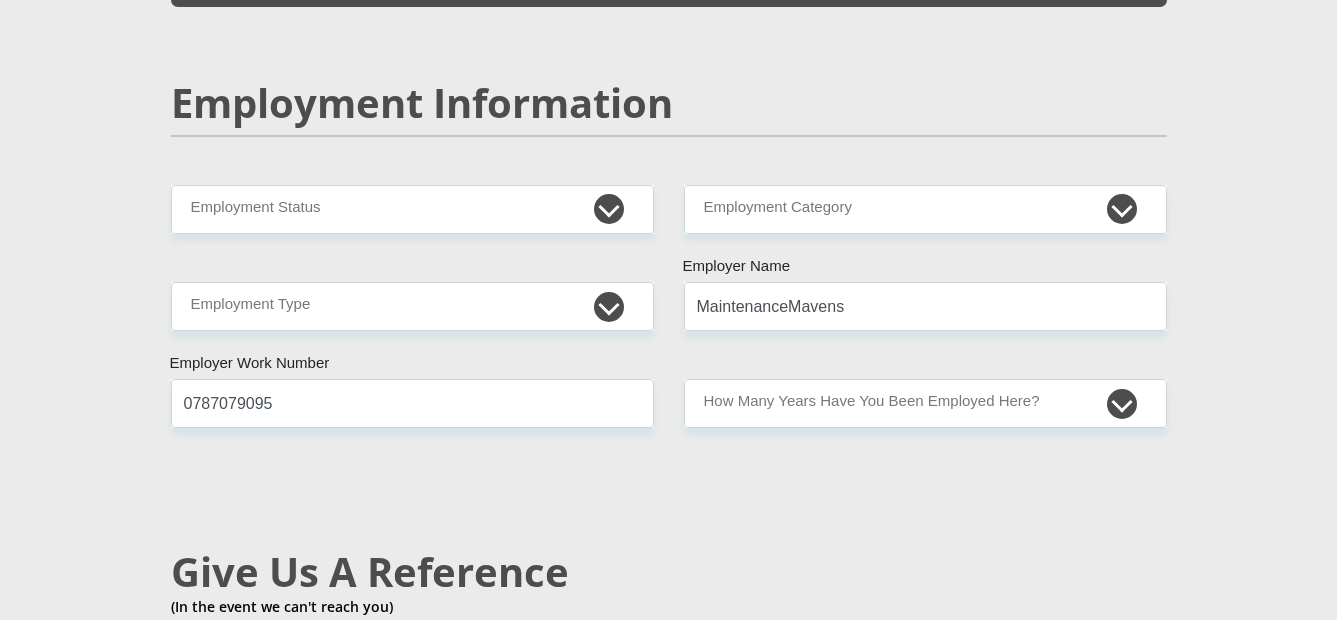 type on "2300" 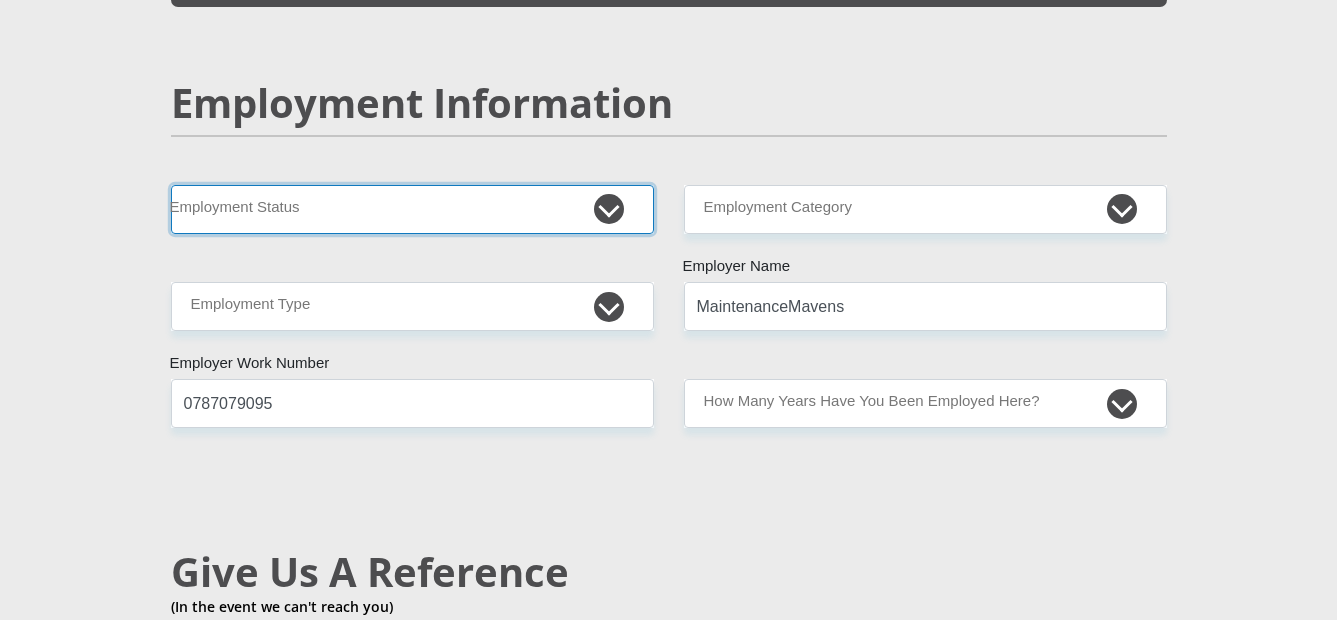 click on "Permanent/Full-time
Part-time/Casual
[DEMOGRAPHIC_DATA] Worker
Self-Employed
Housewife
Retired
Student
Medically Boarded
Disability
Unemployed" at bounding box center [412, 209] 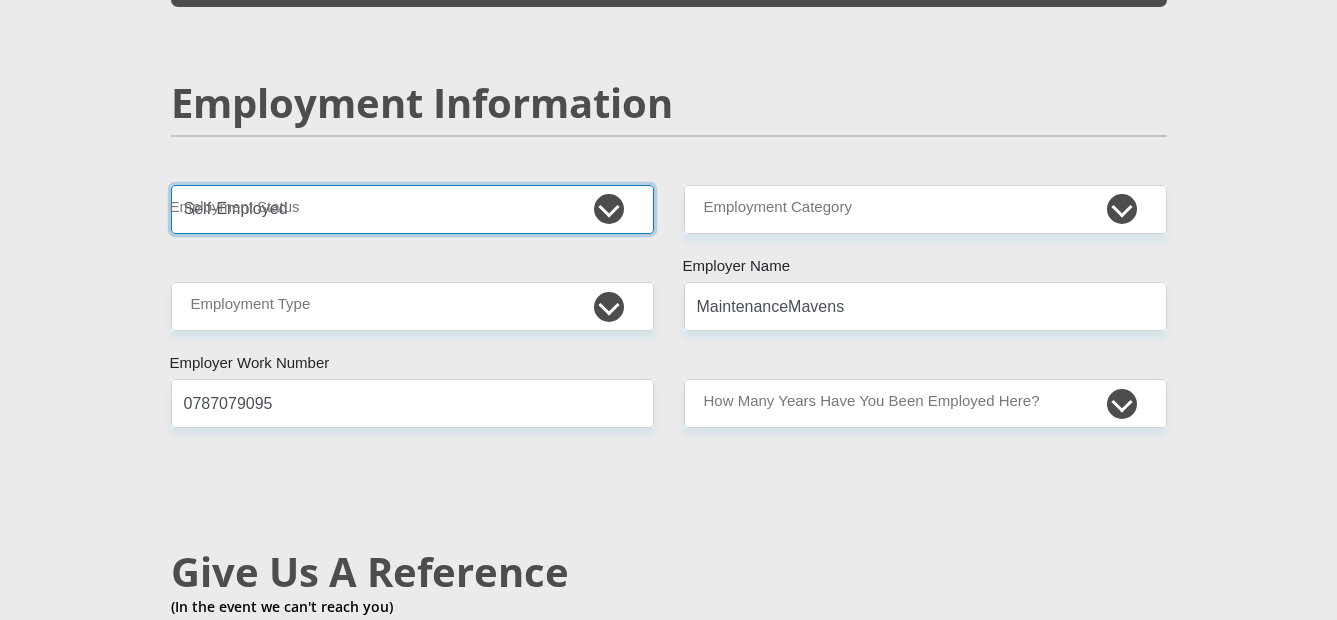 click on "Permanent/Full-time
Part-time/Casual
[DEMOGRAPHIC_DATA] Worker
Self-Employed
Housewife
Retired
Student
Medically Boarded
Disability
Unemployed" at bounding box center (412, 209) 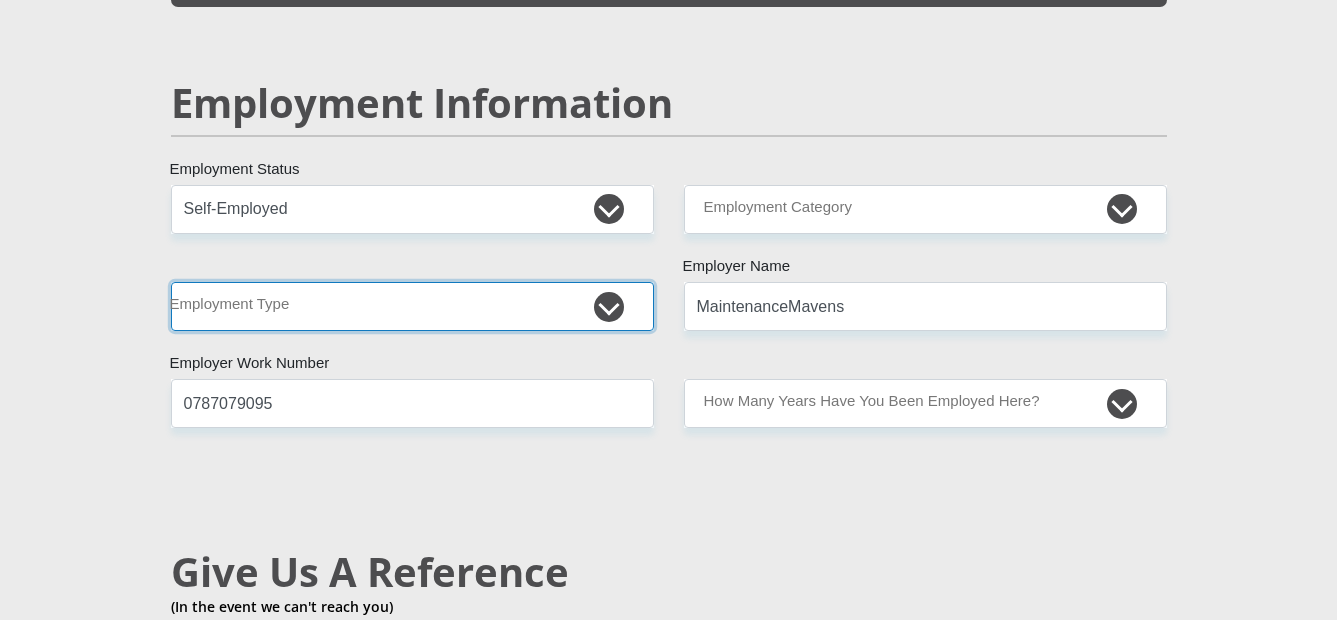 click on "College/Lecturer
Craft Seller
Creative
Driver
Executive
Farmer
Forces - Non Commissioned
Forces - Officer
Hawker
Housewife
Labourer
Licenced Professional
Manager
Miner
Non Licenced Professional
Office Staff/Clerk
Outside Worker
Pensioner
Permanent Teacher
Production/Manufacturing
Sales
Self-Employed
Semi-Professional Worker
Service Industry  Social Worker  Student" at bounding box center (412, 306) 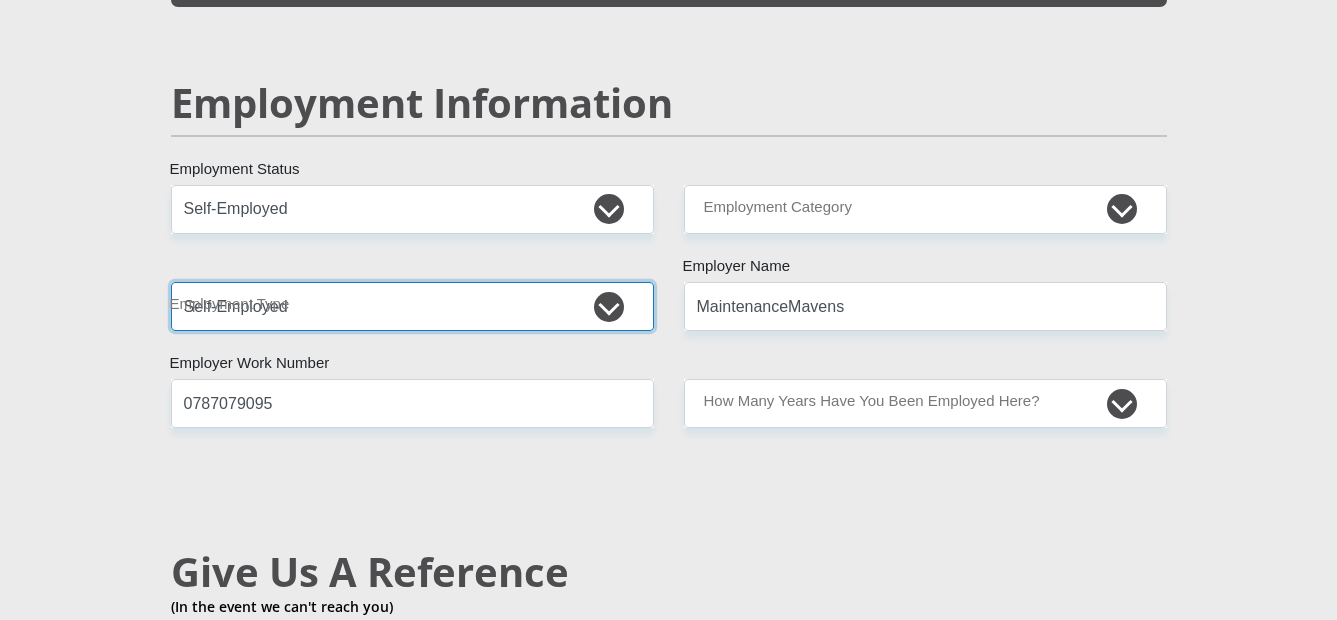 click on "College/Lecturer
Craft Seller
Creative
Driver
Executive
Farmer
Forces - Non Commissioned
Forces - Officer
Hawker
Housewife
Labourer
Licenced Professional
Manager
Miner
Non Licenced Professional
Office Staff/Clerk
Outside Worker
Pensioner
Permanent Teacher
Production/Manufacturing
Sales
Self-Employed
Semi-Professional Worker
Service Industry  Social Worker  Student" at bounding box center (412, 306) 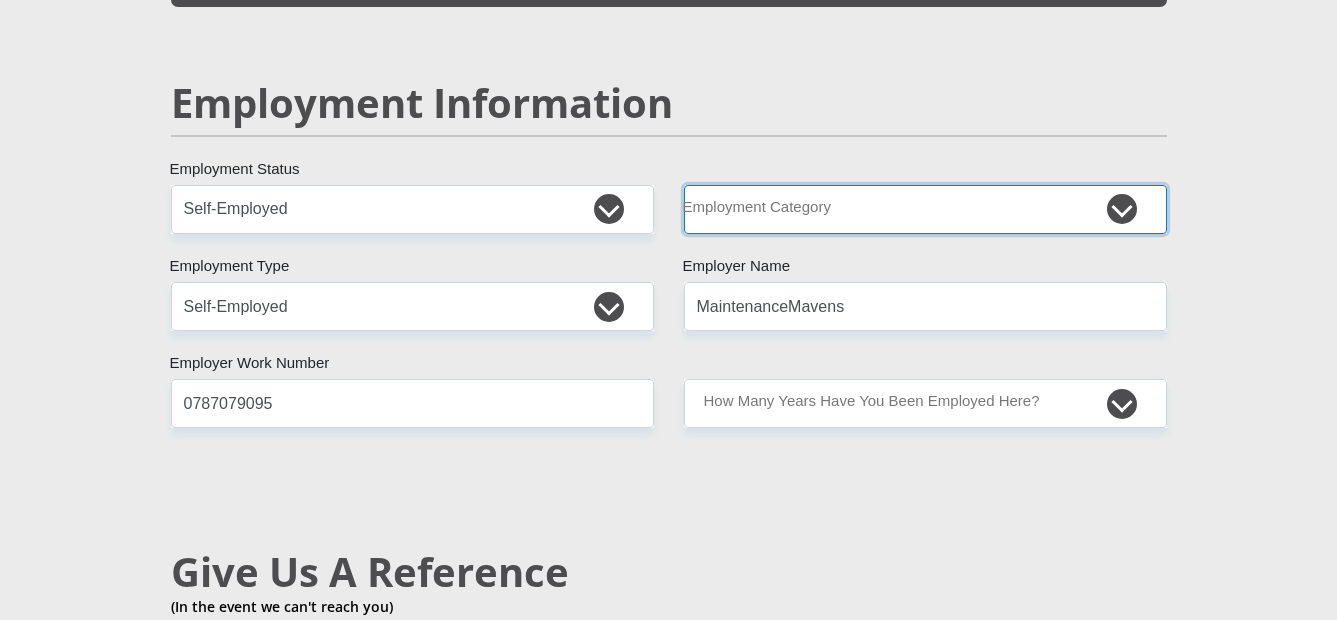 click on "AGRICULTURE
ALCOHOL & TOBACCO
CONSTRUCTION MATERIALS
METALLURGY
EQUIPMENT FOR RENEWABLE ENERGY
SPECIALIZED CONTRACTORS
CAR
GAMING (INCL. INTERNET
OTHER WHOLESALE
UNLICENSED PHARMACEUTICALS
CURRENCY EXCHANGE HOUSES
OTHER FINANCIAL INSTITUTIONS & INSURANCE
REAL ESTATE AGENTS
OIL & GAS
OTHER MATERIALS (E.G. IRON ORE)
PRECIOUS STONES & PRECIOUS METALS
POLITICAL ORGANIZATIONS
RELIGIOUS ORGANIZATIONS(NOT SECTS)
ACTI. HAVING BUSINESS DEAL WITH PUBLIC ADMINISTRATION
LAUNDROMATS" at bounding box center [925, 209] 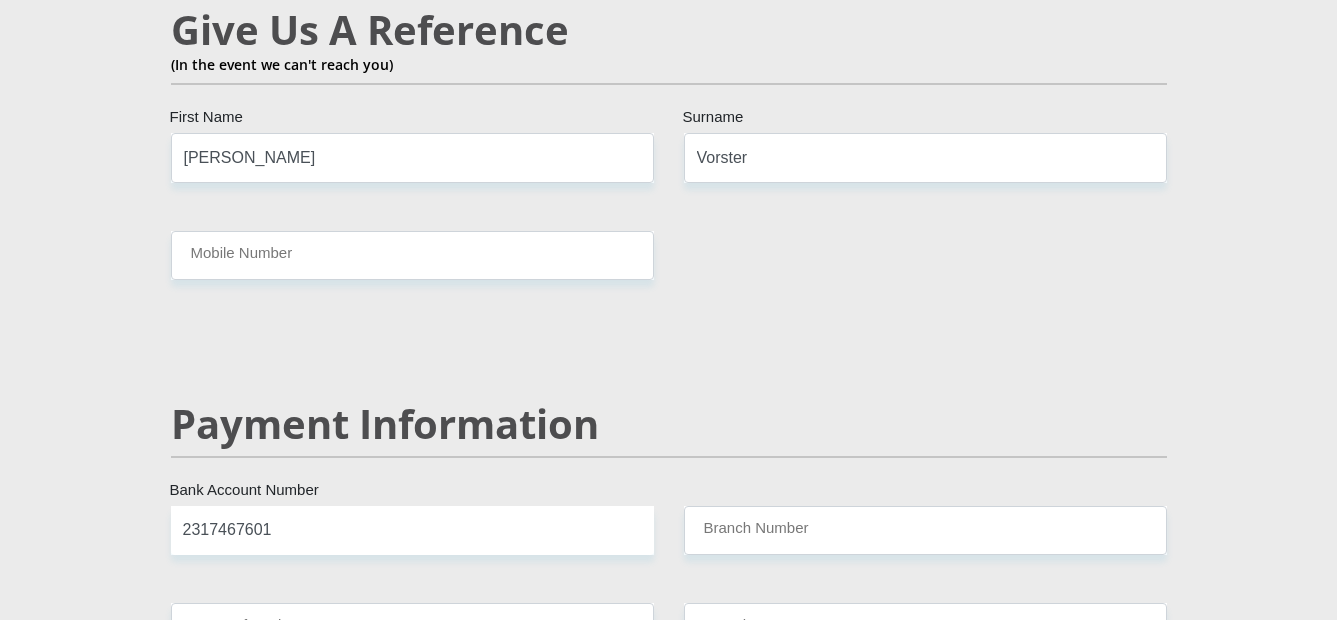 scroll, scrollTop: 3026, scrollLeft: 0, axis: vertical 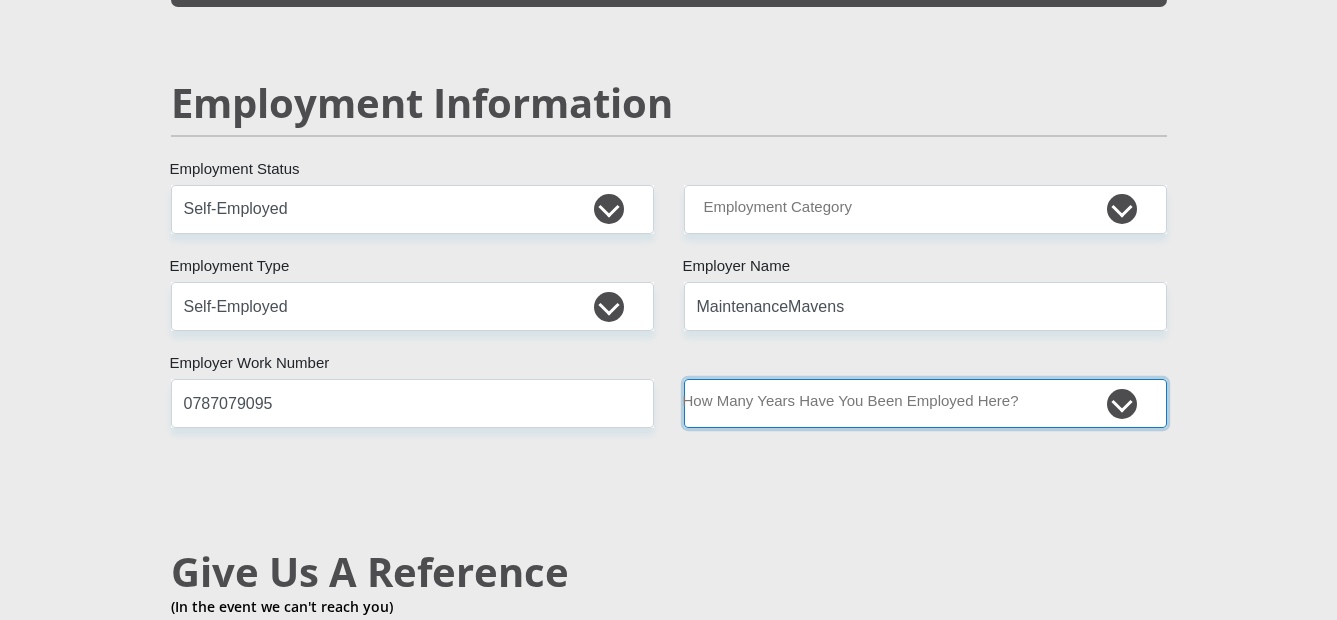 click on "less than 1 year
1-3 years
3-5 years
5+ years" at bounding box center [925, 403] 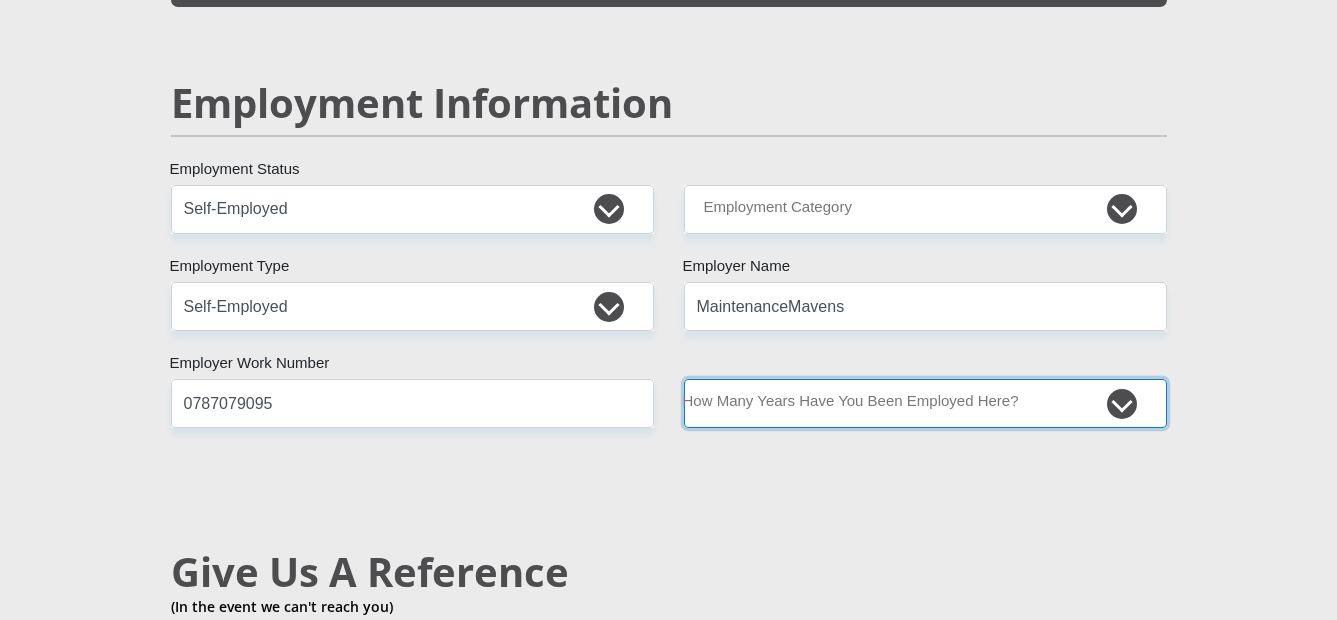 select on "60" 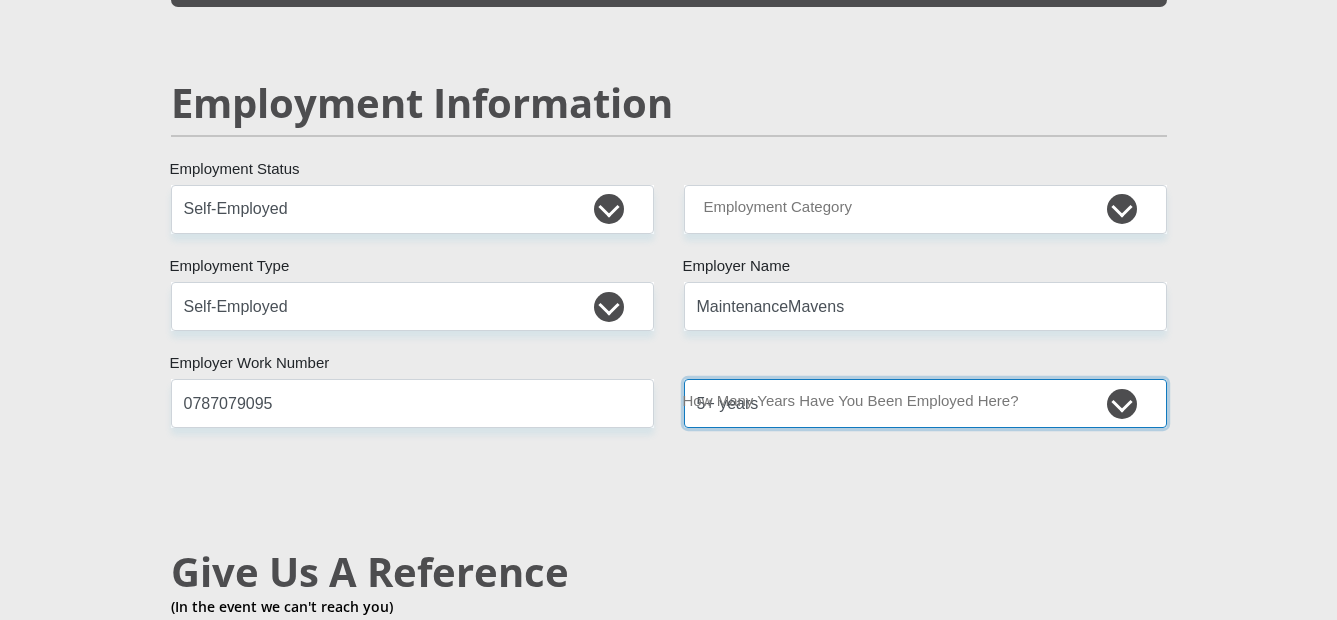 click on "less than 1 year
1-3 years
3-5 years
5+ years" at bounding box center [925, 403] 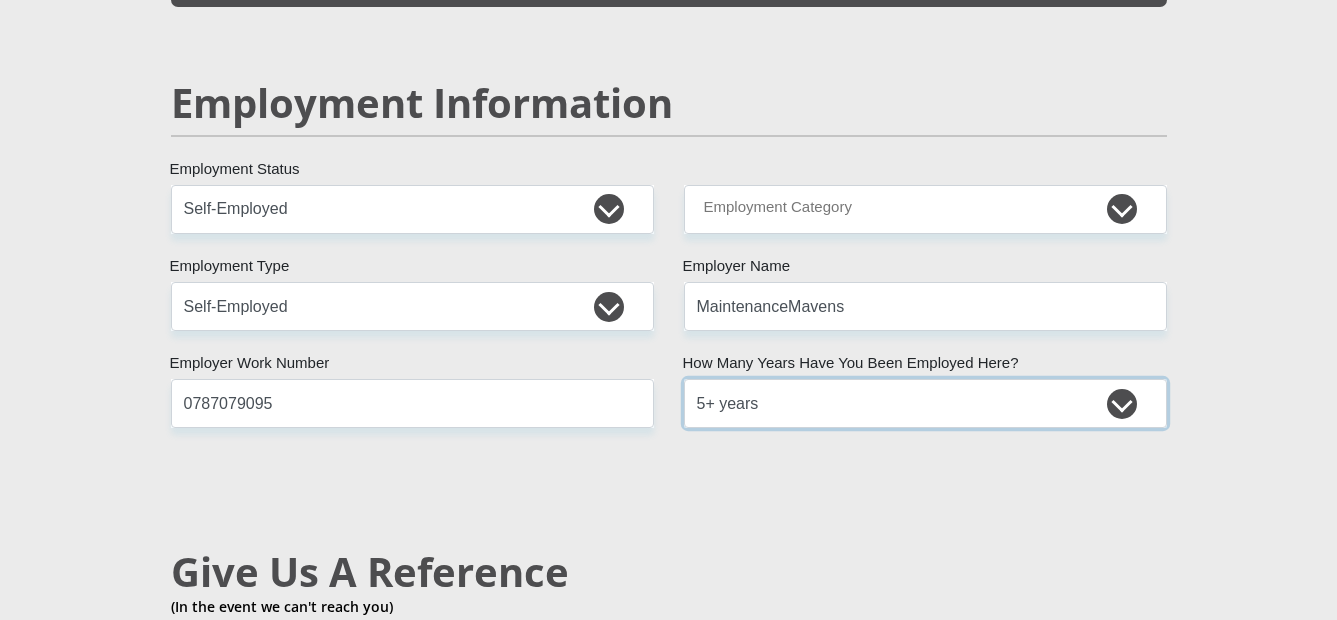 scroll, scrollTop: 2484, scrollLeft: 0, axis: vertical 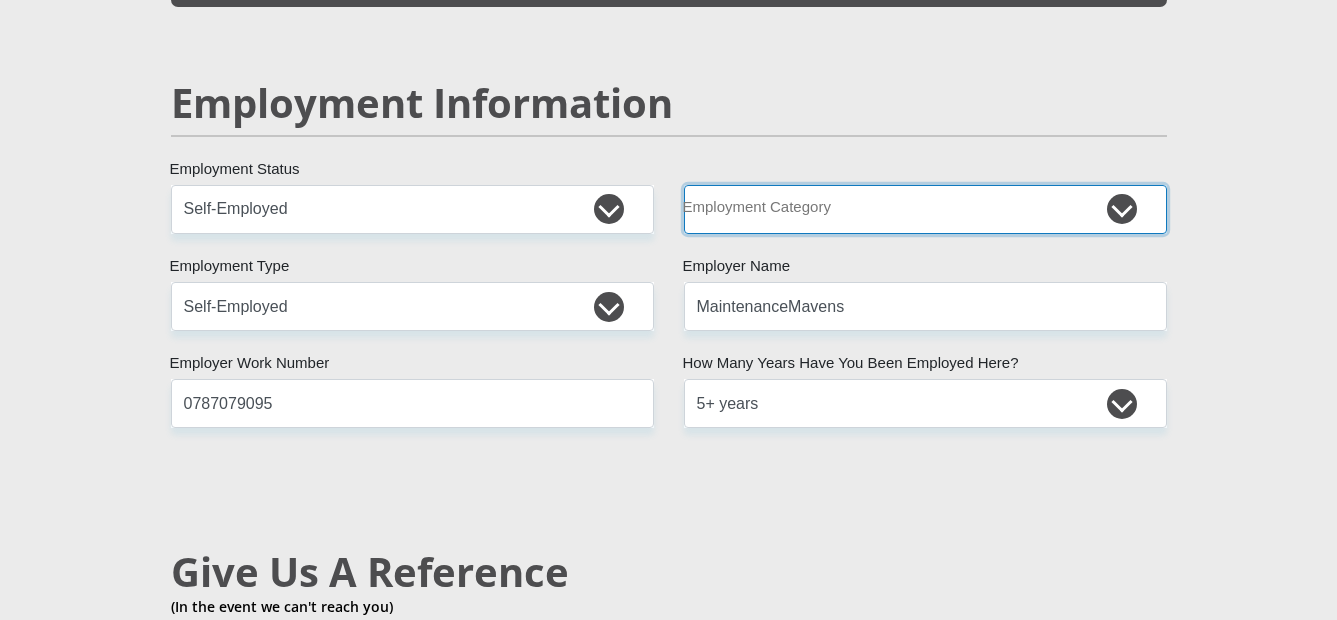 click on "AGRICULTURE
ALCOHOL & TOBACCO
CONSTRUCTION MATERIALS
METALLURGY
EQUIPMENT FOR RENEWABLE ENERGY
SPECIALIZED CONTRACTORS
CAR
GAMING (INCL. INTERNET
OTHER WHOLESALE
UNLICENSED PHARMACEUTICALS
CURRENCY EXCHANGE HOUSES
OTHER FINANCIAL INSTITUTIONS & INSURANCE
REAL ESTATE AGENTS
OIL & GAS
OTHER MATERIALS (E.G. IRON ORE)
PRECIOUS STONES & PRECIOUS METALS
POLITICAL ORGANIZATIONS
RELIGIOUS ORGANIZATIONS(NOT SECTS)
ACTI. HAVING BUSINESS DEAL WITH PUBLIC ADMINISTRATION
LAUNDROMATS" at bounding box center (925, 209) 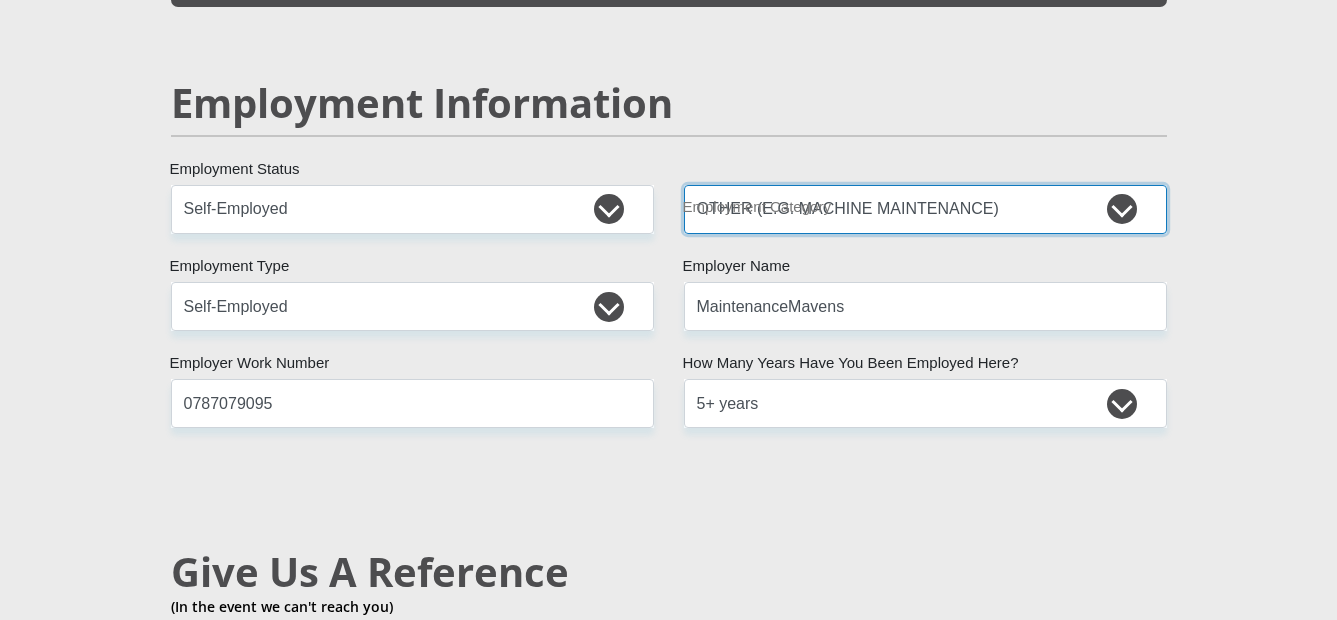 click on "AGRICULTURE
ALCOHOL & TOBACCO
CONSTRUCTION MATERIALS
METALLURGY
EQUIPMENT FOR RENEWABLE ENERGY
SPECIALIZED CONTRACTORS
CAR
GAMING (INCL. INTERNET
OTHER WHOLESALE
UNLICENSED PHARMACEUTICALS
CURRENCY EXCHANGE HOUSES
OTHER FINANCIAL INSTITUTIONS & INSURANCE
REAL ESTATE AGENTS
OIL & GAS
OTHER MATERIALS (E.G. IRON ORE)
PRECIOUS STONES & PRECIOUS METALS
POLITICAL ORGANIZATIONS
RELIGIOUS ORGANIZATIONS(NOT SECTS)
ACTI. HAVING BUSINESS DEAL WITH PUBLIC ADMINISTRATION
LAUNDROMATS" at bounding box center (925, 209) 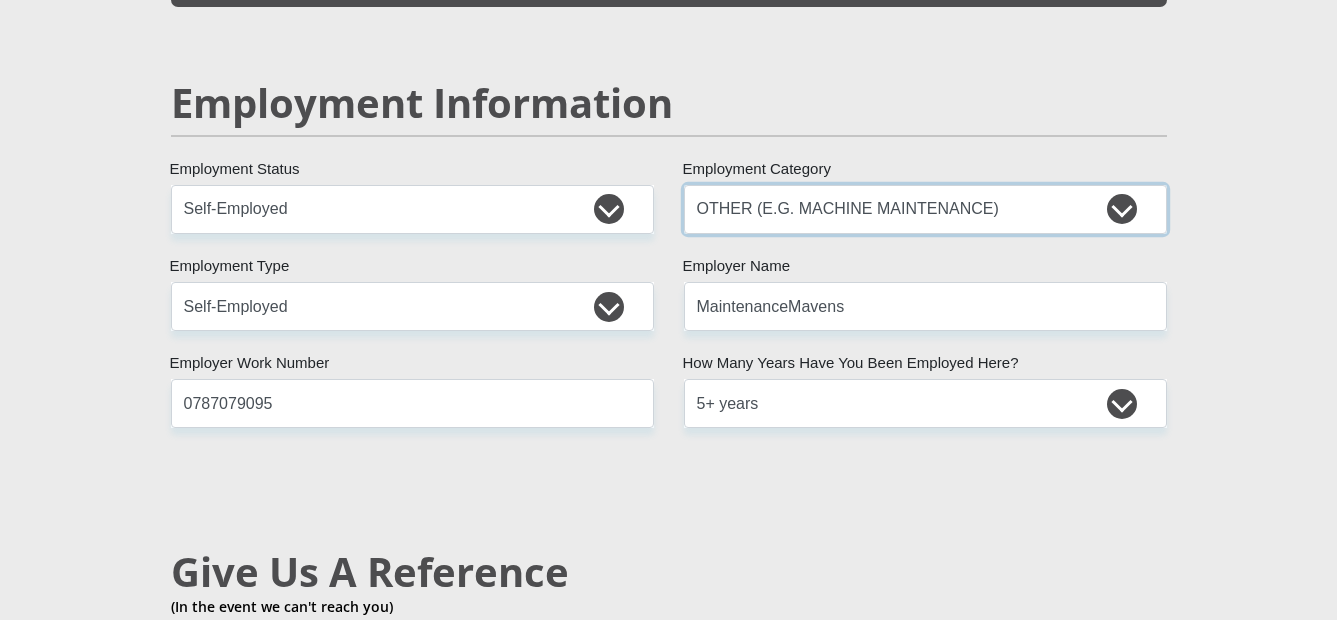 scroll, scrollTop: 3568, scrollLeft: 0, axis: vertical 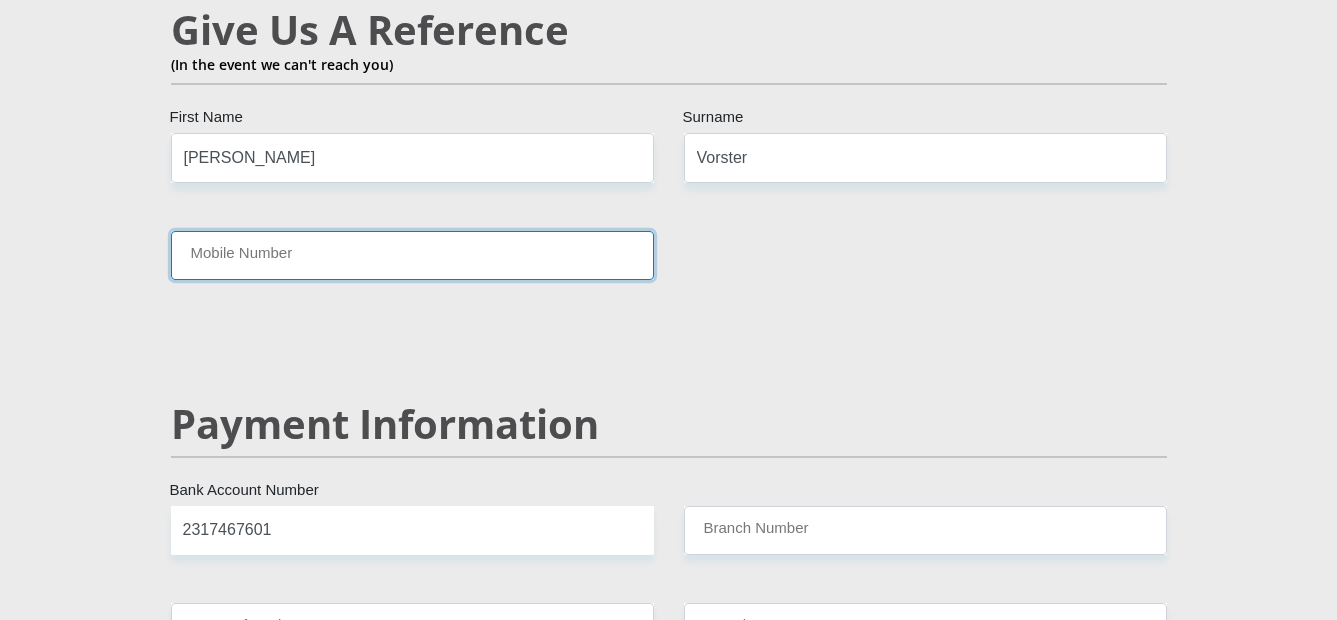 click on "Mobile Number" at bounding box center [412, 255] 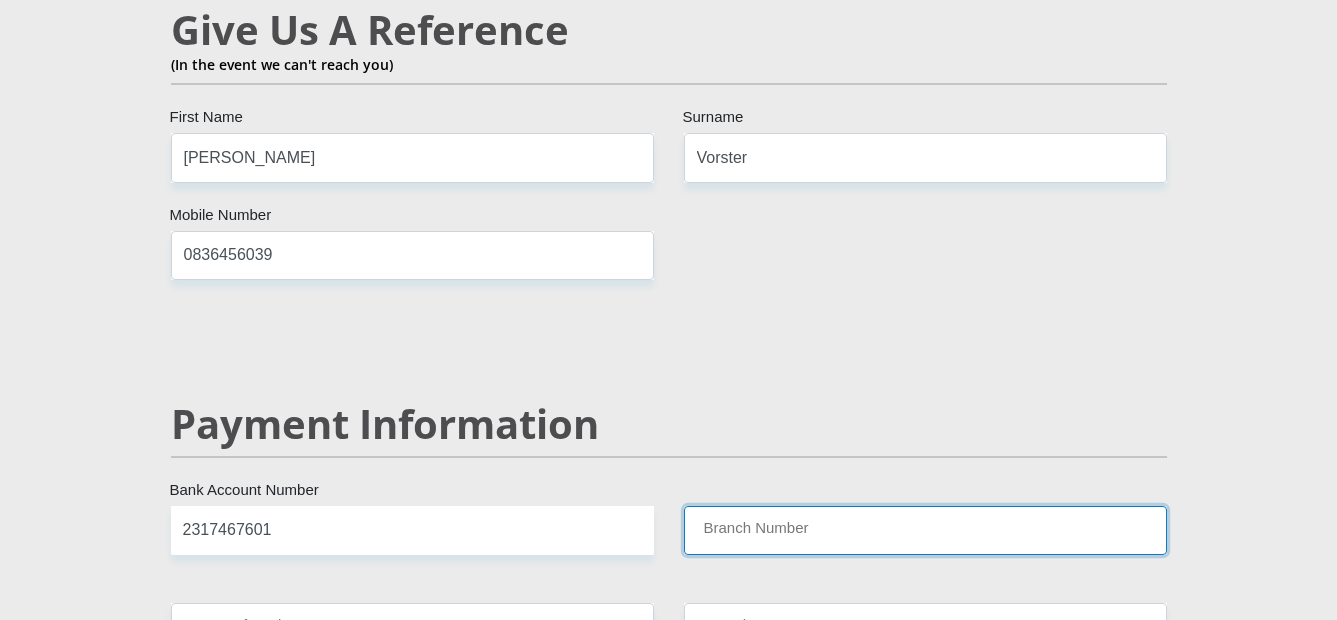 click on "Branch Number" at bounding box center (925, 530) 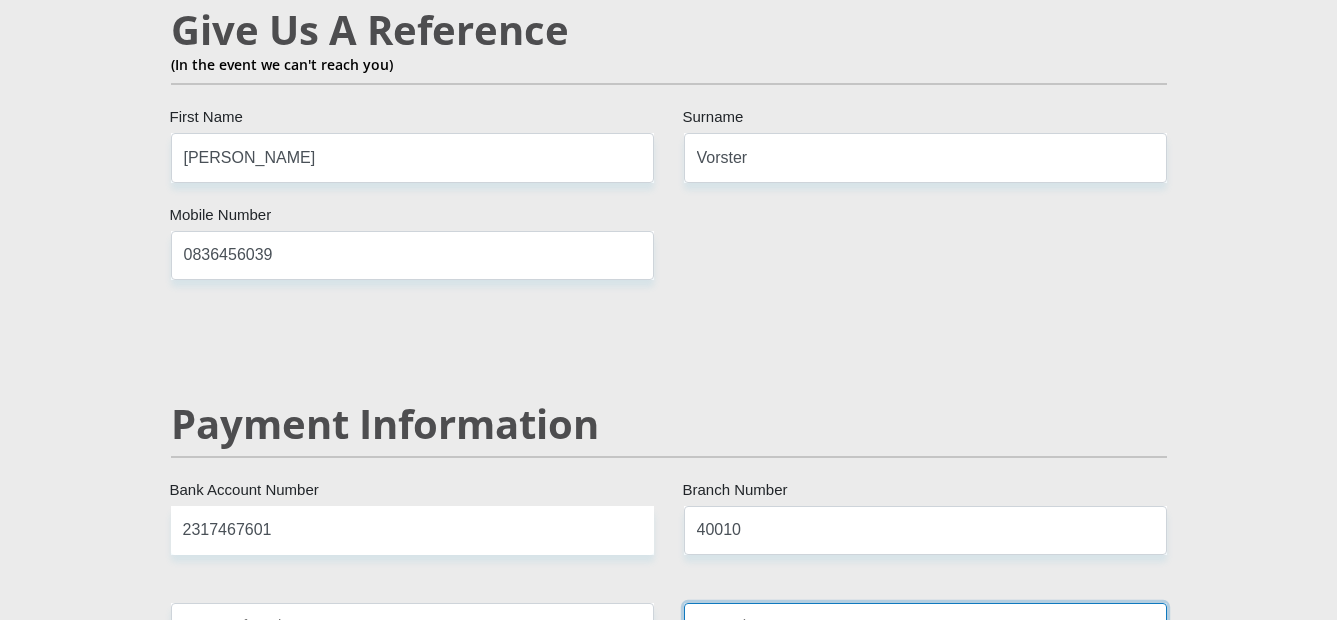 click on "Branch Name" at bounding box center (925, 627) 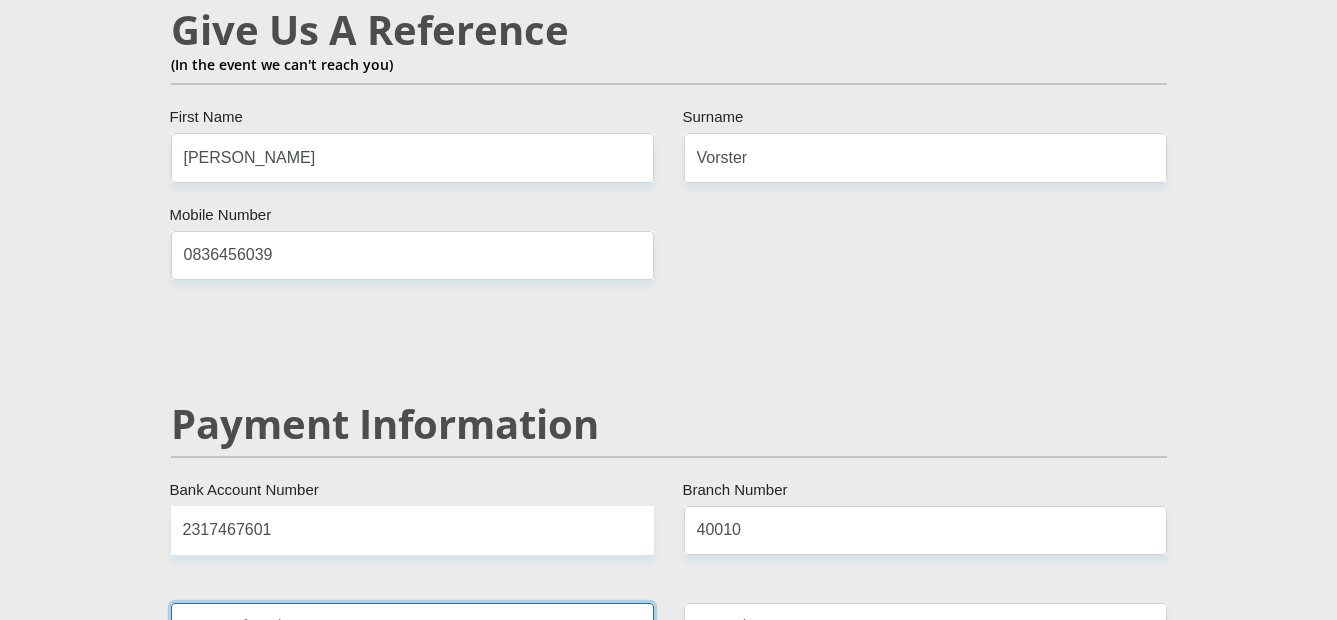 click on "Name of Bank" at bounding box center (412, 627) 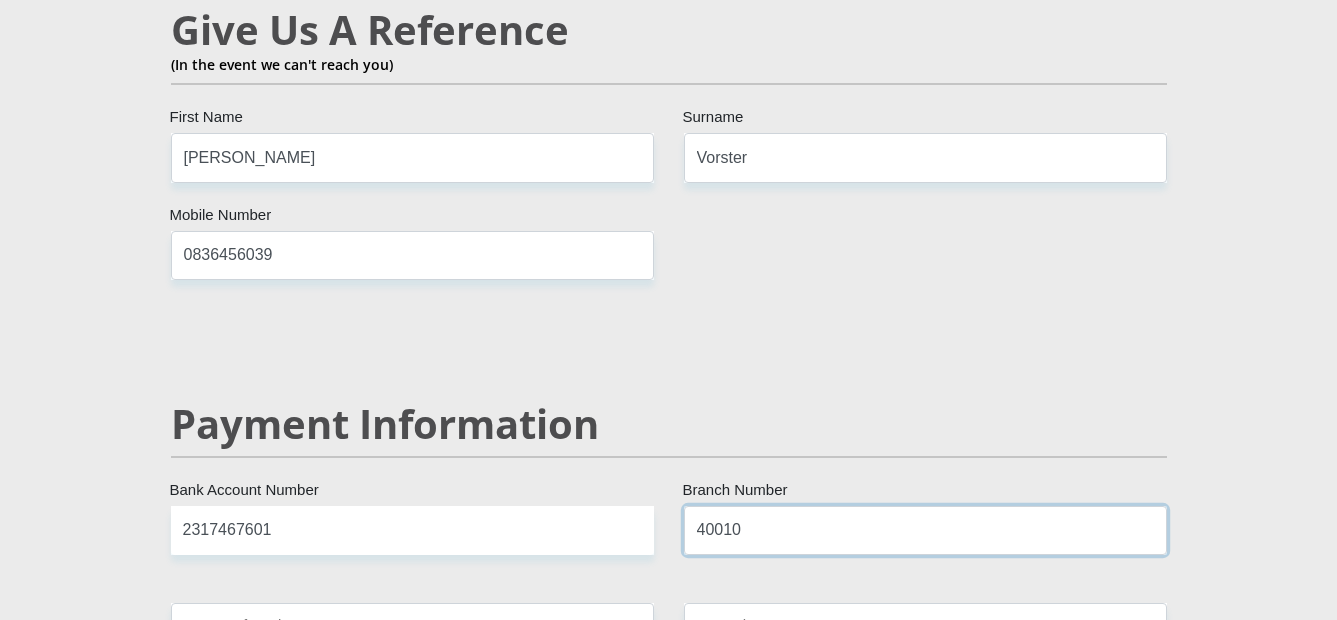 click on "40010" at bounding box center (925, 530) 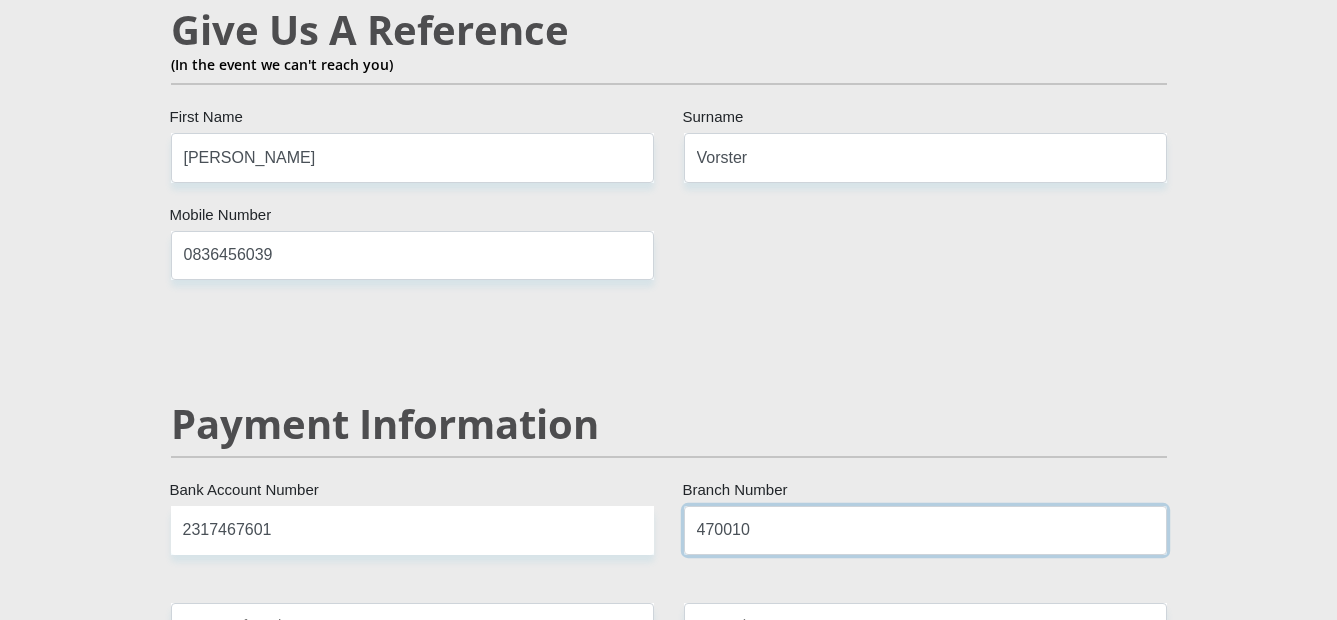 click on "470010" at bounding box center (925, 530) 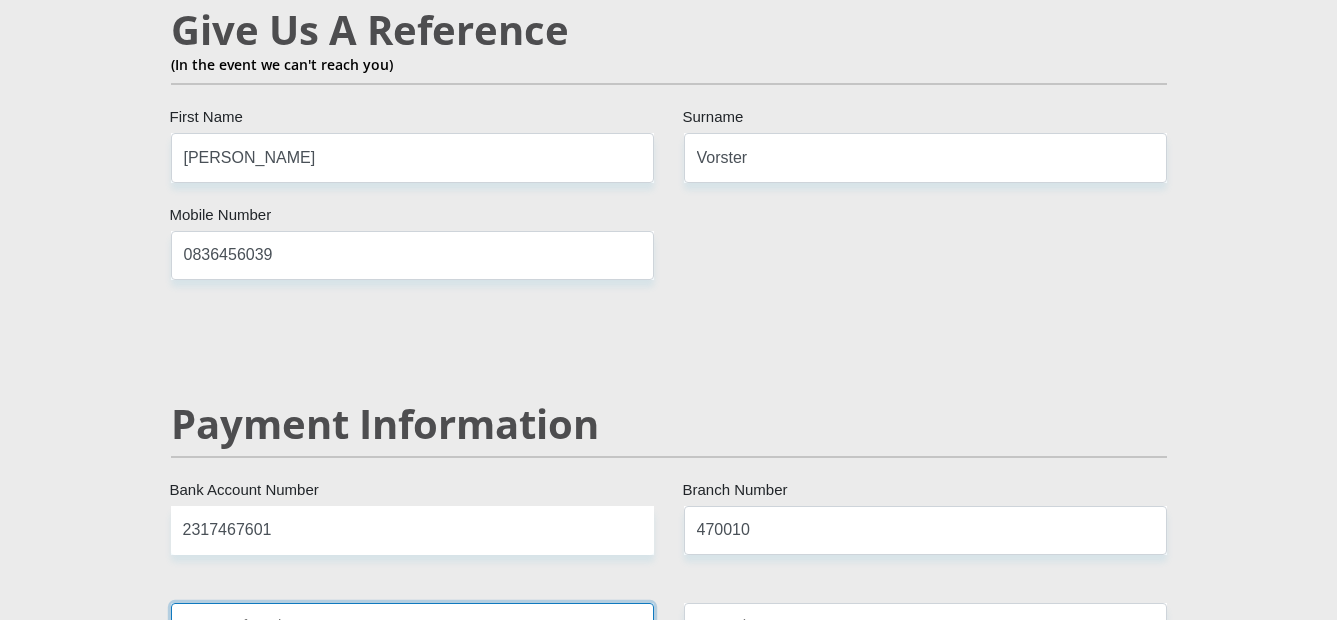 click on "Name of Bank" at bounding box center (412, 627) 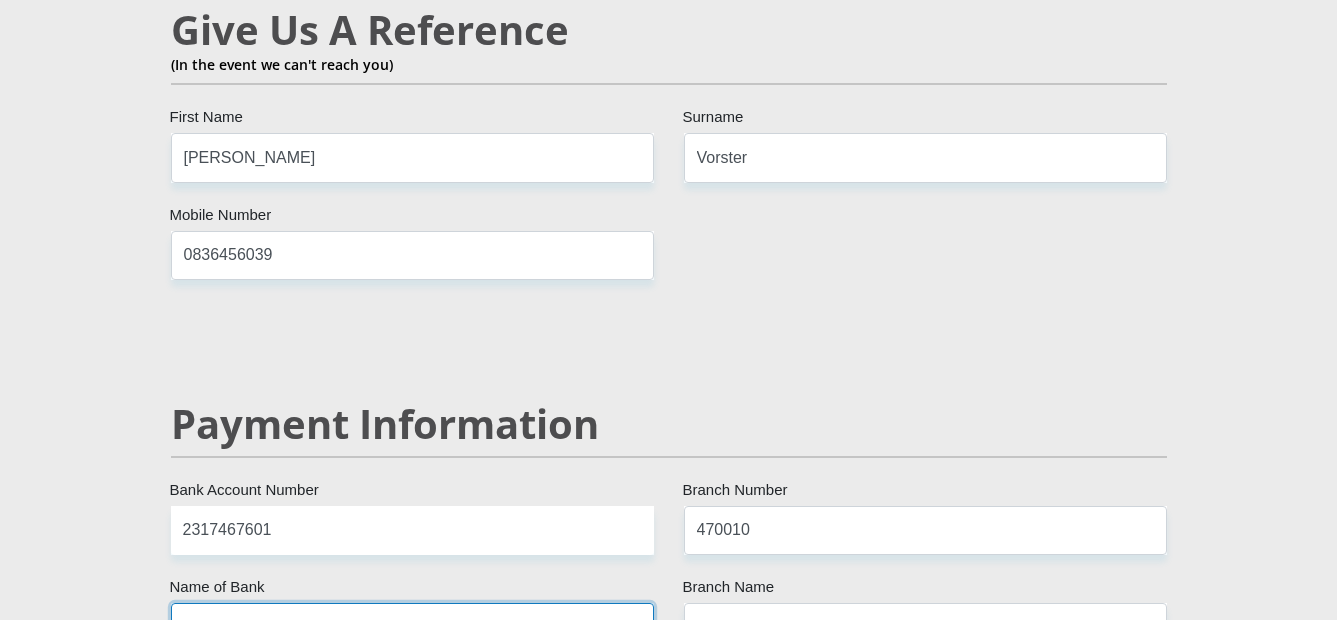 scroll, scrollTop: 4110, scrollLeft: 0, axis: vertical 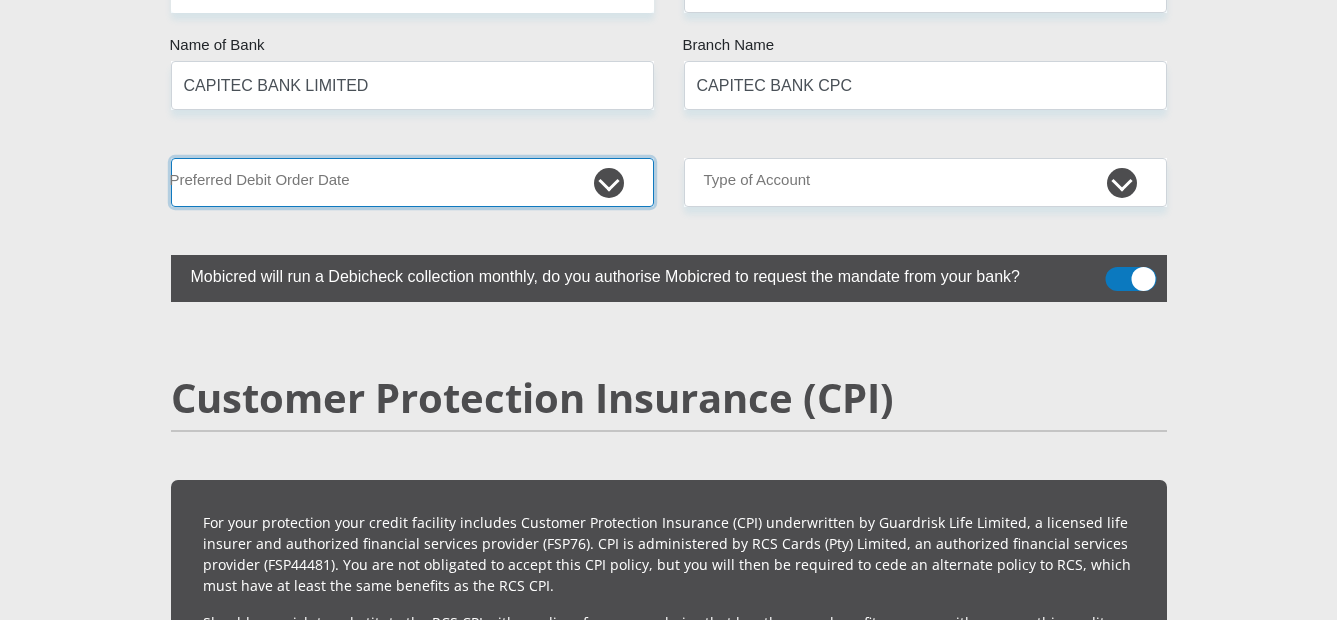 click on "1st
2nd
3rd
4th
5th
7th
18th
19th
20th
21st
22nd
23rd
24th
25th
26th
27th
28th
29th
30th" at bounding box center (412, 182) 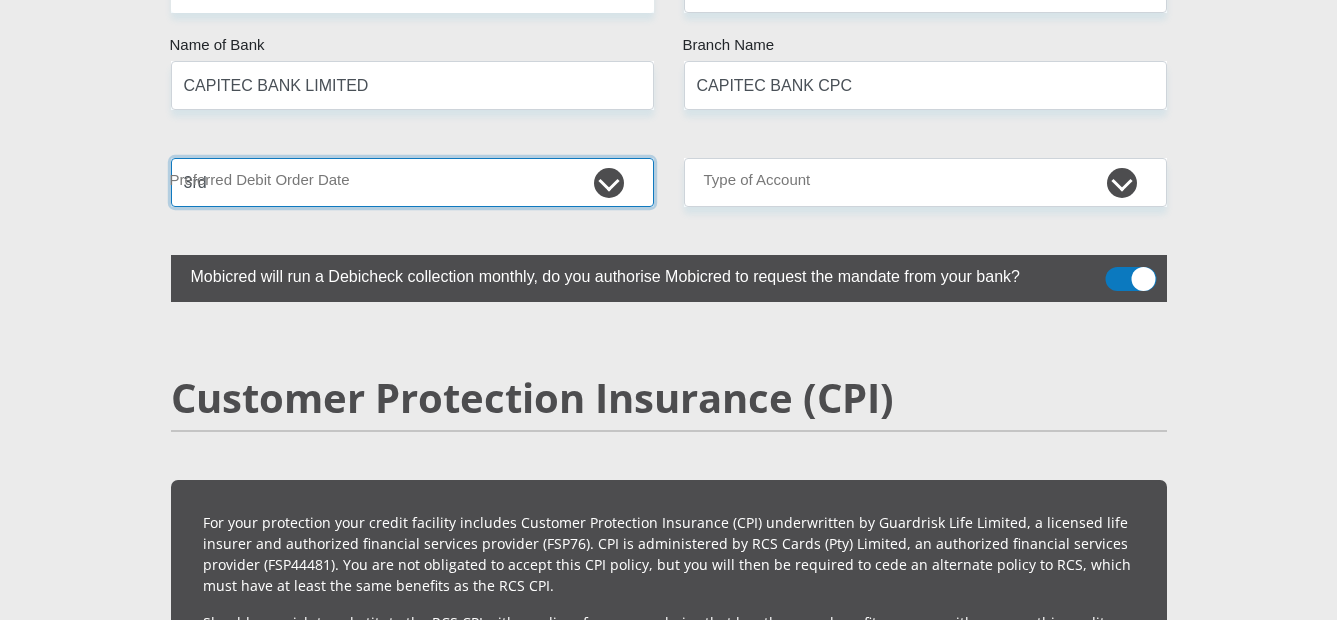 click on "1st
2nd
3rd
4th
5th
7th
18th
19th
20th
21st
22nd
23rd
24th
25th
26th
27th
28th
29th
30th" at bounding box center (412, 182) 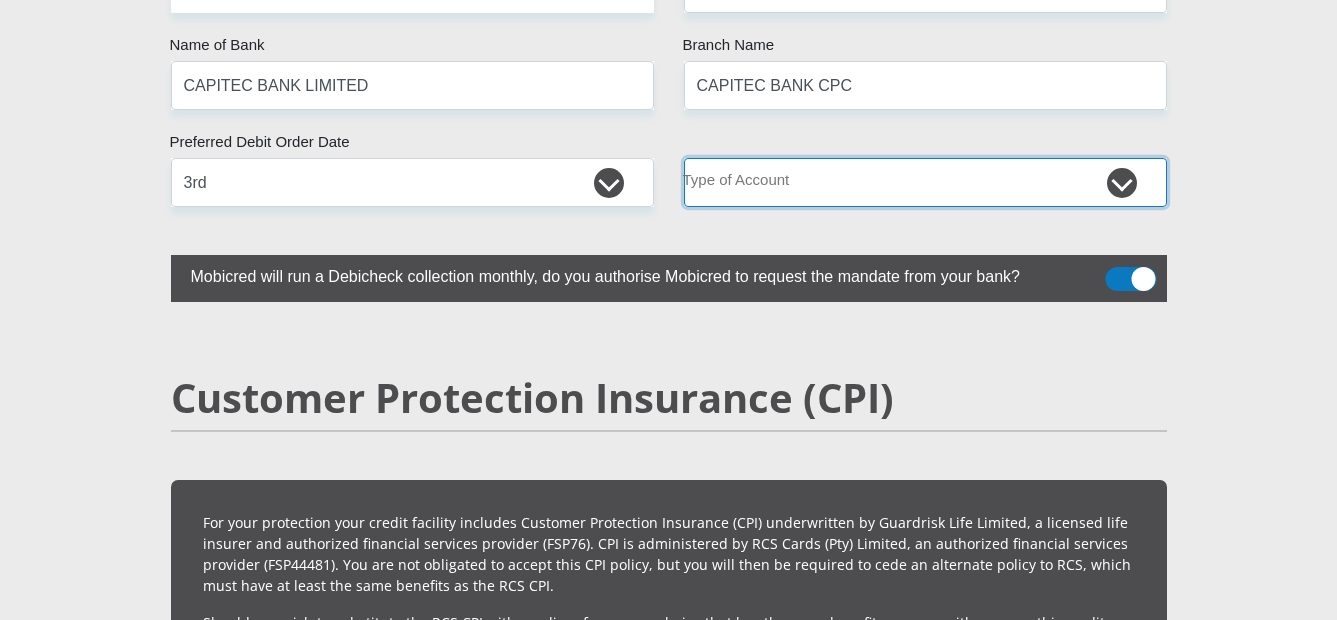 click on "Cheque
Savings" at bounding box center (925, 182) 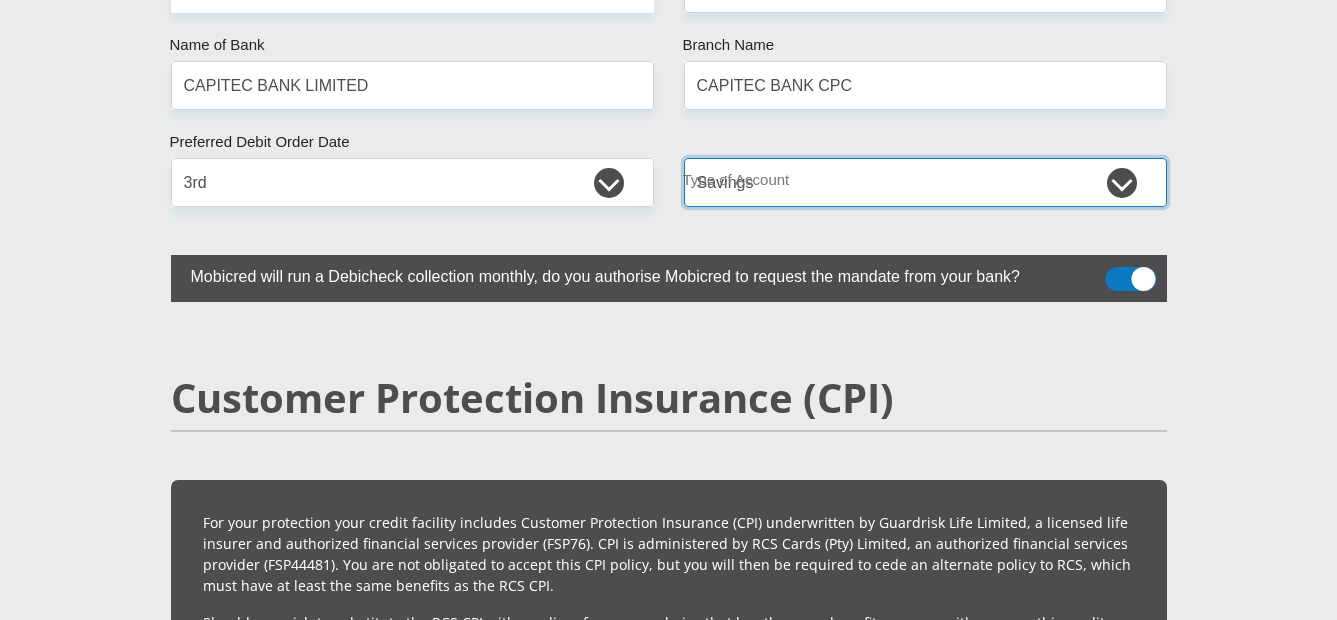 click on "Cheque
Savings" at bounding box center (925, 182) 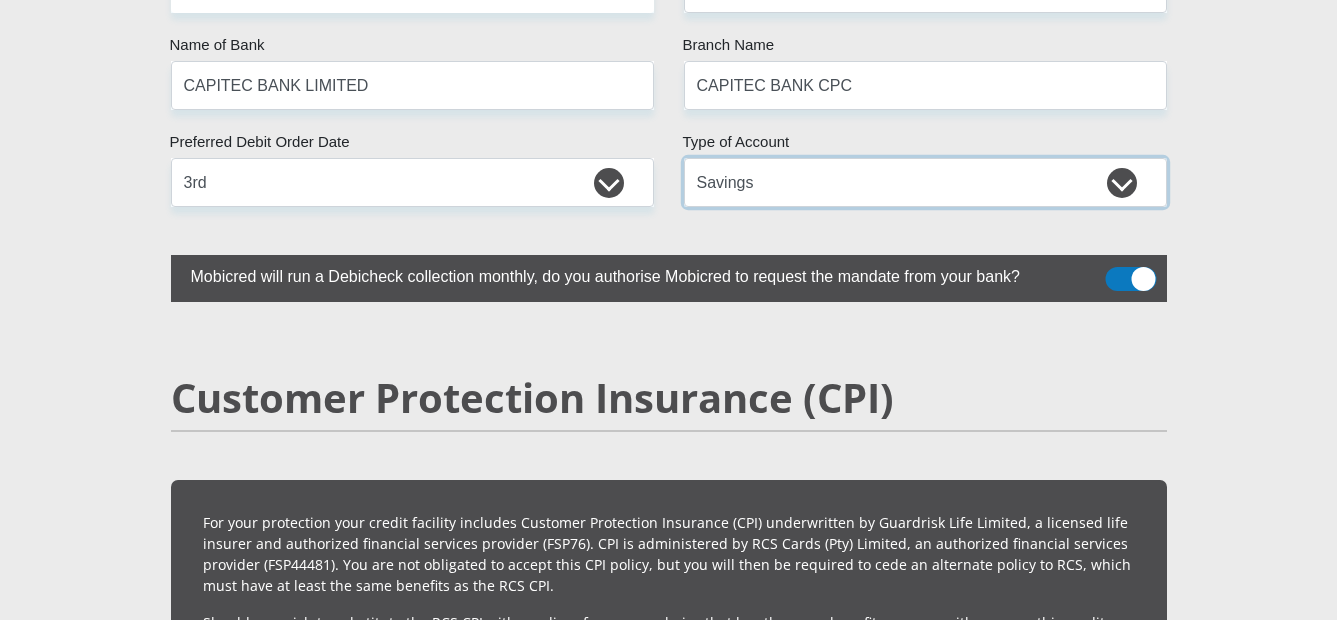 scroll, scrollTop: 4652, scrollLeft: 0, axis: vertical 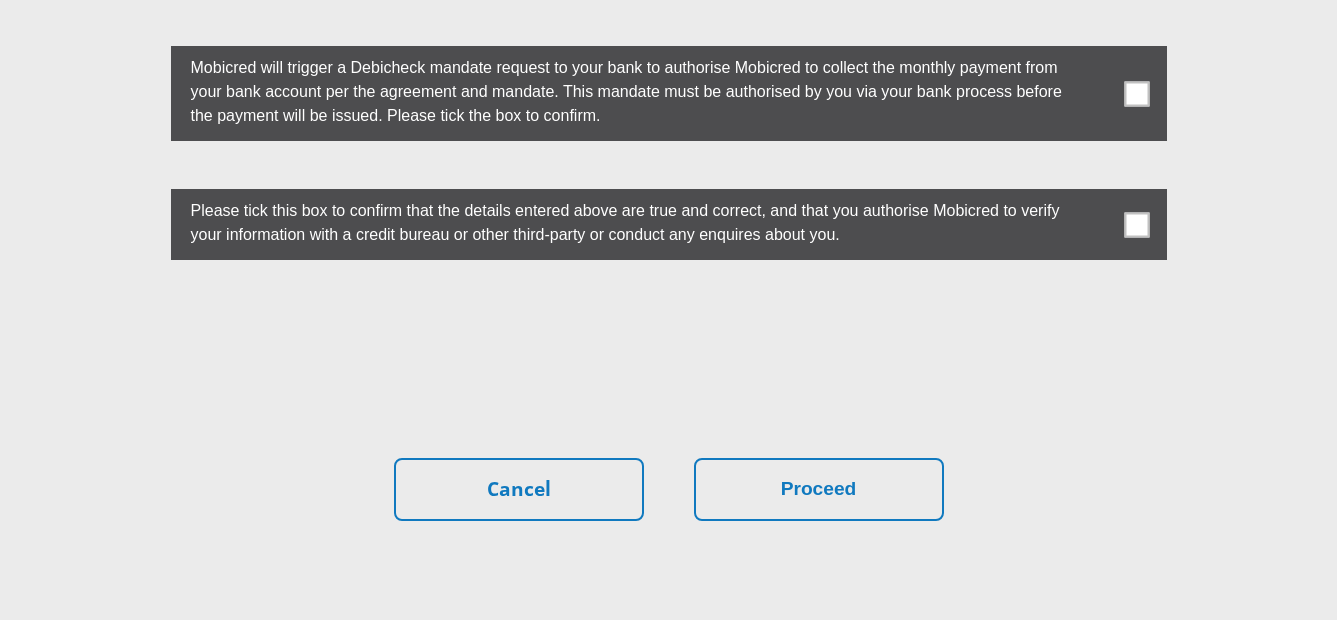 click at bounding box center (1136, 93) 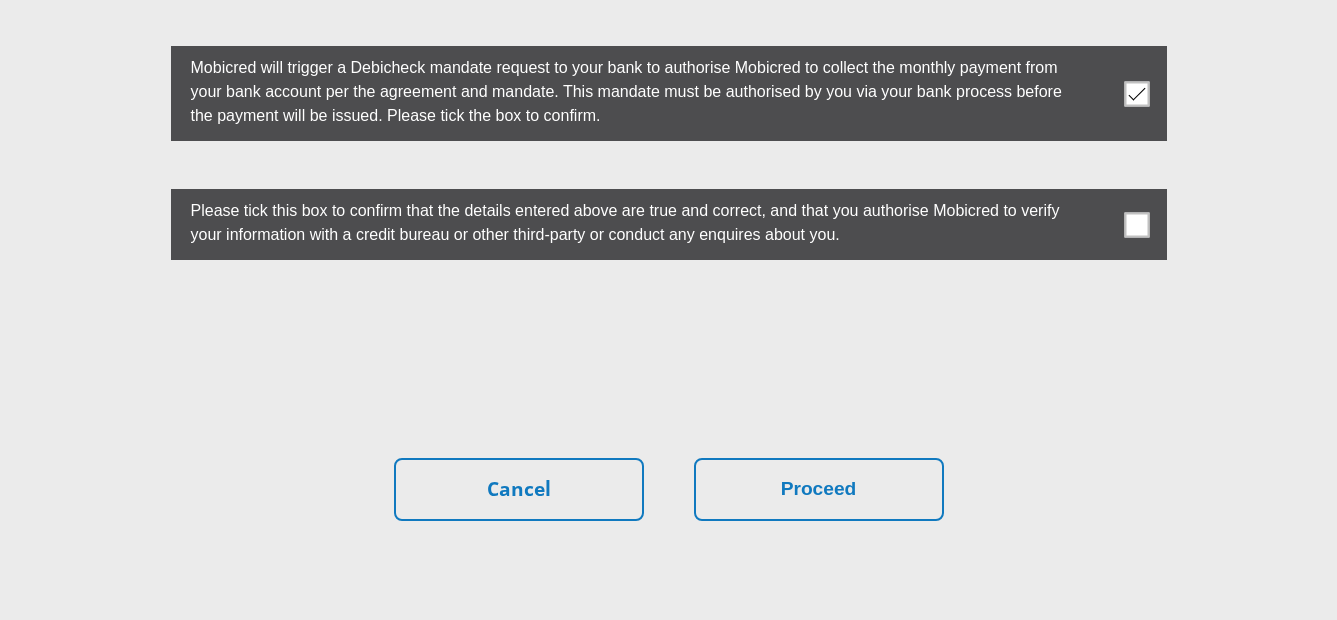 click at bounding box center [1136, 224] 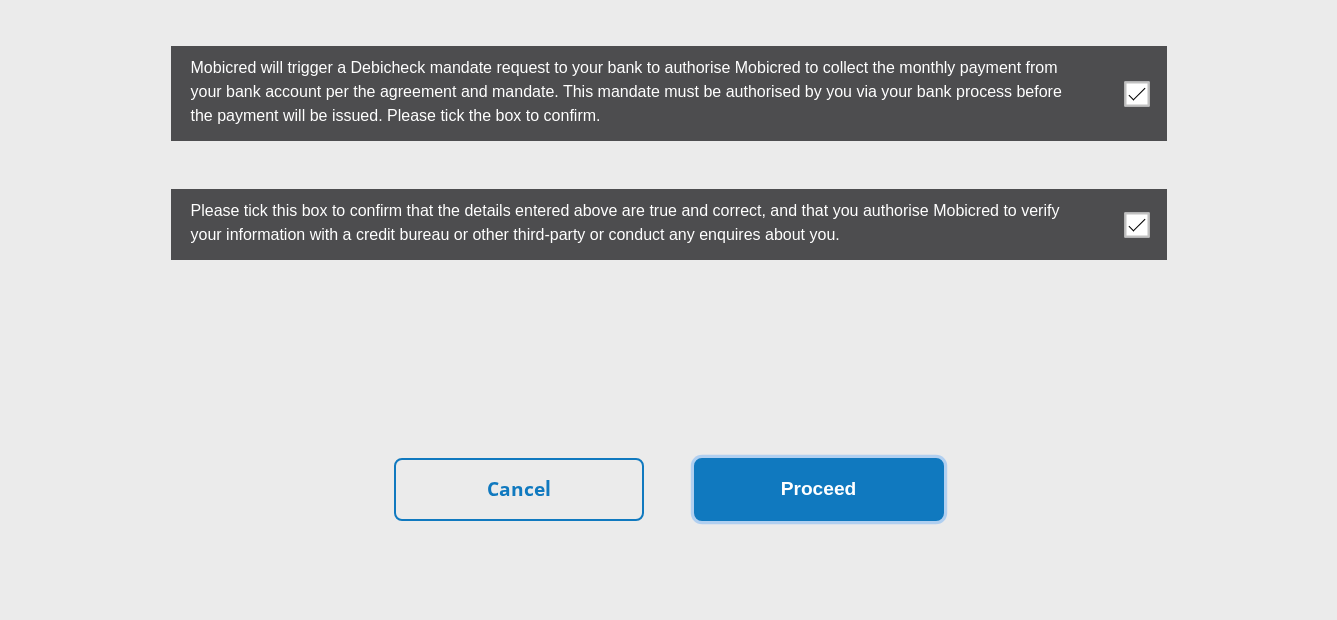 click on "Proceed" at bounding box center [819, 489] 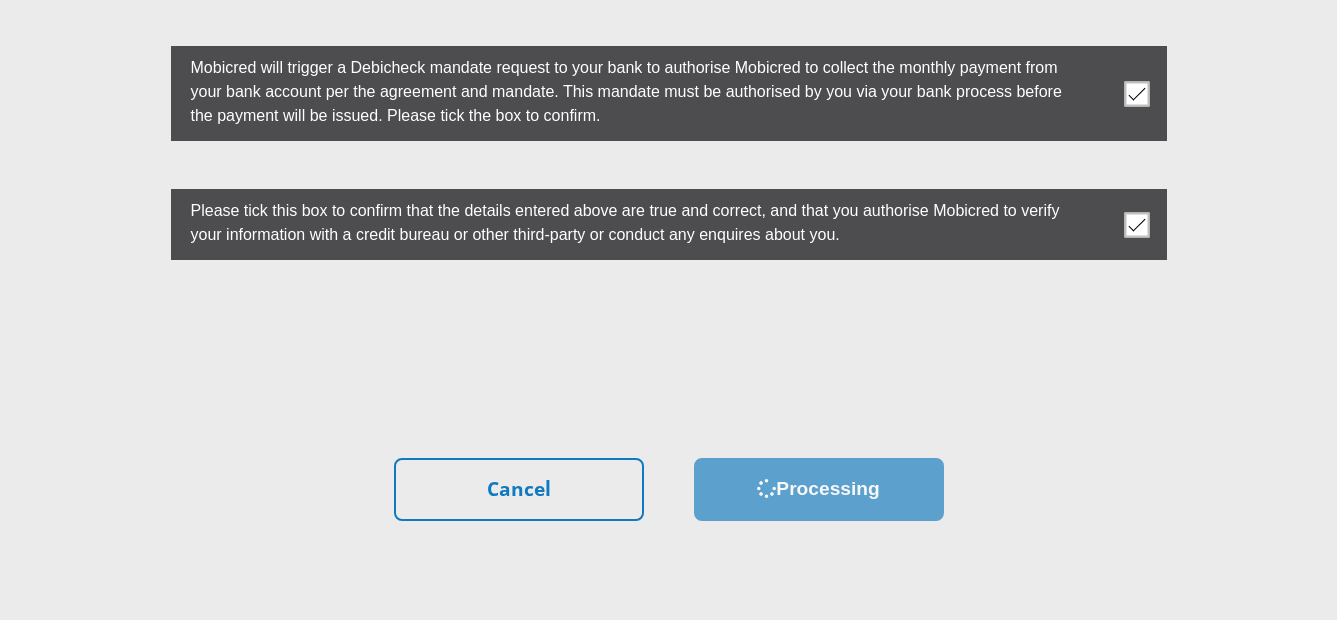 scroll, scrollTop: 0, scrollLeft: 0, axis: both 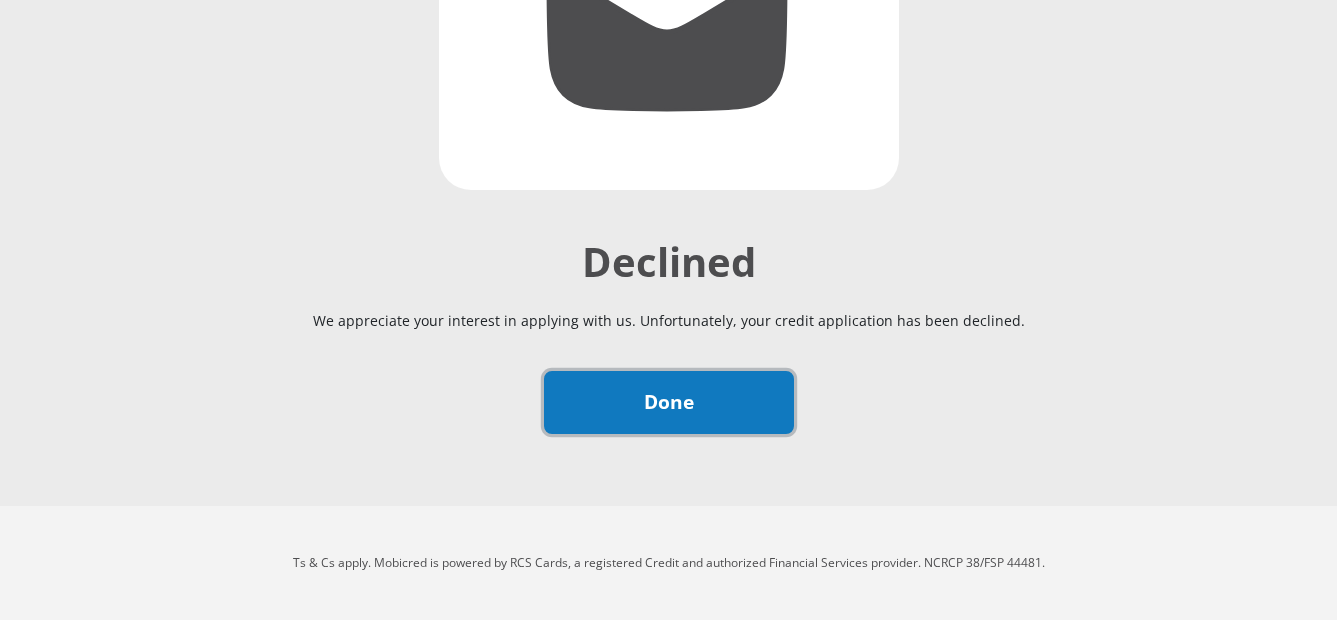 click on "Done" at bounding box center (669, 402) 